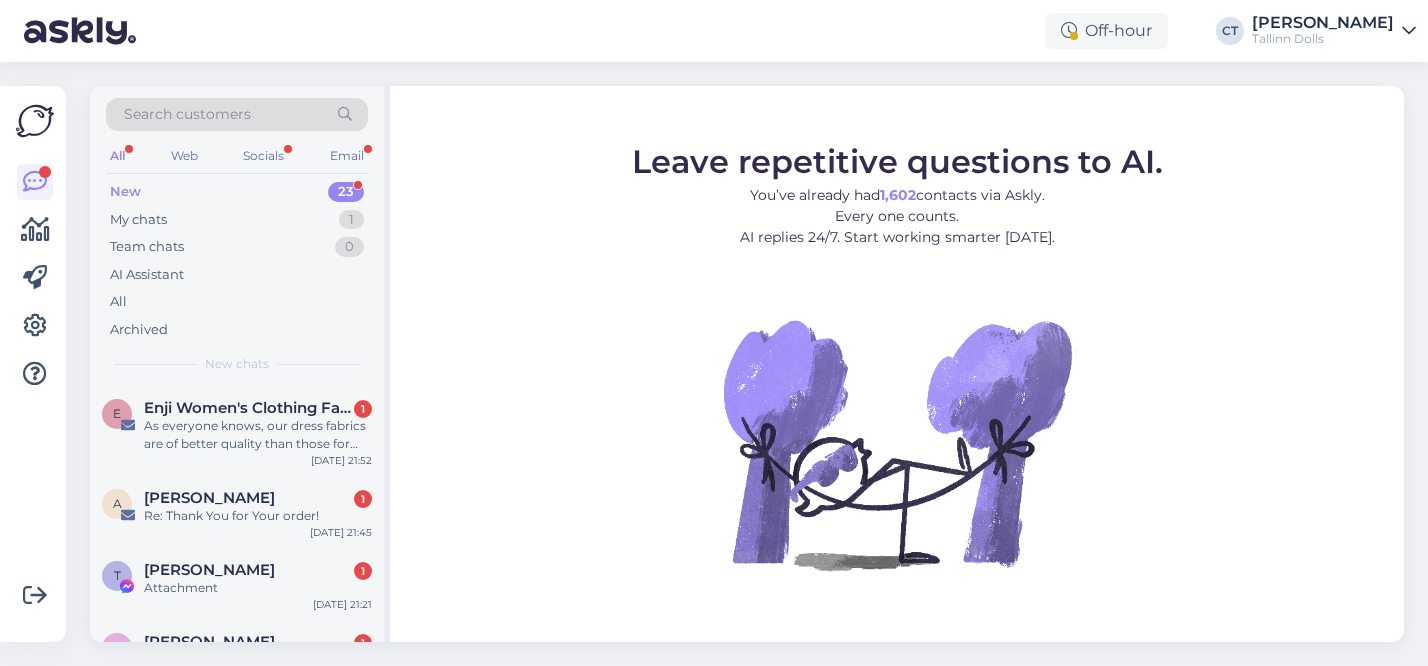 scroll, scrollTop: 0, scrollLeft: 0, axis: both 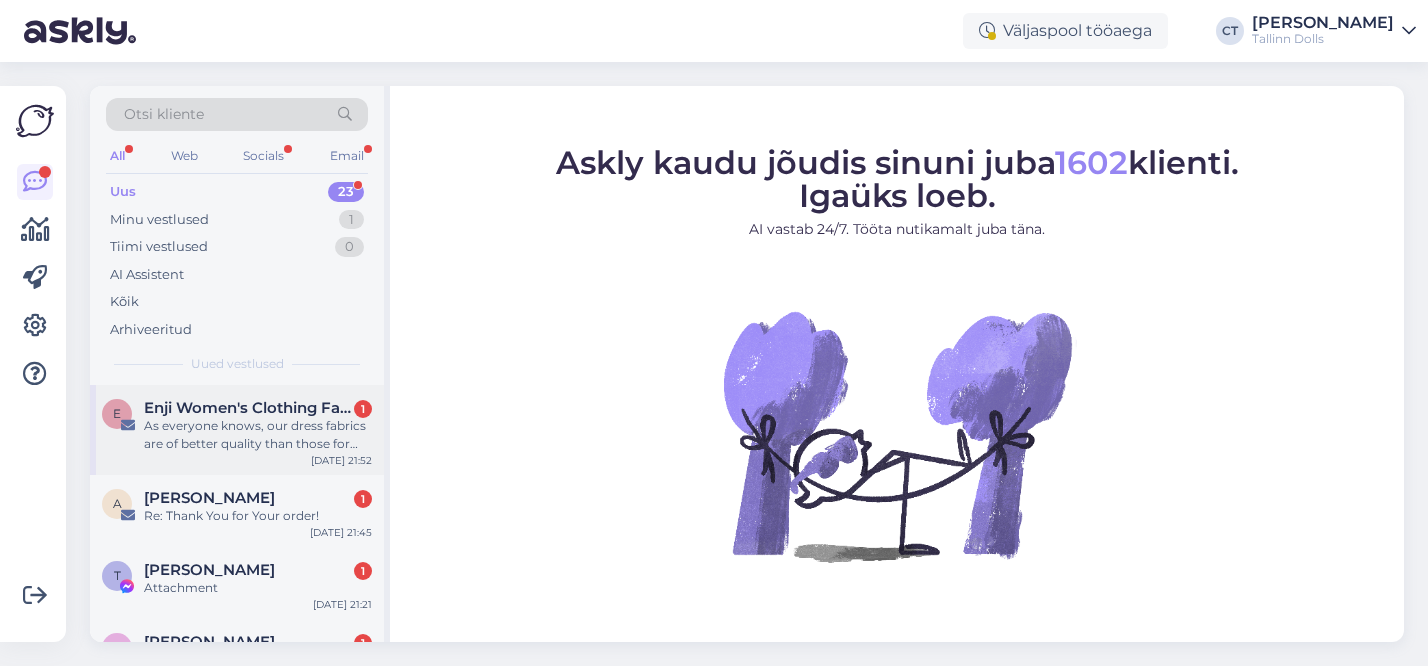 click on "As everyone knows, our dress fabrics are of better quality than those for brides. Factories in [GEOGRAPHIC_DATA], [GEOGRAPHIC_DATA], are looking for wholesale partners to collaborate on spring dresses and bridal fabrics." at bounding box center [258, 435] 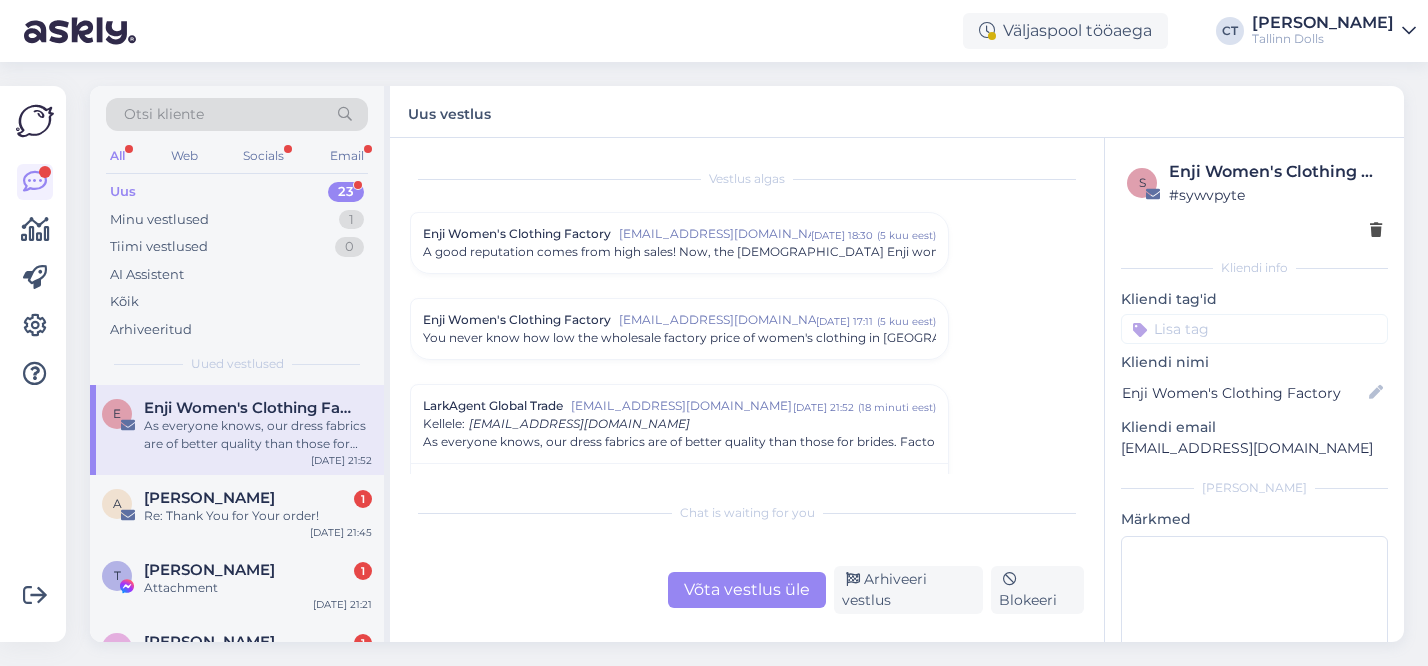 scroll, scrollTop: 54, scrollLeft: 0, axis: vertical 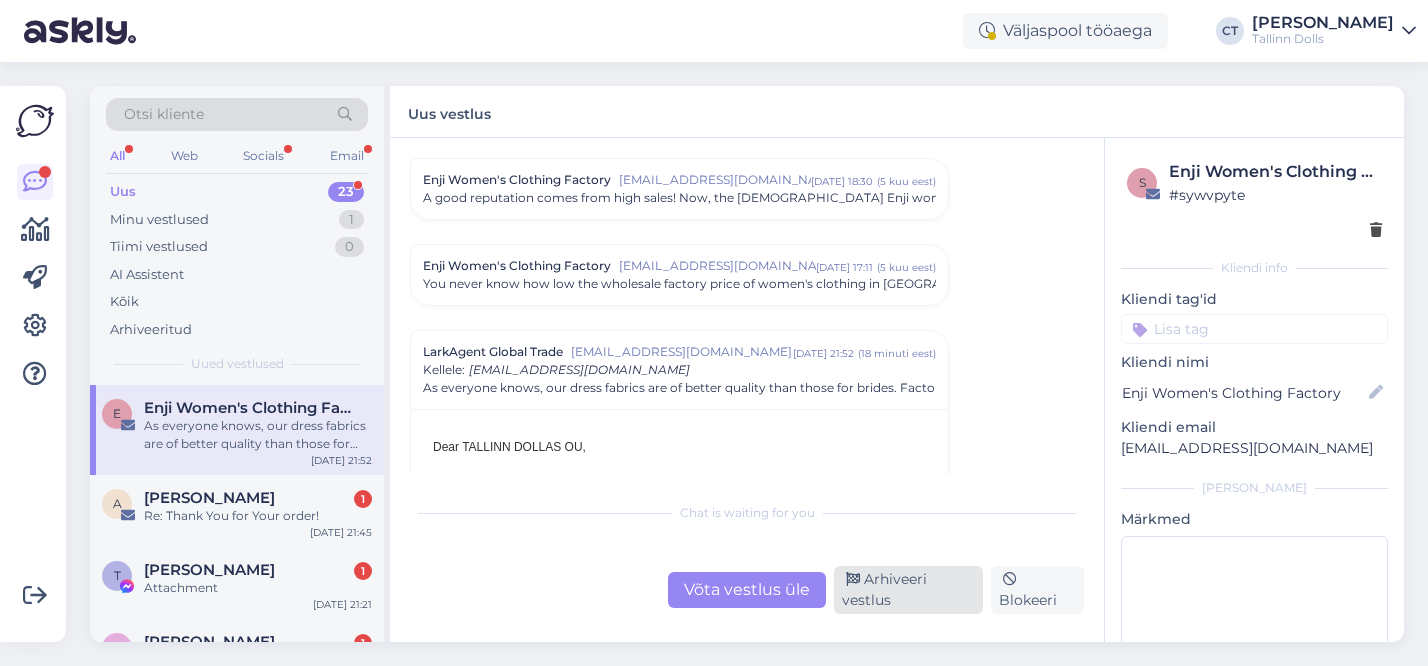 click on "Arhiveeri vestlus" at bounding box center (908, 590) 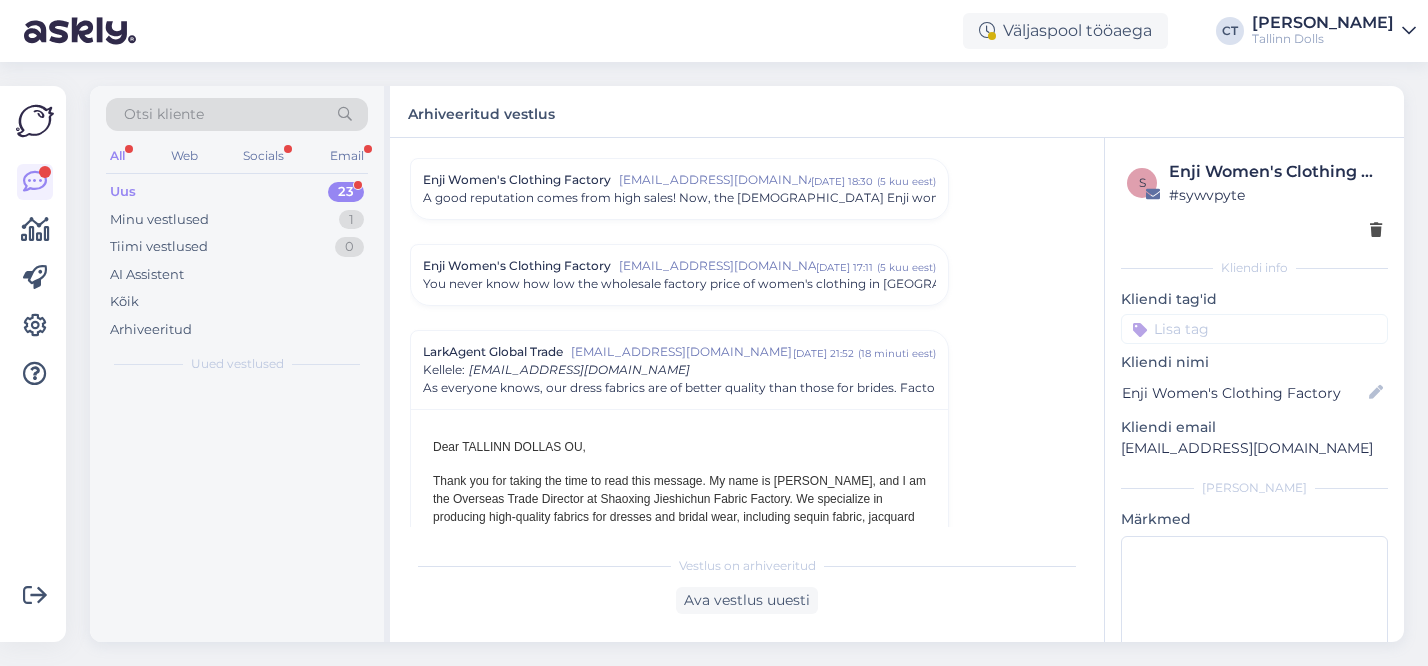 scroll, scrollTop: 226, scrollLeft: 0, axis: vertical 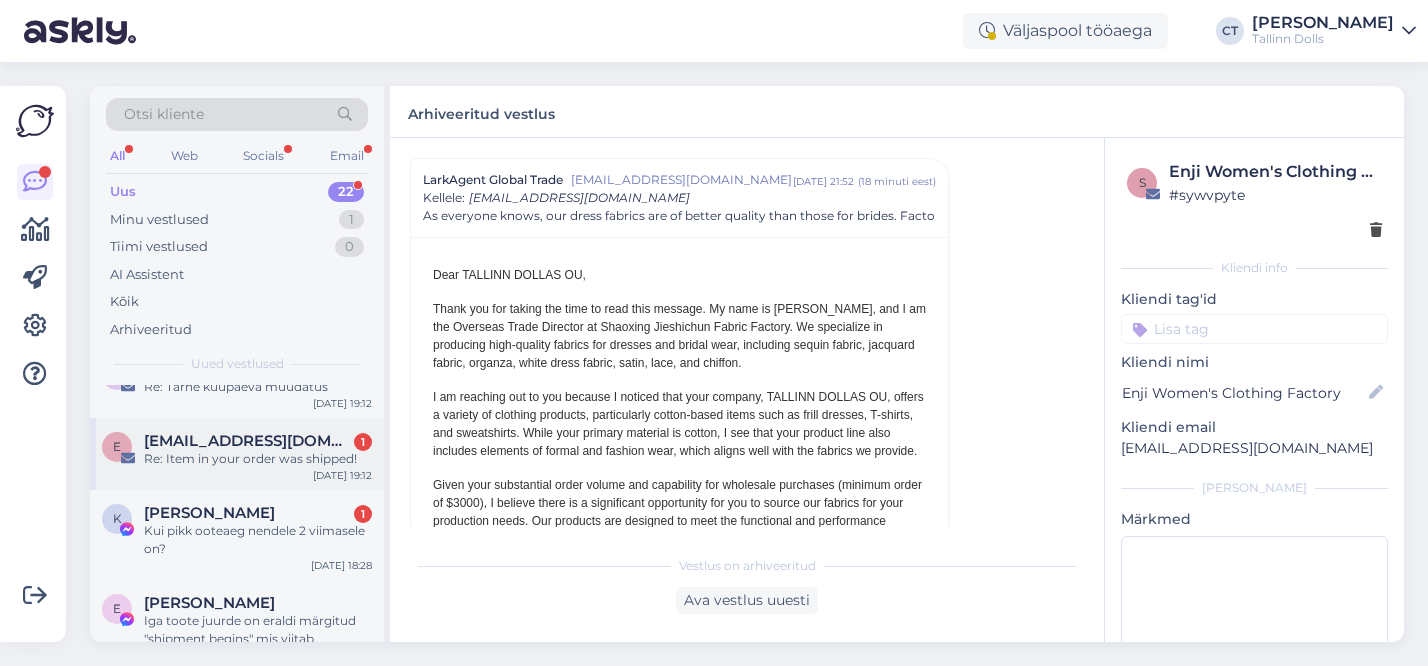 click on "eesmaa.eve@gmail.com" at bounding box center [248, 441] 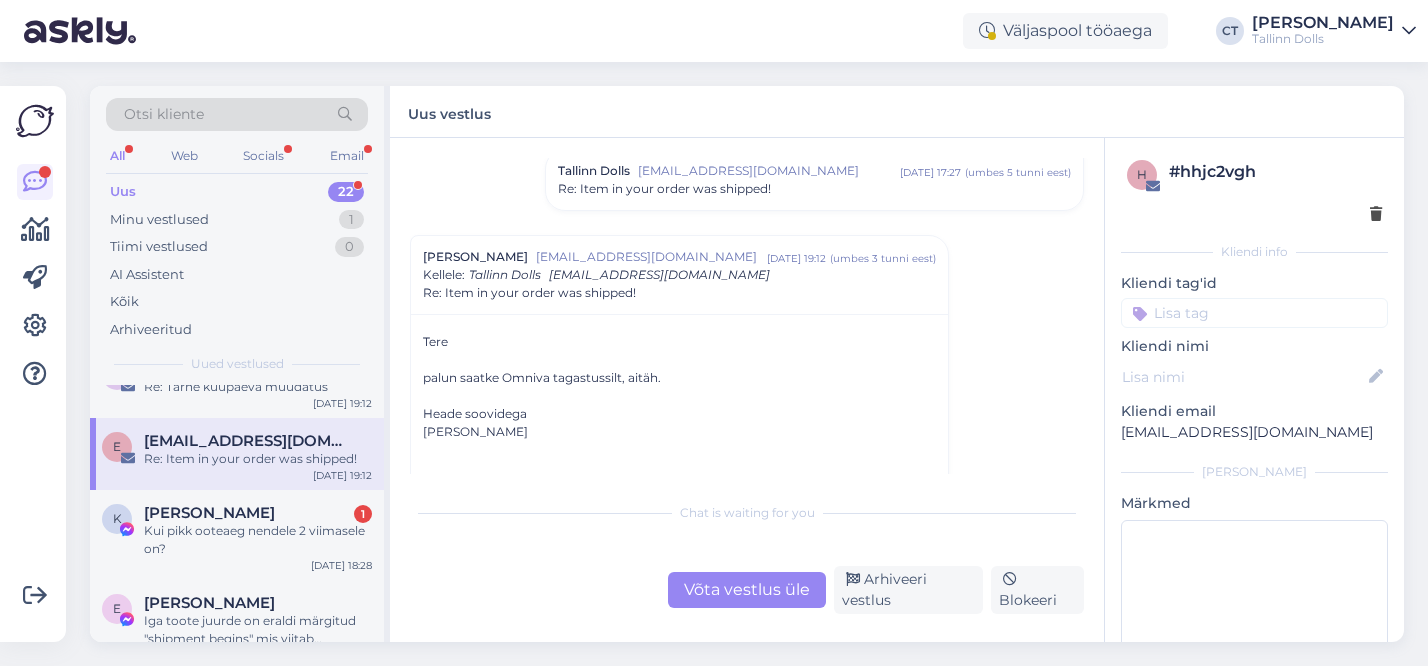 scroll, scrollTop: 541, scrollLeft: 0, axis: vertical 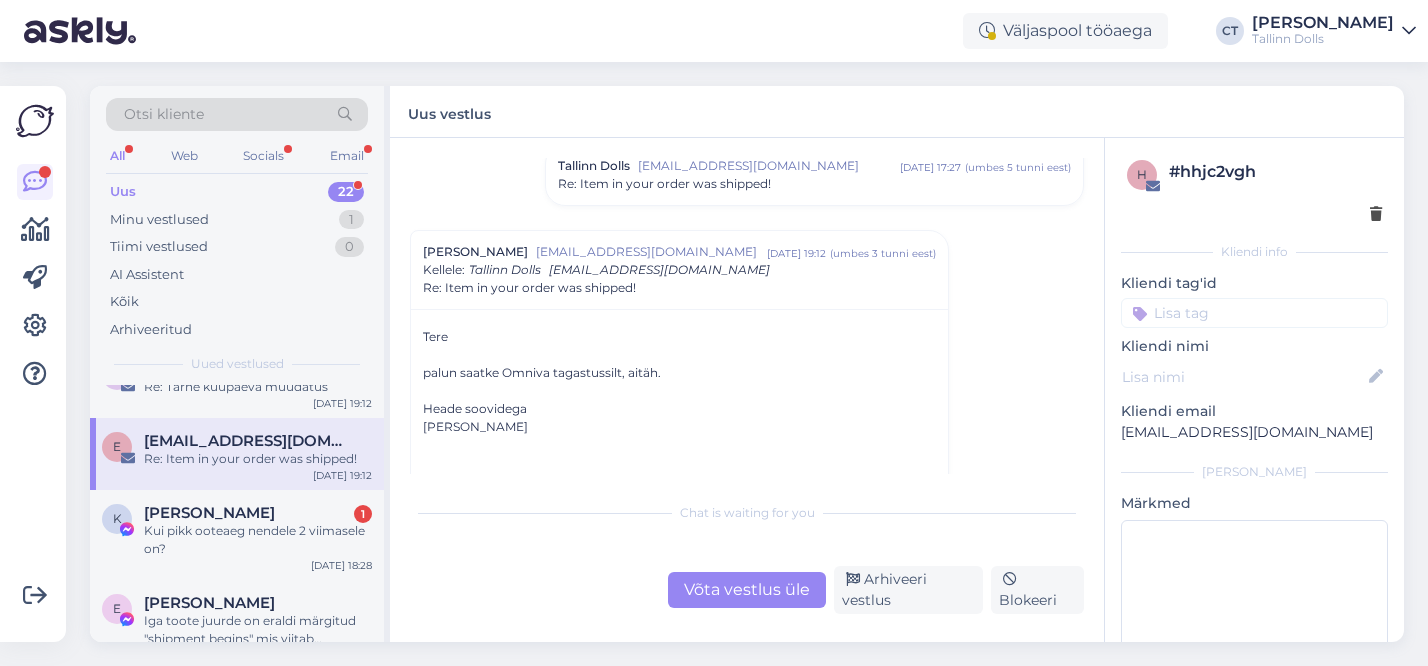 click on "Tallinn Dolls info@tallinndolls.com juuli 10 17:27 ( umbes 5 tunni eest ) Re: Item in your order was shipped!" at bounding box center (814, 175) 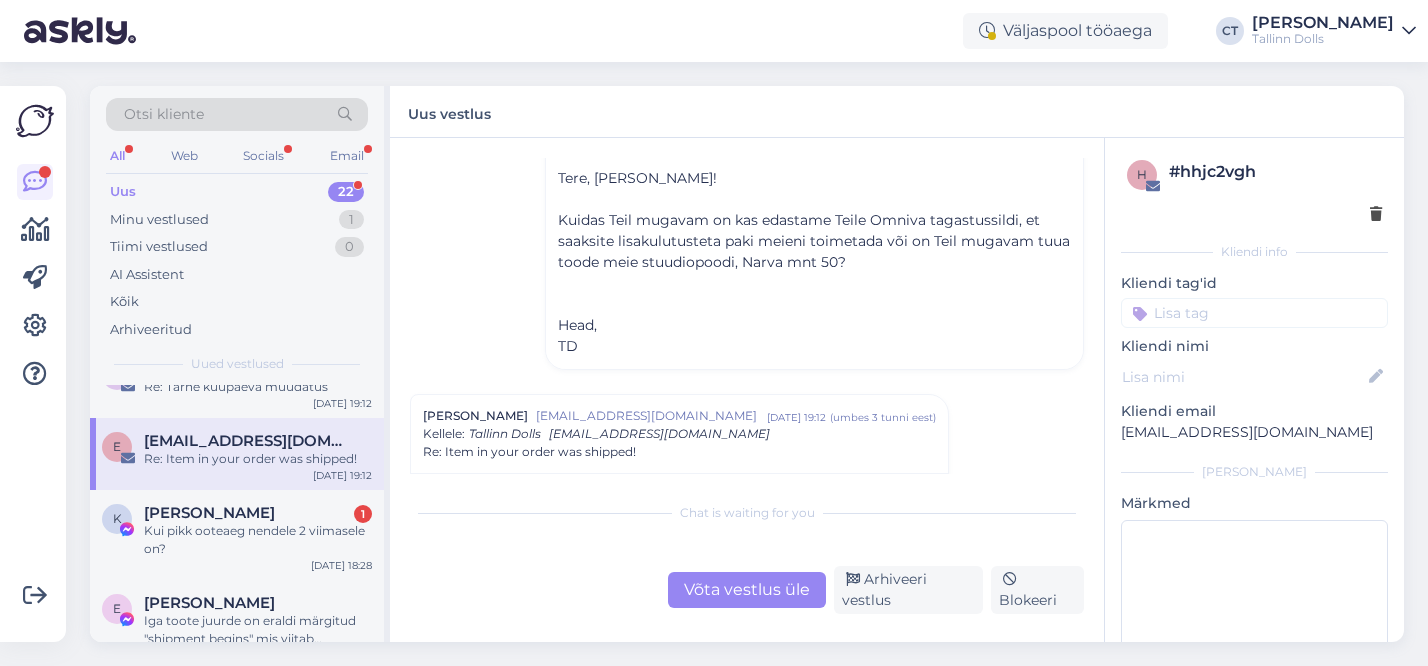 scroll, scrollTop: 589, scrollLeft: 0, axis: vertical 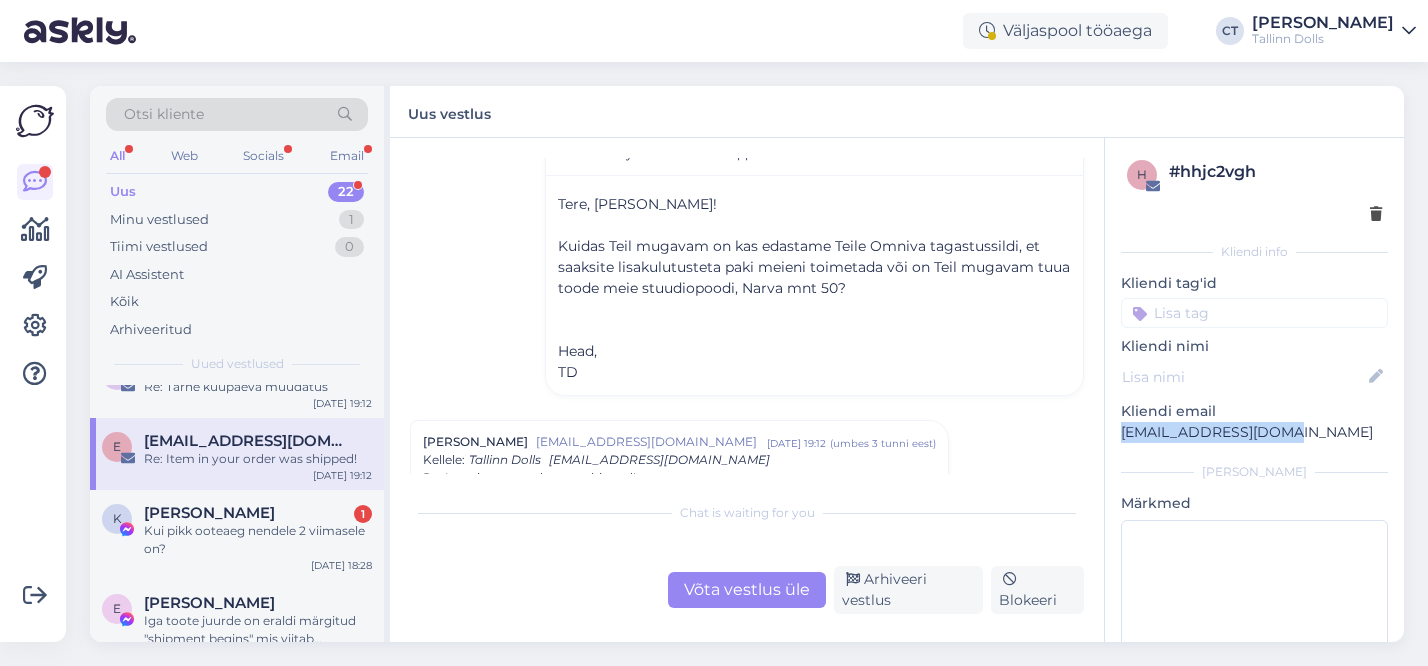 copy on "eesmaa.eve@gmail.com" 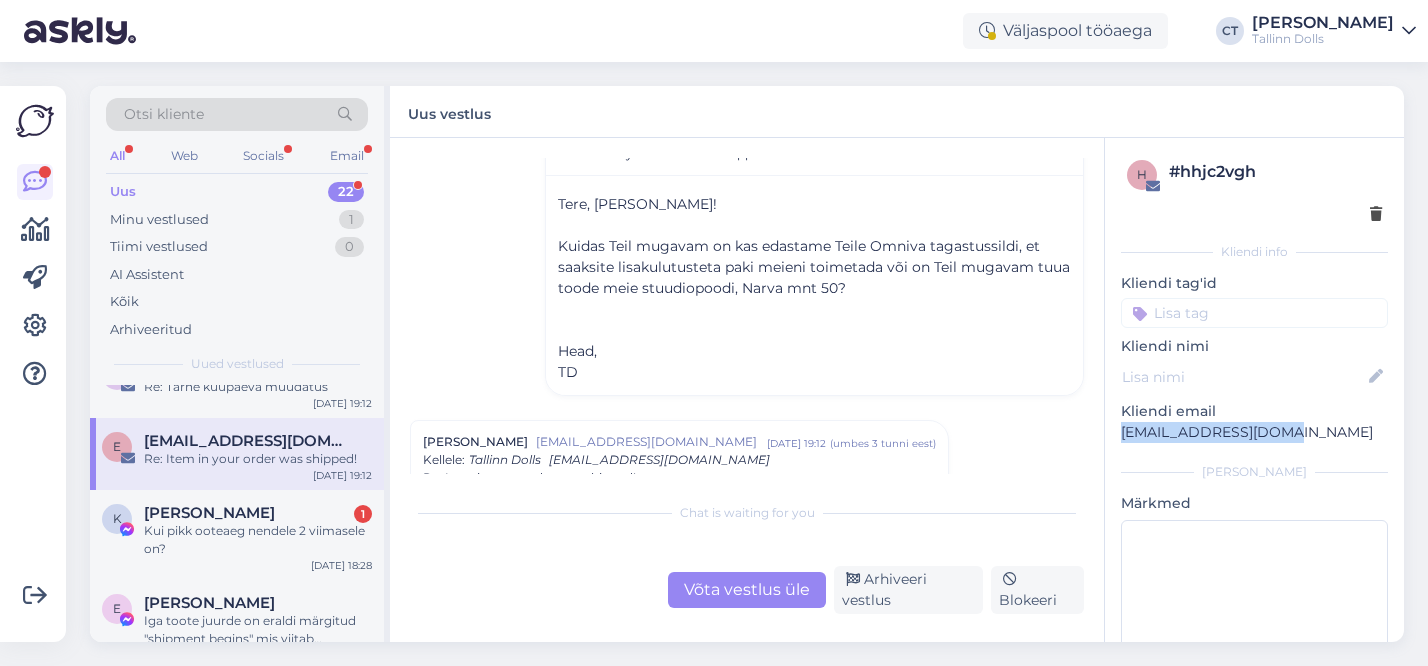 drag, startPoint x: 1298, startPoint y: 432, endPoint x: 1123, endPoint y: 425, distance: 175.13994 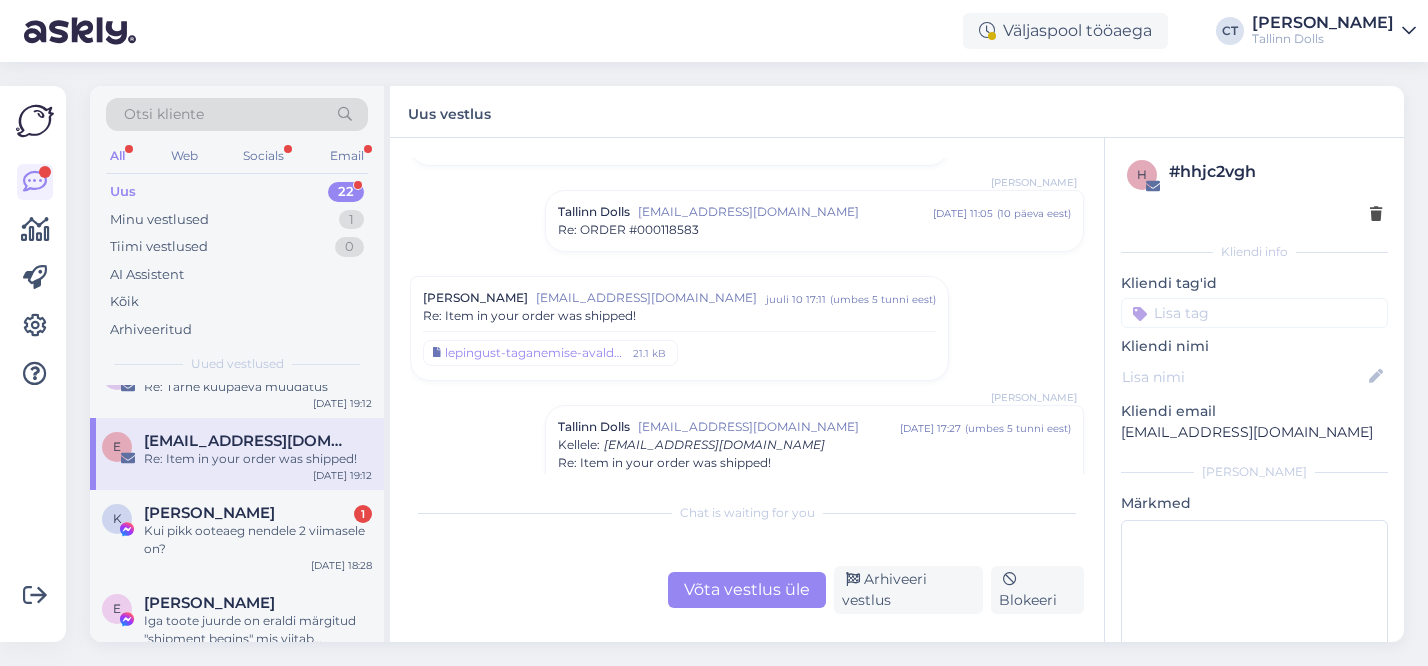 click on "Re: Item in your order was shipped!" at bounding box center [679, 316] 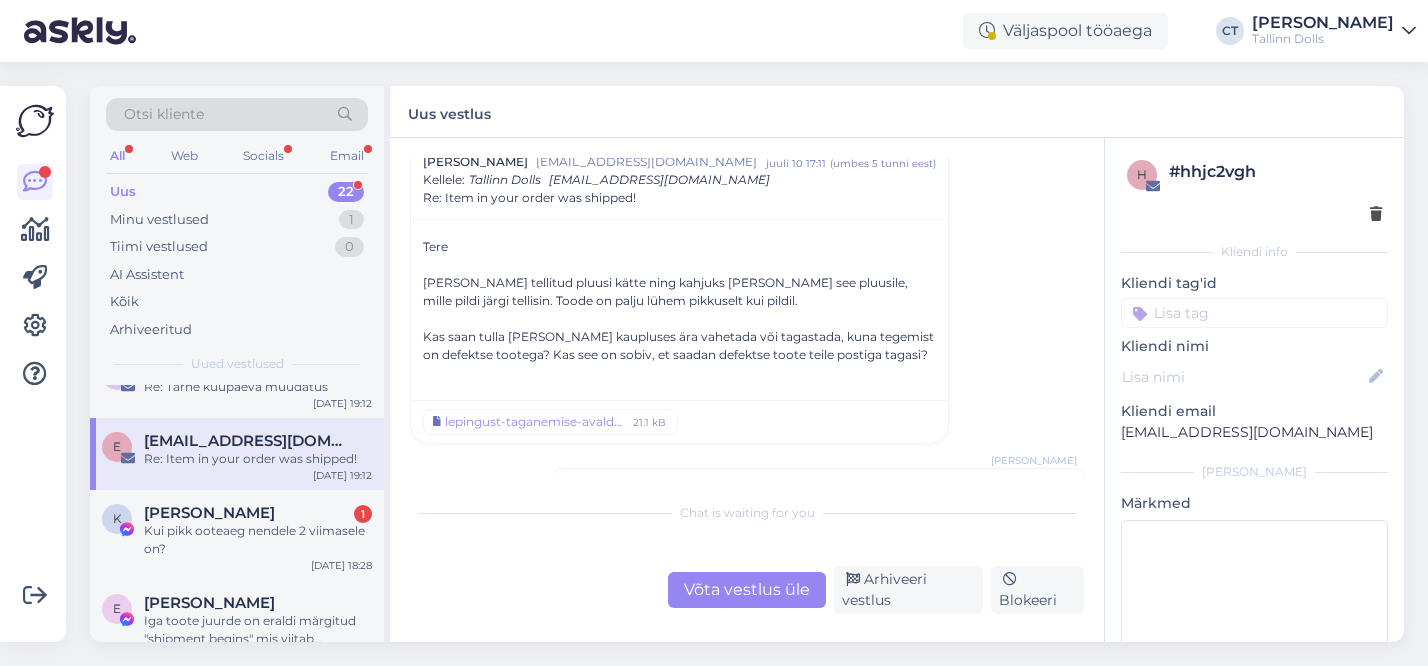 scroll, scrollTop: 419, scrollLeft: 0, axis: vertical 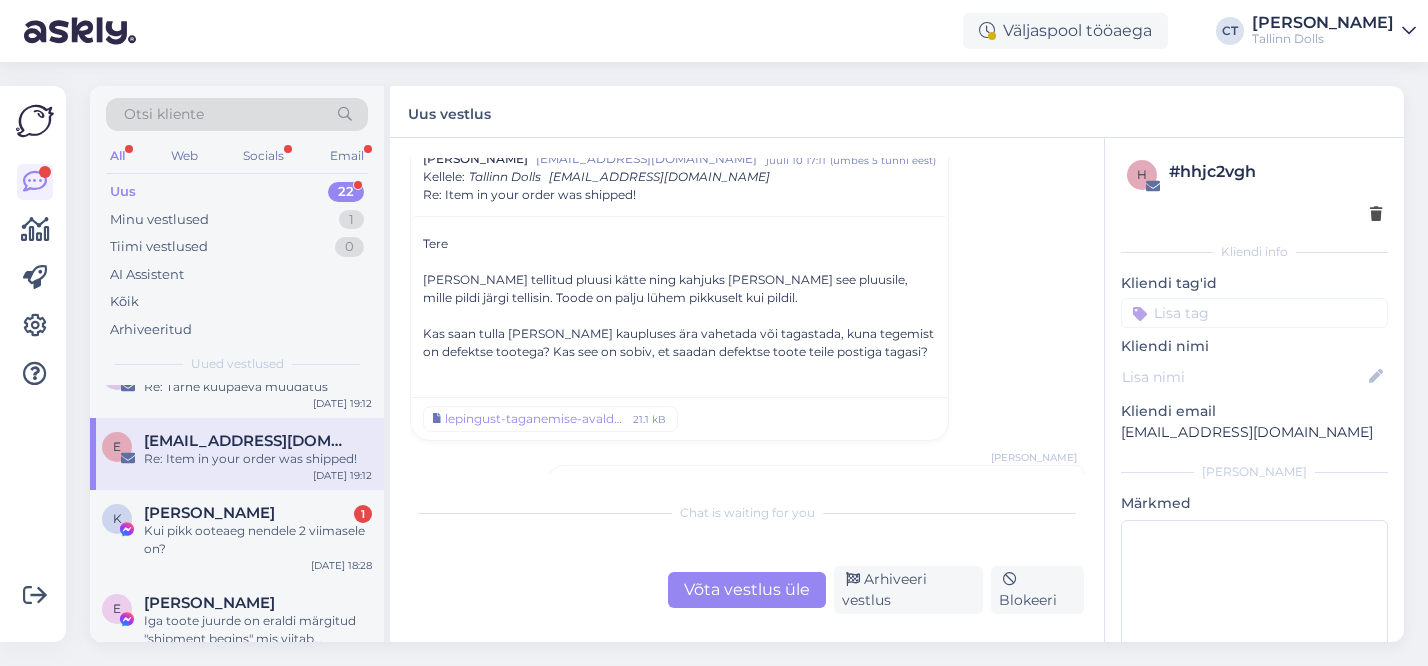 click on "Võta vestlus üle" at bounding box center [747, 590] 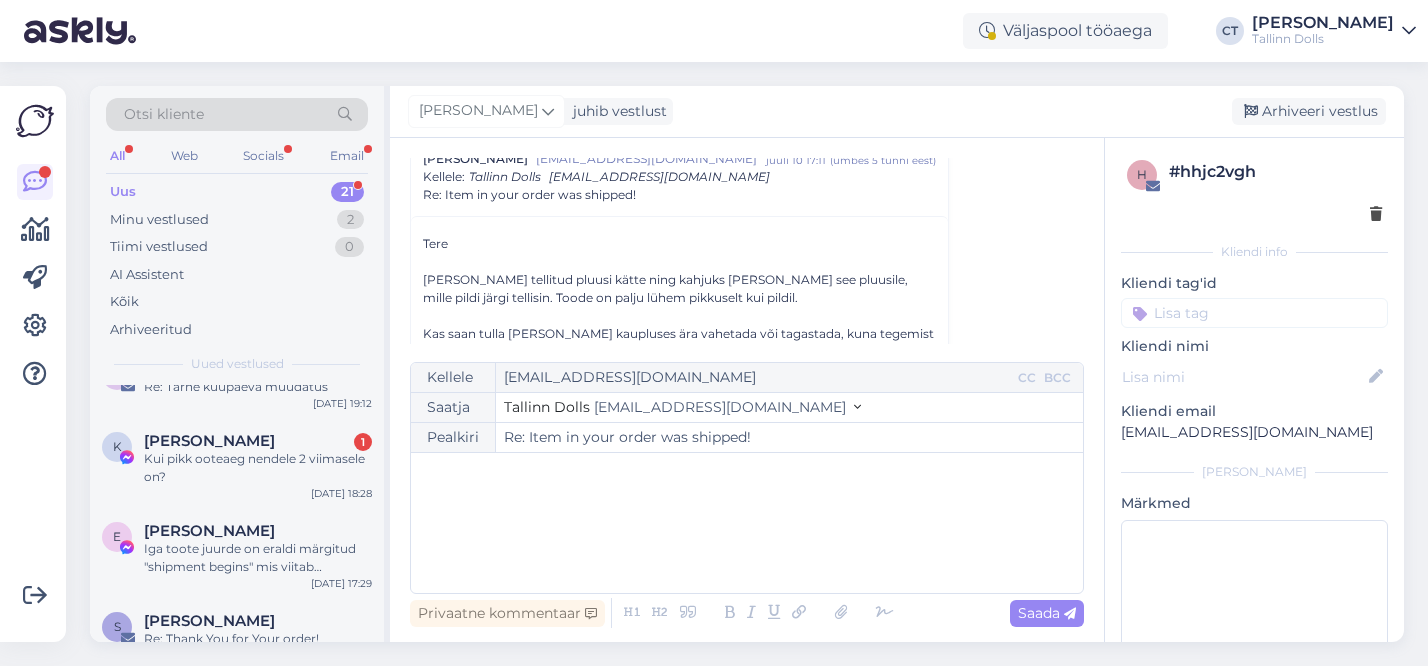 scroll, scrollTop: 1050, scrollLeft: 0, axis: vertical 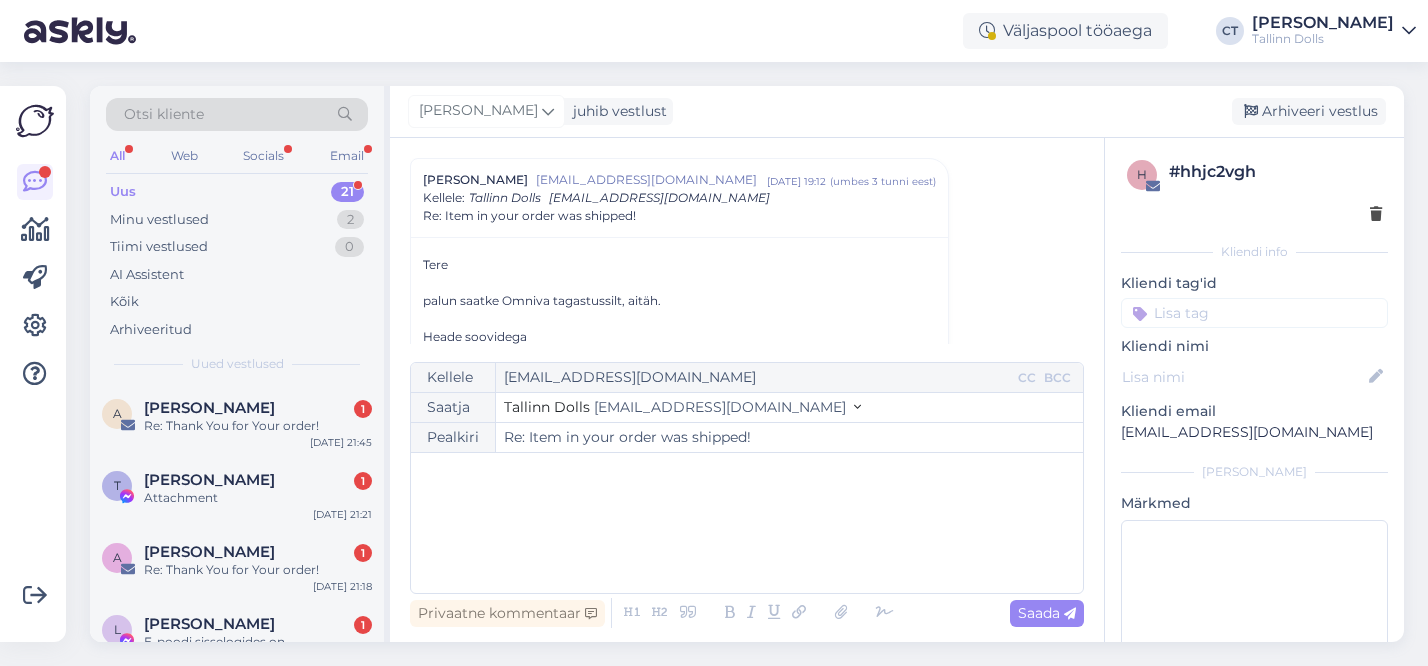 click on "﻿" at bounding box center [747, 523] 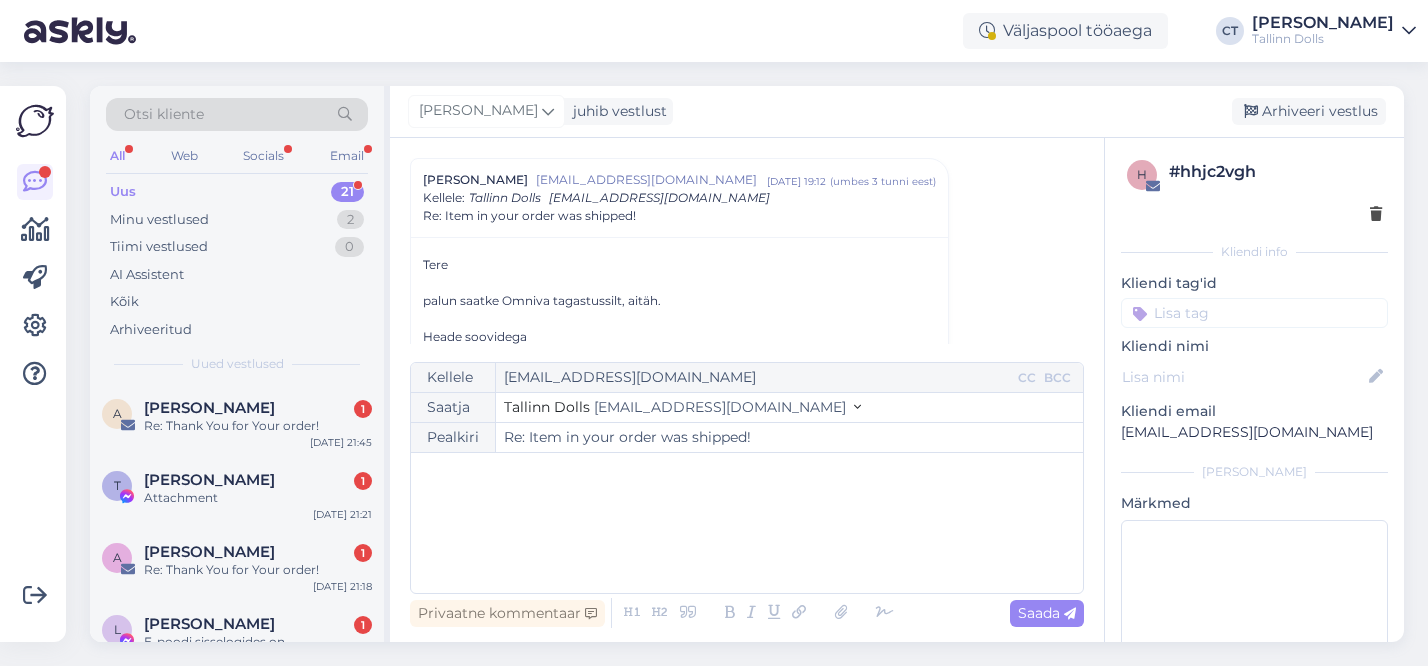 type 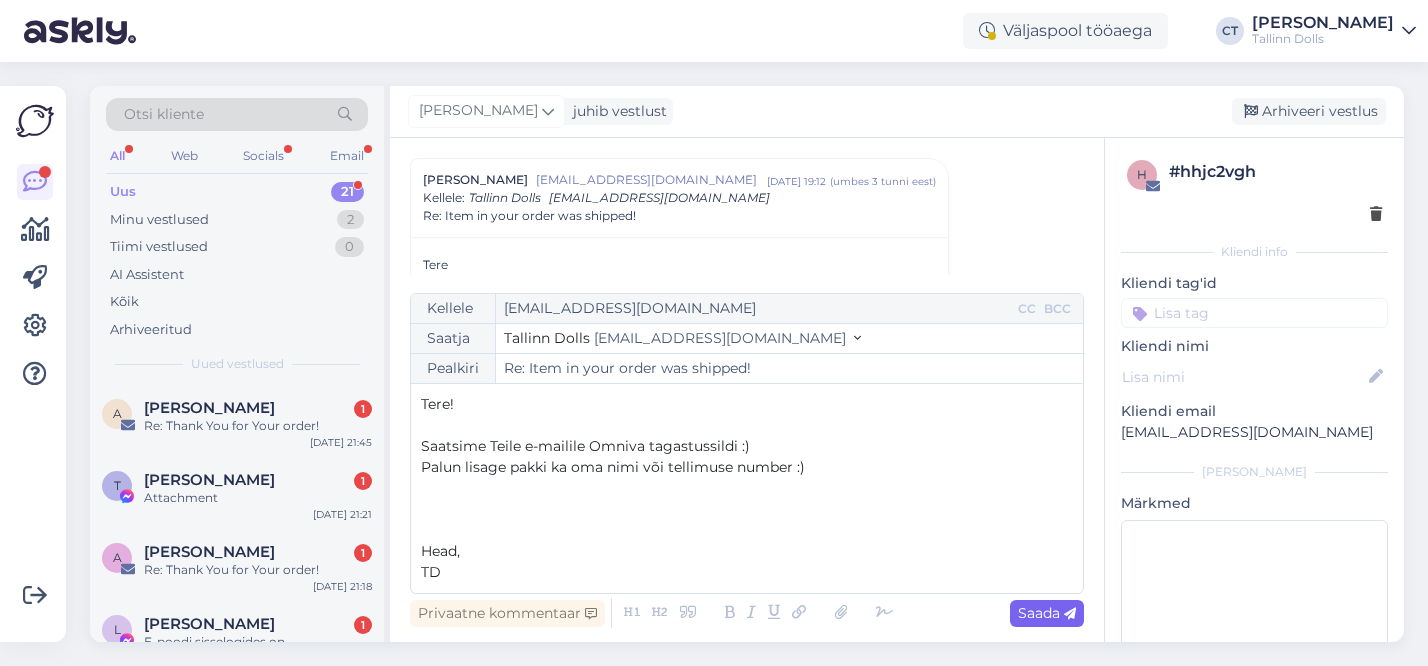 click on "Saada" at bounding box center (1047, 613) 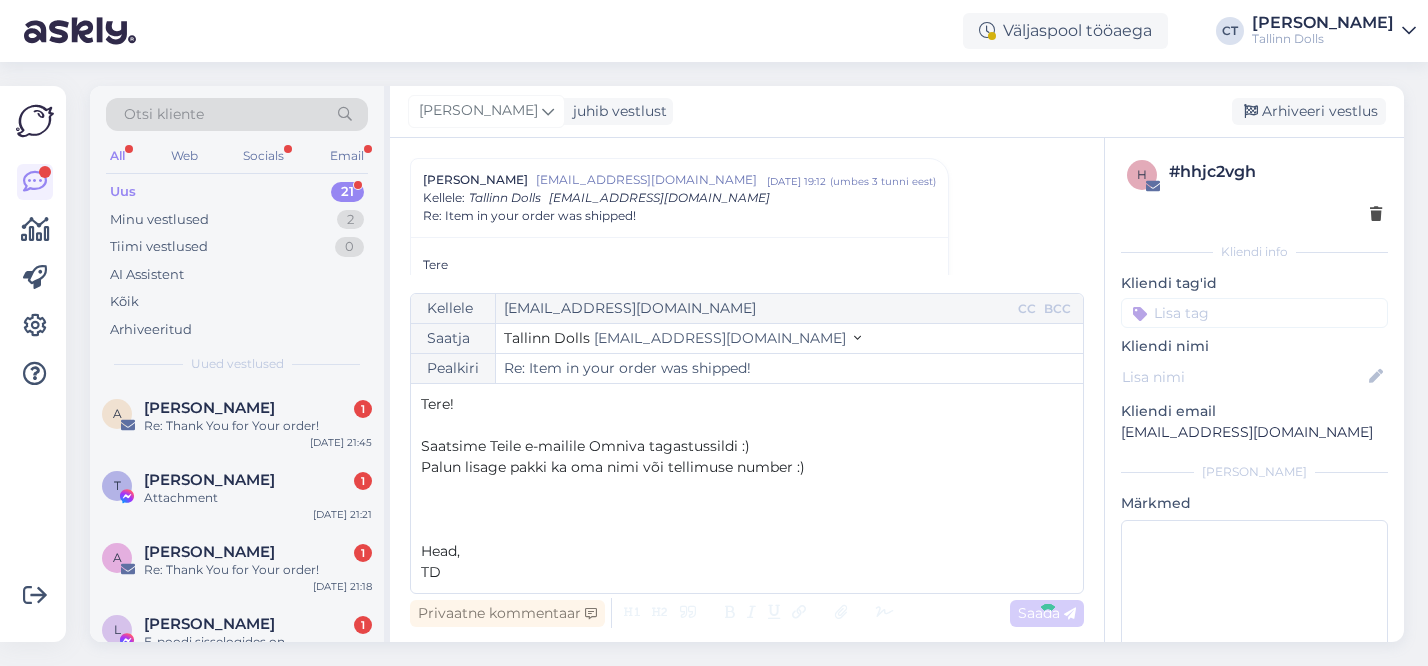 type on "Re: Re: Item in your order was shipped!" 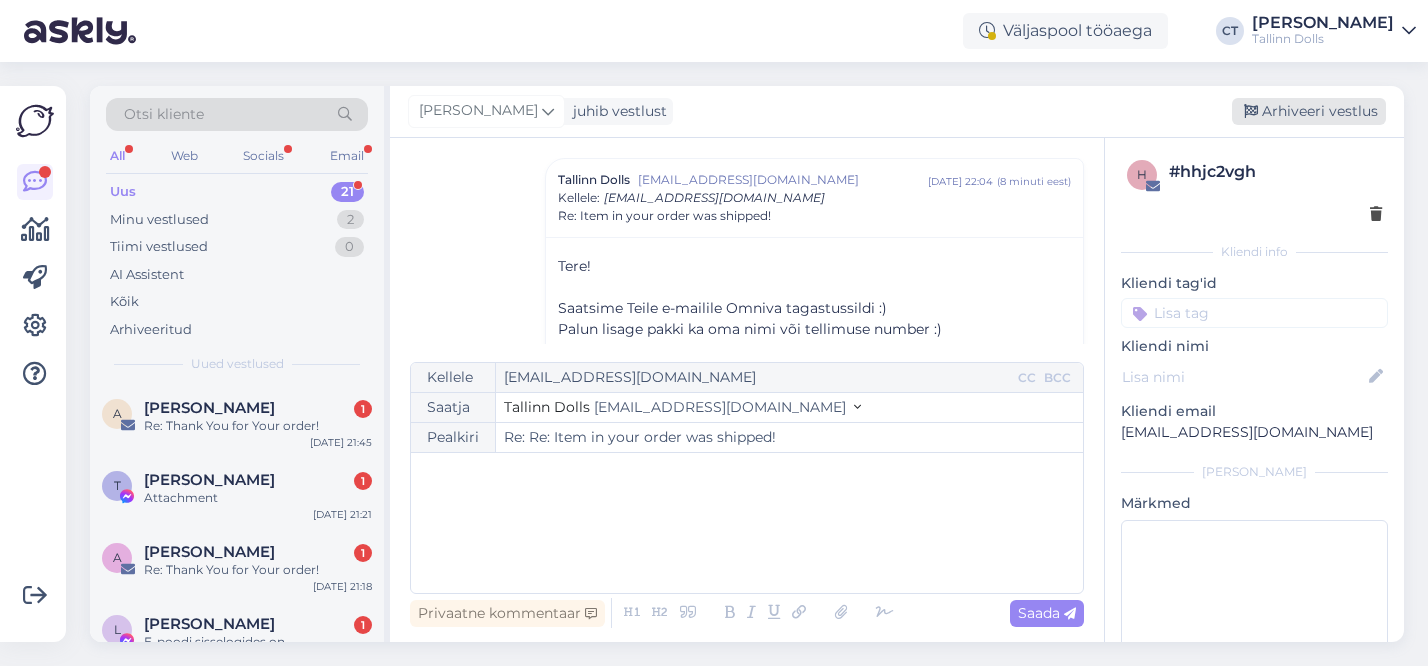 click on "Arhiveeri vestlus" at bounding box center [1309, 111] 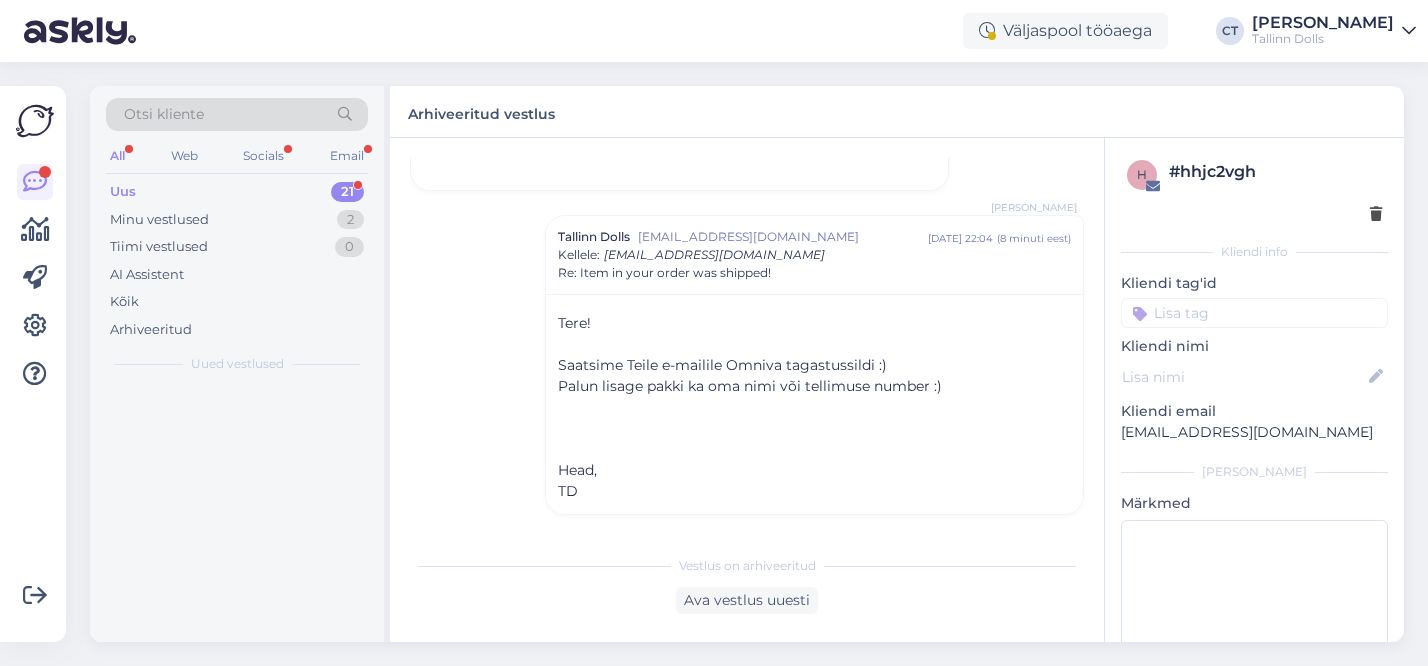scroll, scrollTop: 1515, scrollLeft: 0, axis: vertical 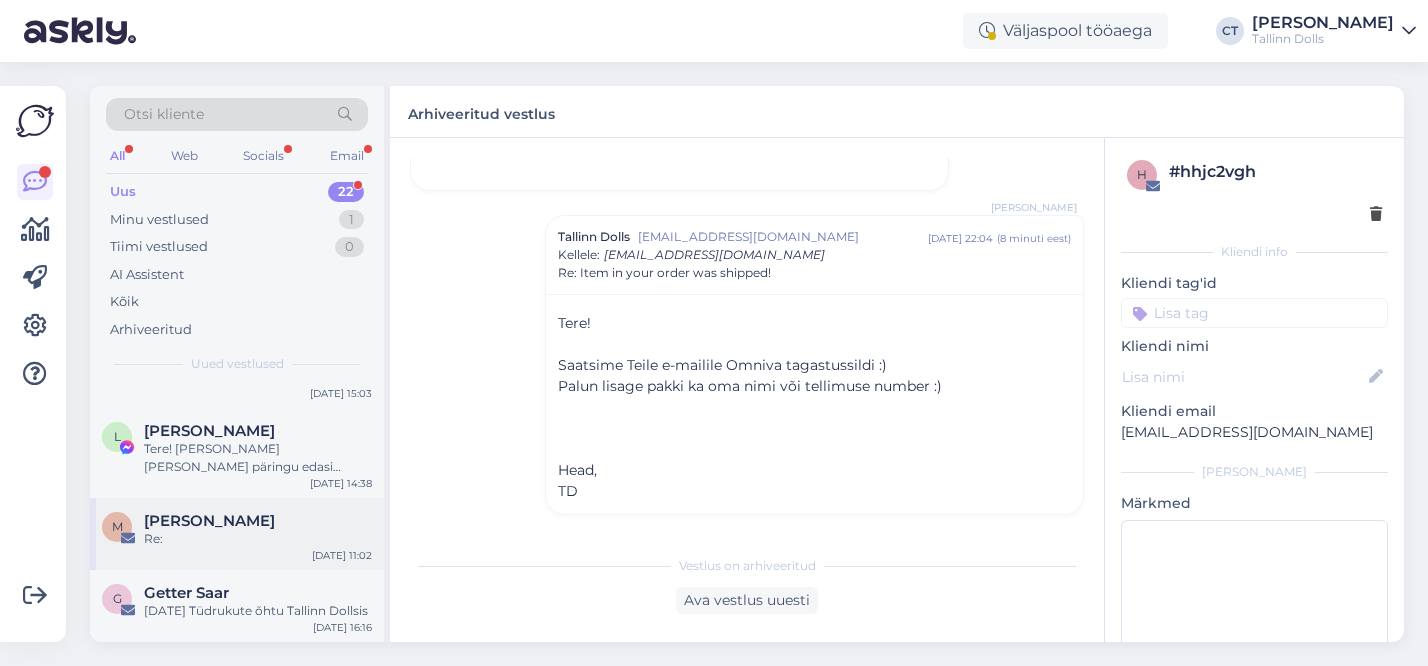 click on "Re:" at bounding box center (258, 539) 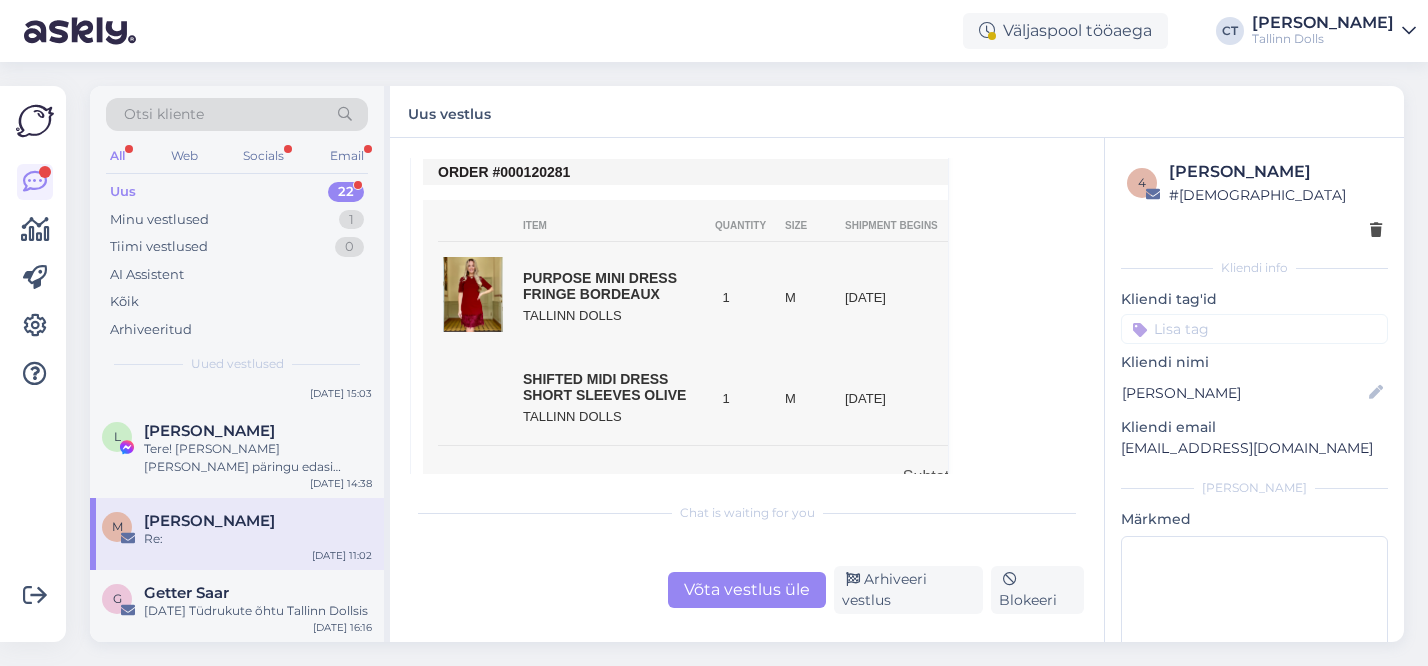 scroll, scrollTop: 905, scrollLeft: 0, axis: vertical 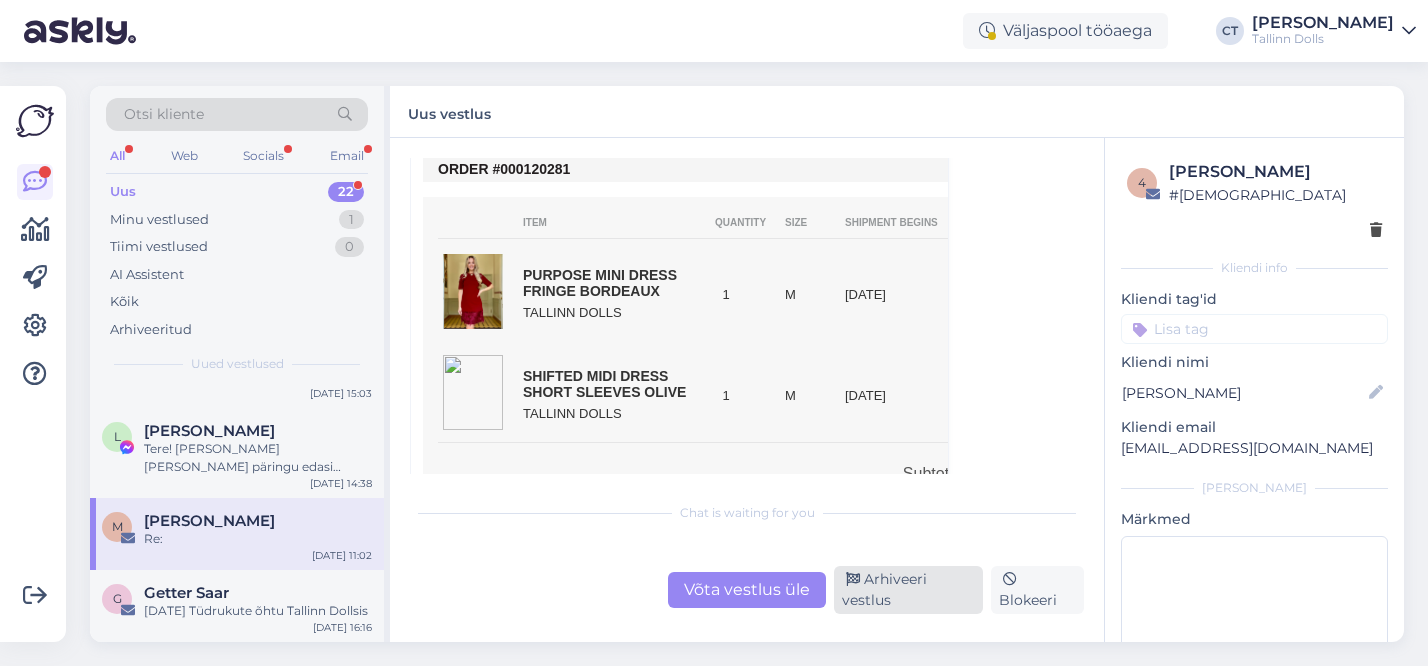 click on "Arhiveeri vestlus" at bounding box center [908, 590] 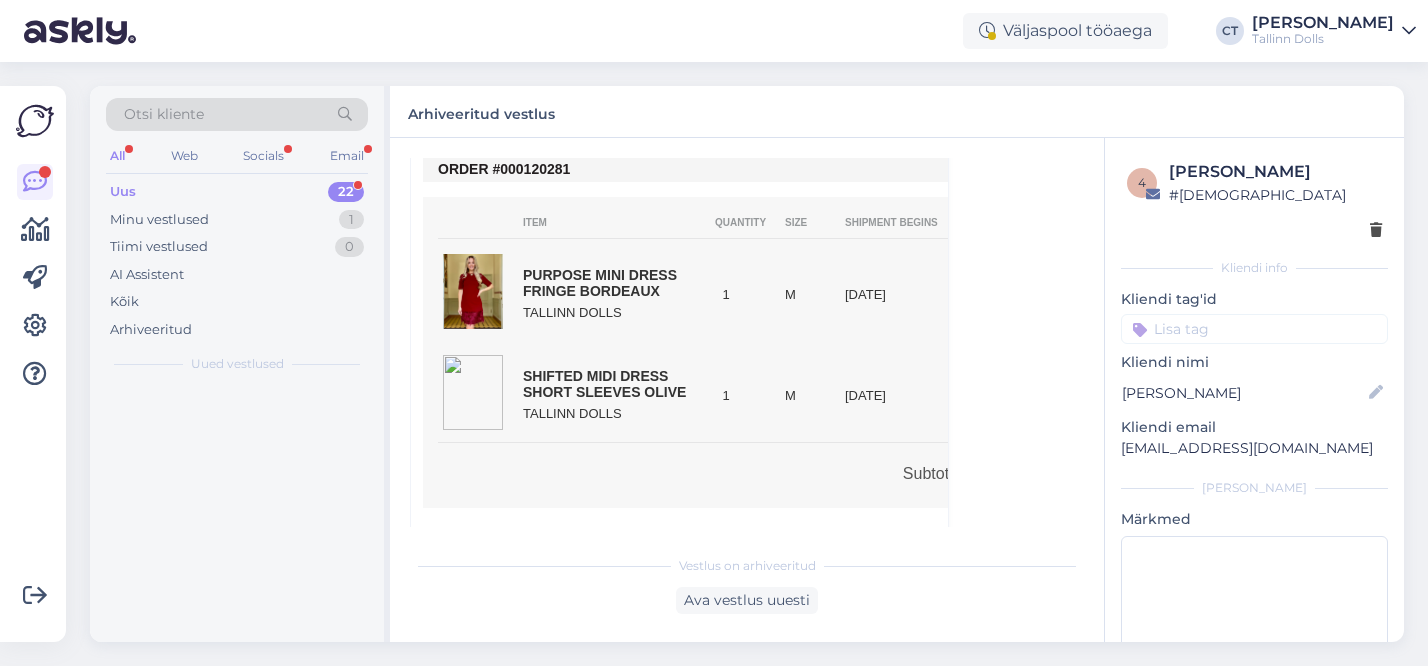 scroll, scrollTop: 398, scrollLeft: 0, axis: vertical 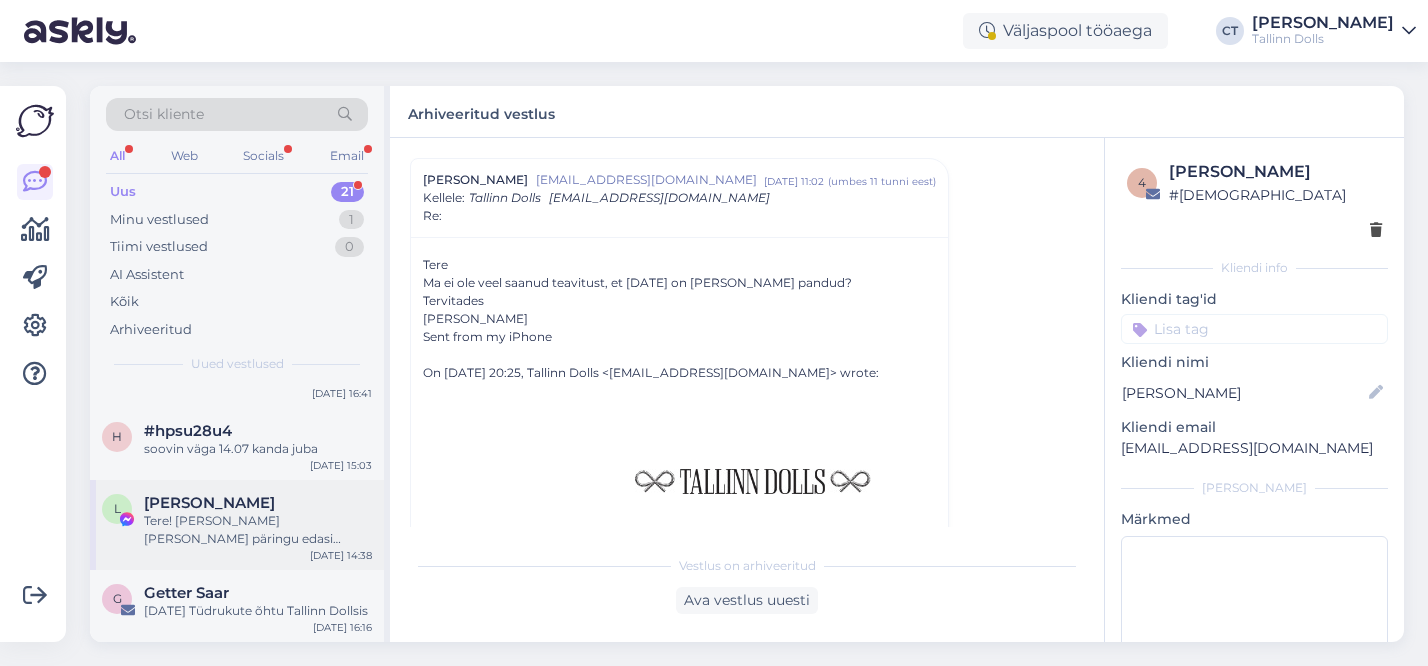 click on "Tere!
[PERSON_NAME] [PERSON_NAME] päringu edasi kolleegile, kes saab Teid vöö osas aidata." at bounding box center [258, 530] 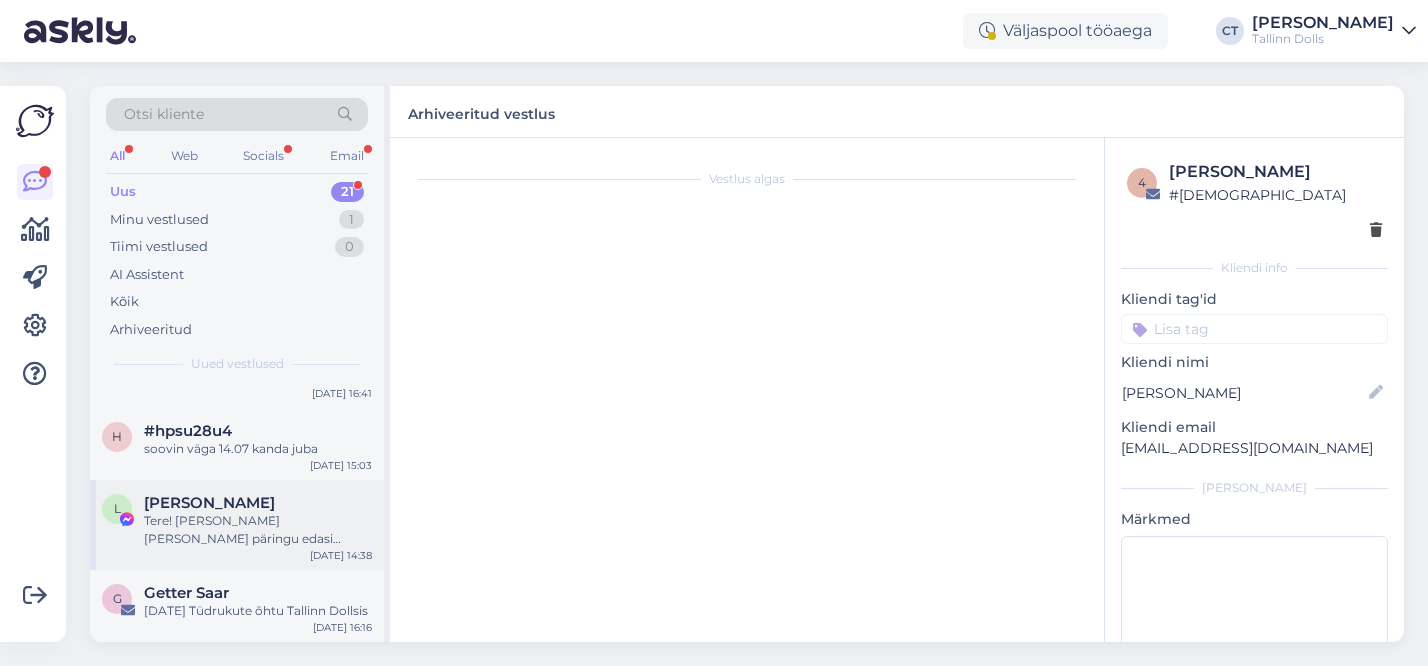 scroll, scrollTop: 57, scrollLeft: 0, axis: vertical 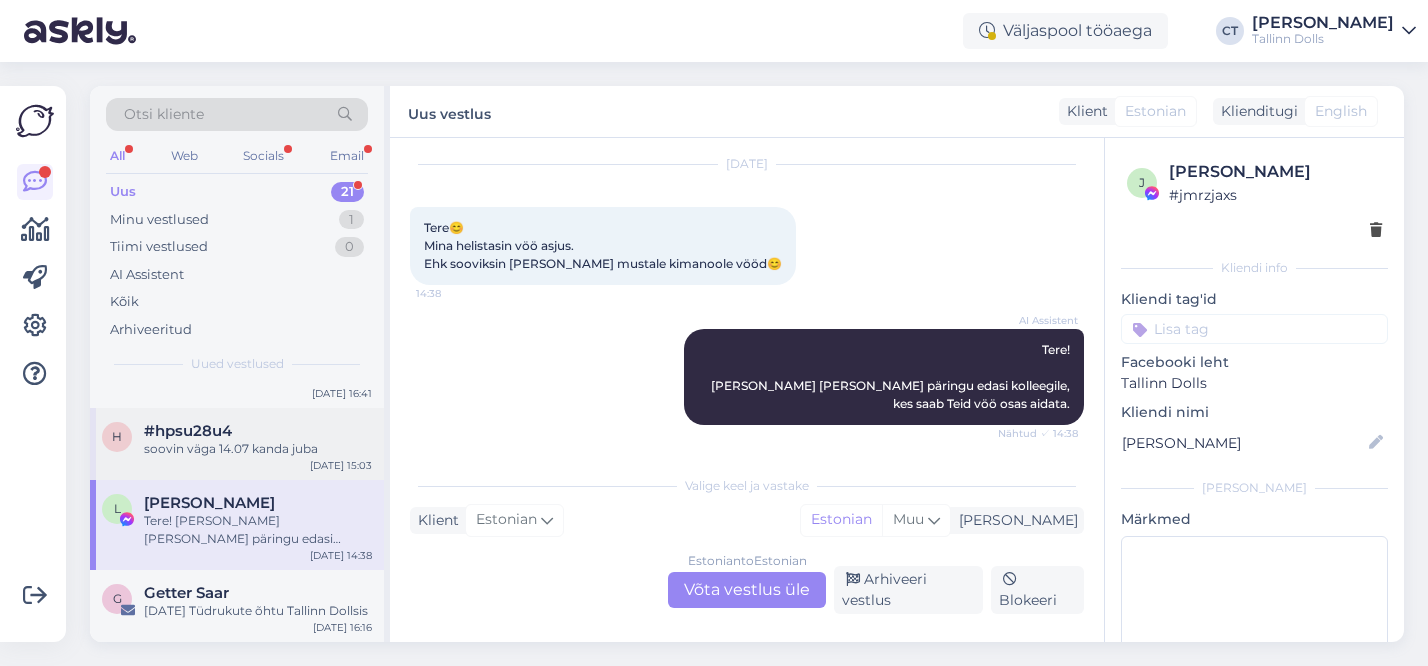 click on "#hpsu28u4" at bounding box center [188, 431] 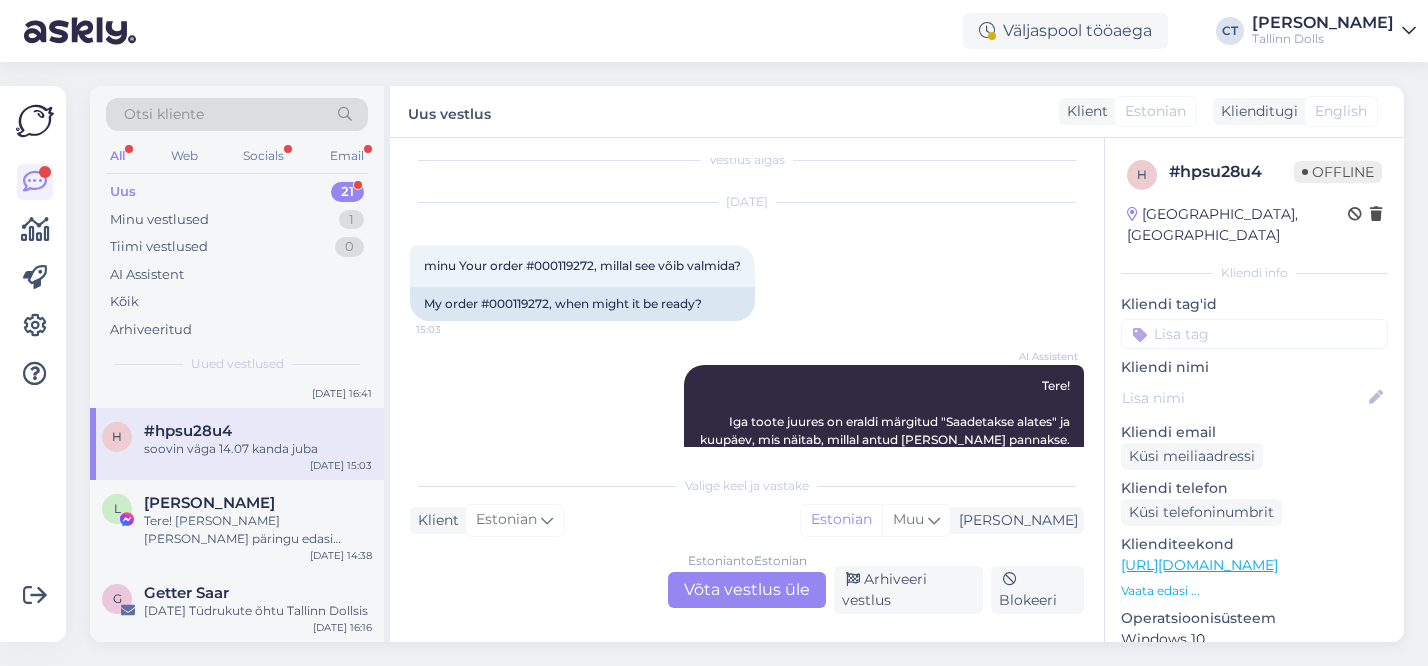 scroll, scrollTop: 0, scrollLeft: 0, axis: both 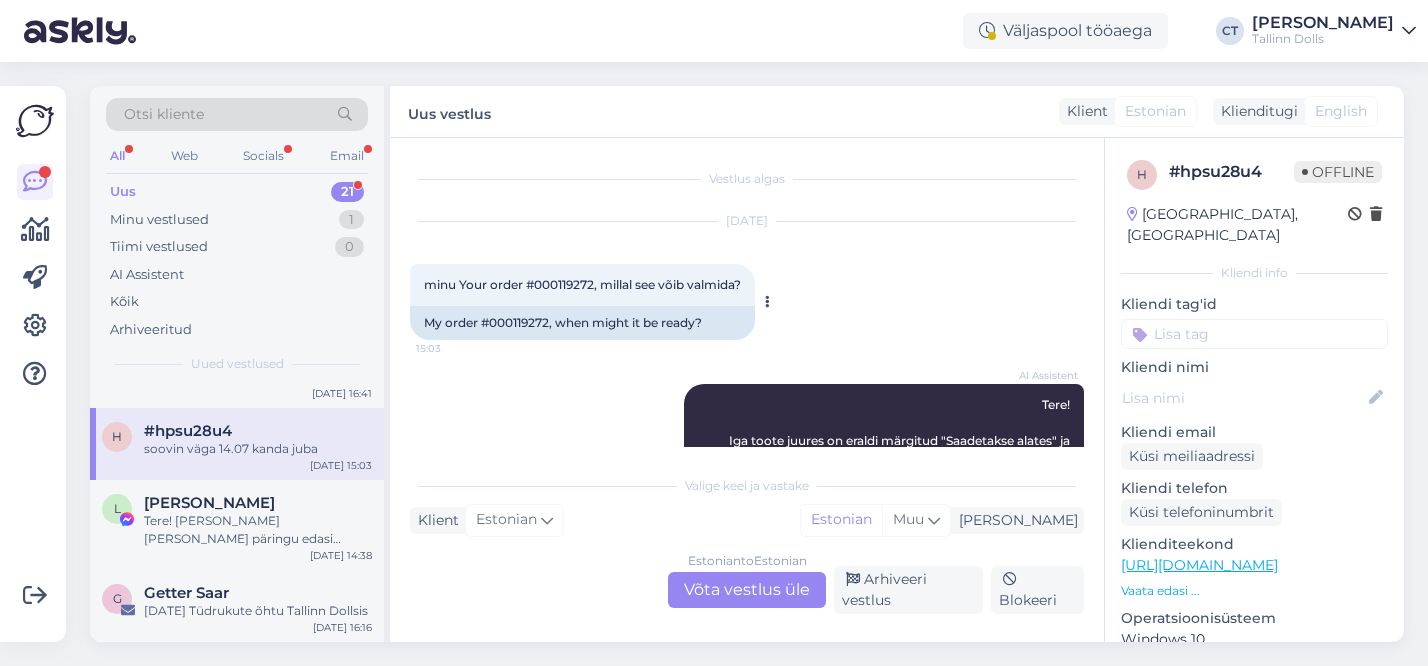 click on "minu Your order #000119272, millal see võib valmida?" at bounding box center (582, 284) 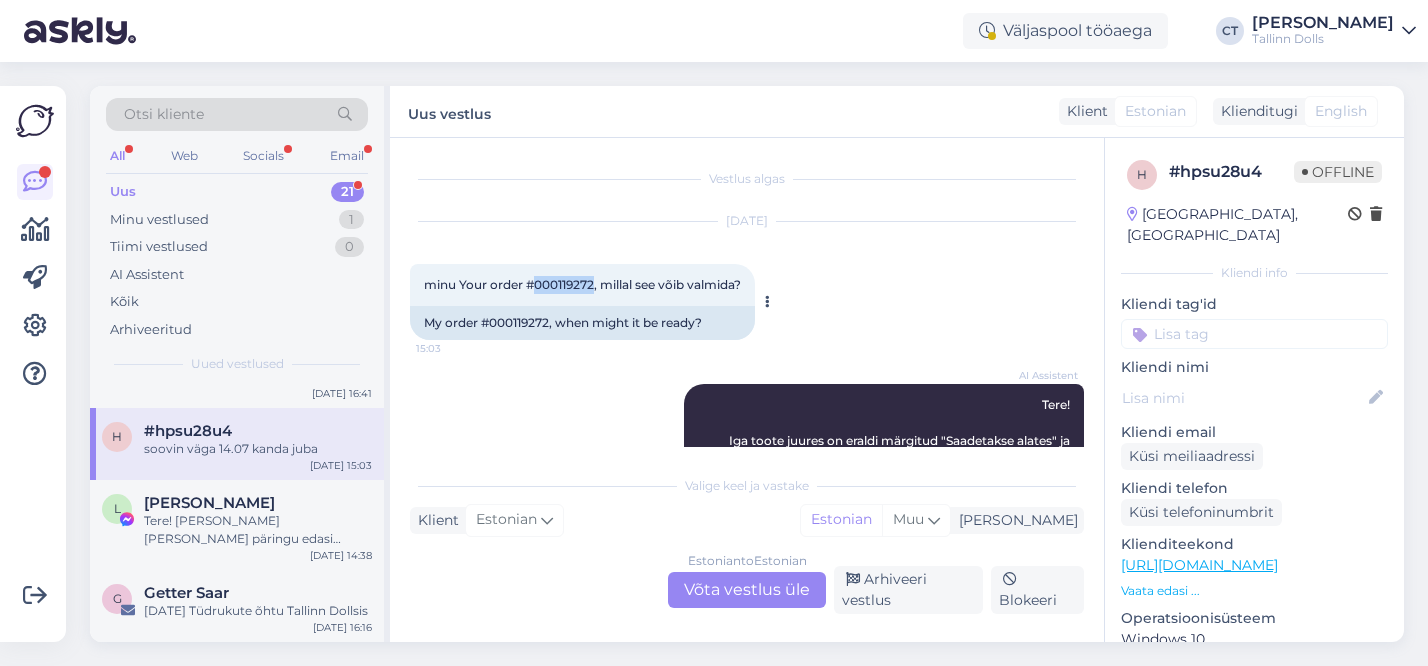 click on "minu Your order #000119272, millal see võib valmida?" at bounding box center [582, 284] 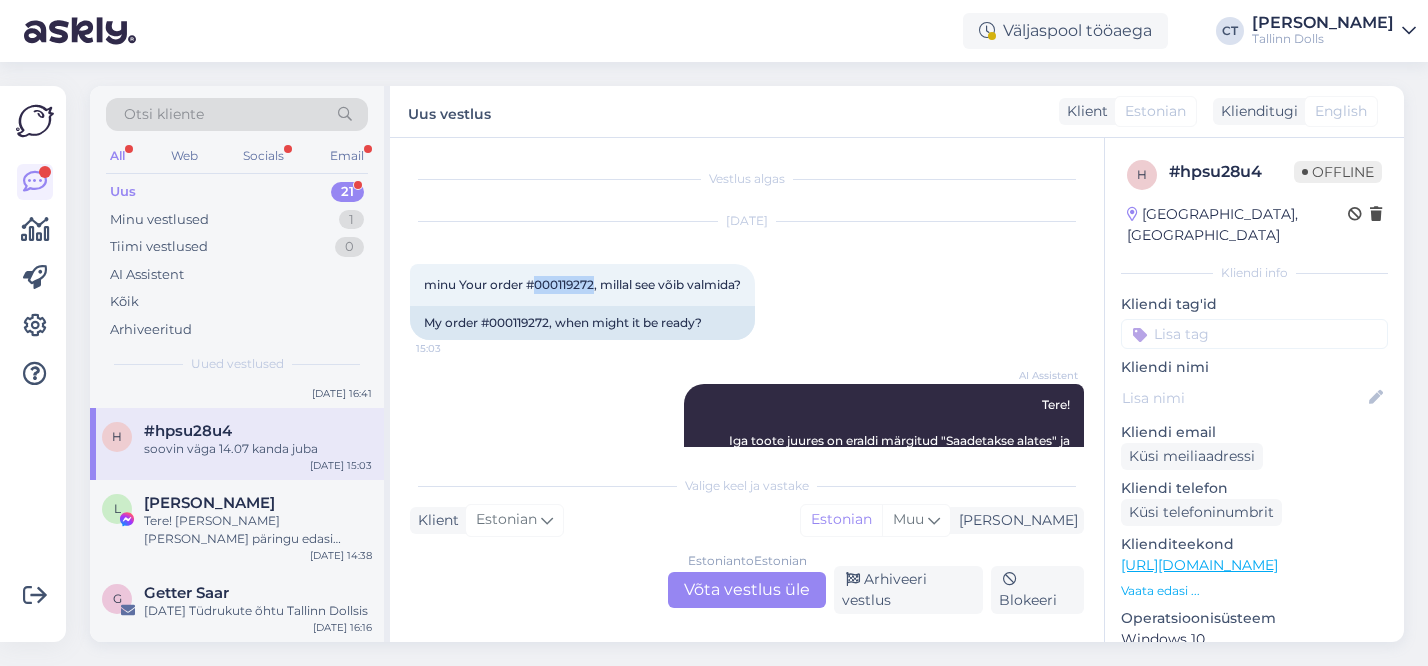 scroll, scrollTop: 1306, scrollLeft: 0, axis: vertical 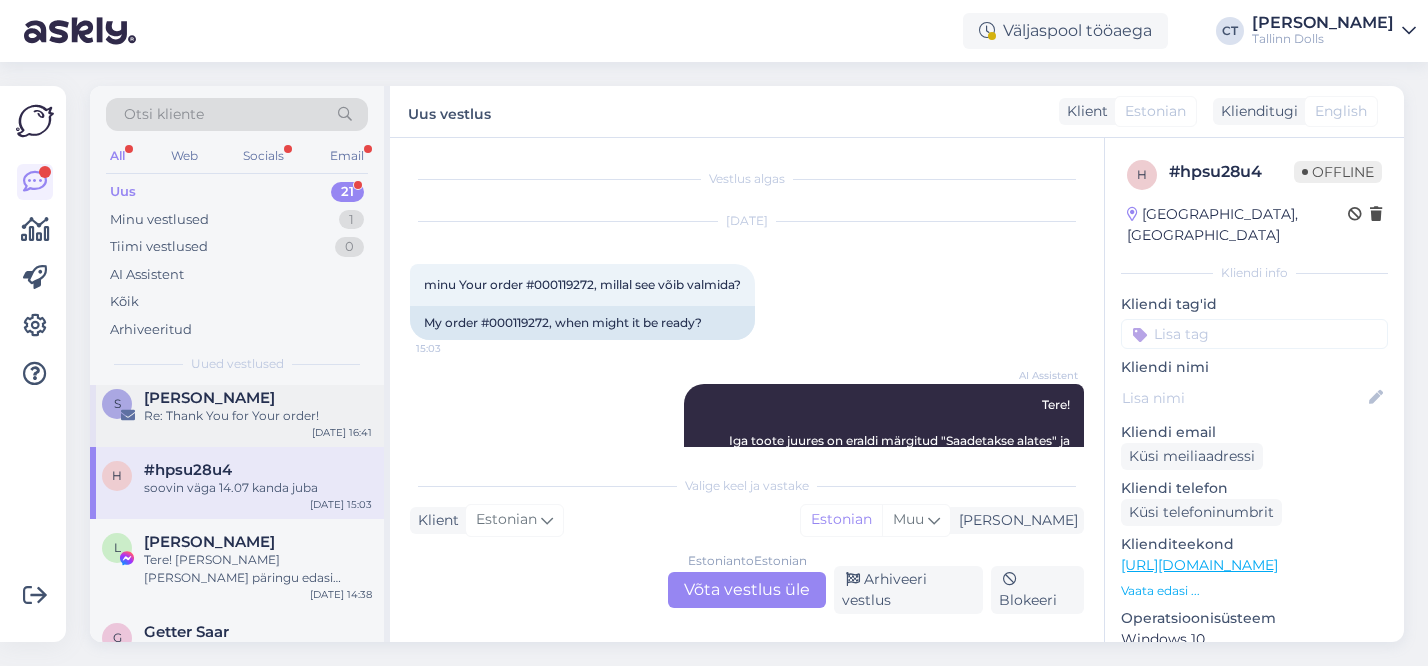 click on "Re: Thank You for Your order!" at bounding box center (258, 416) 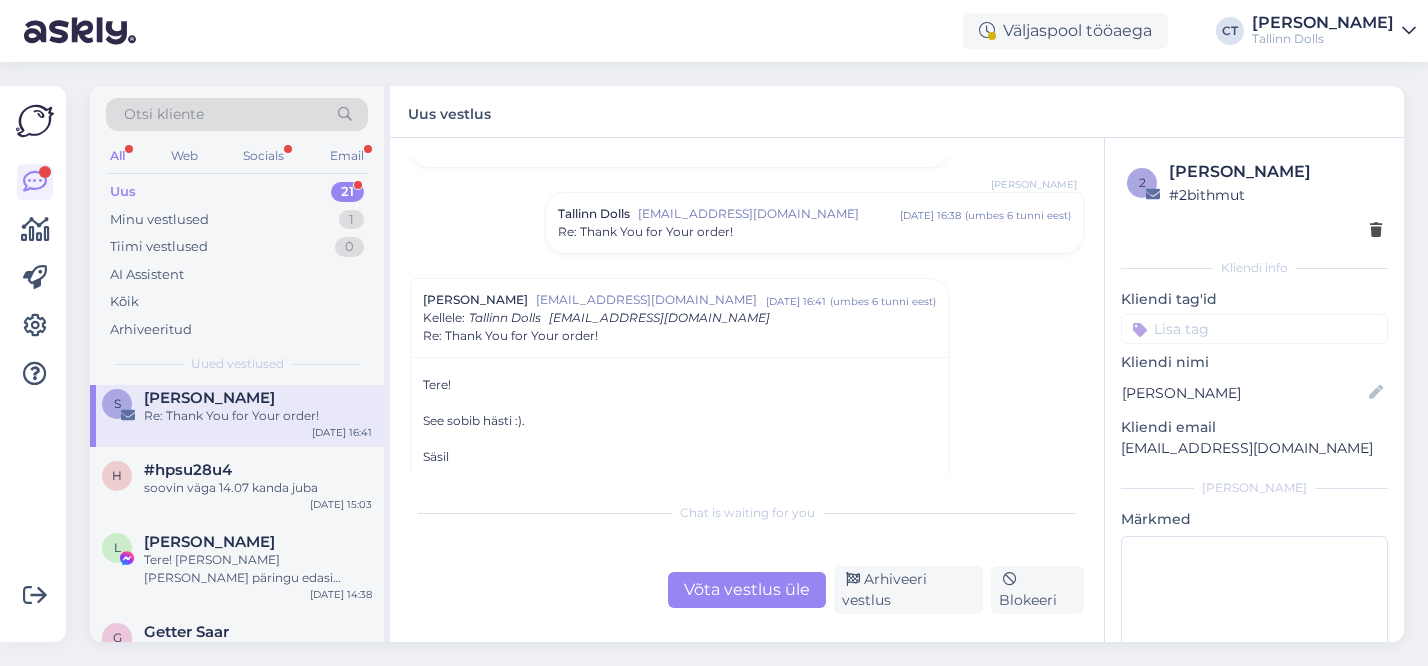 scroll, scrollTop: 271, scrollLeft: 0, axis: vertical 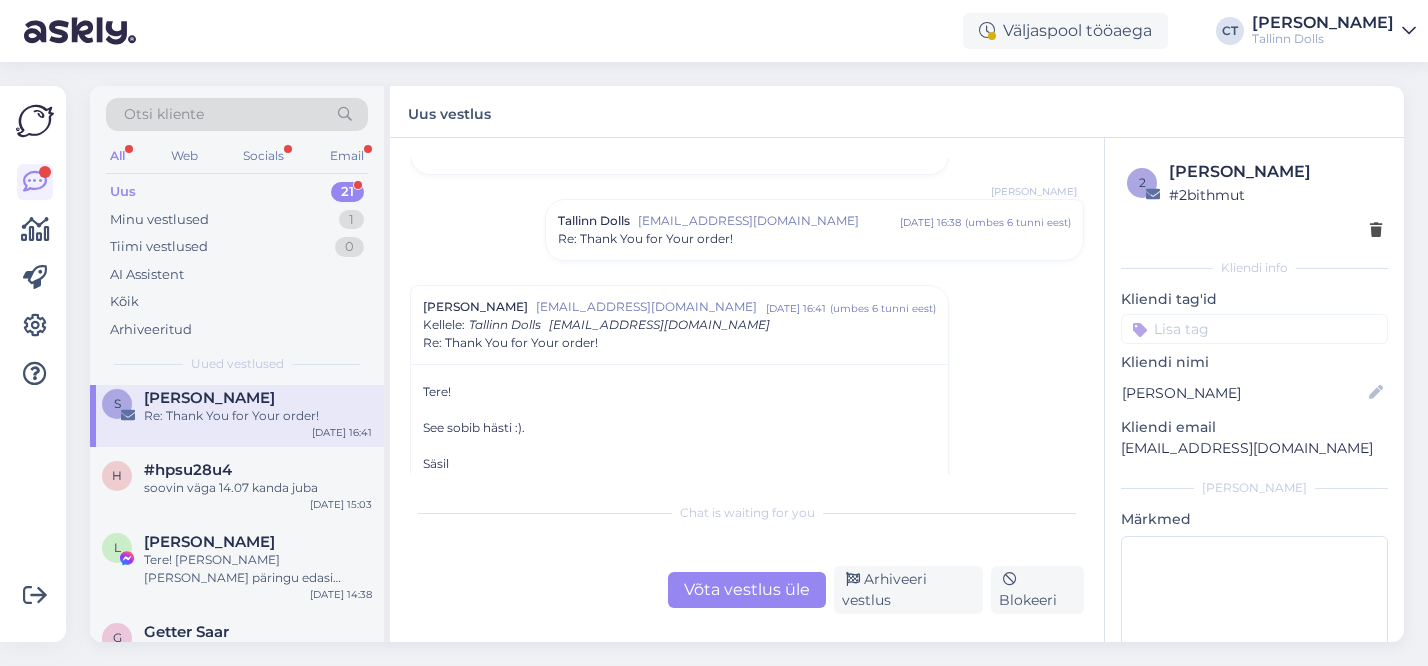 click on "Re: Thank You for Your order!" at bounding box center [645, 239] 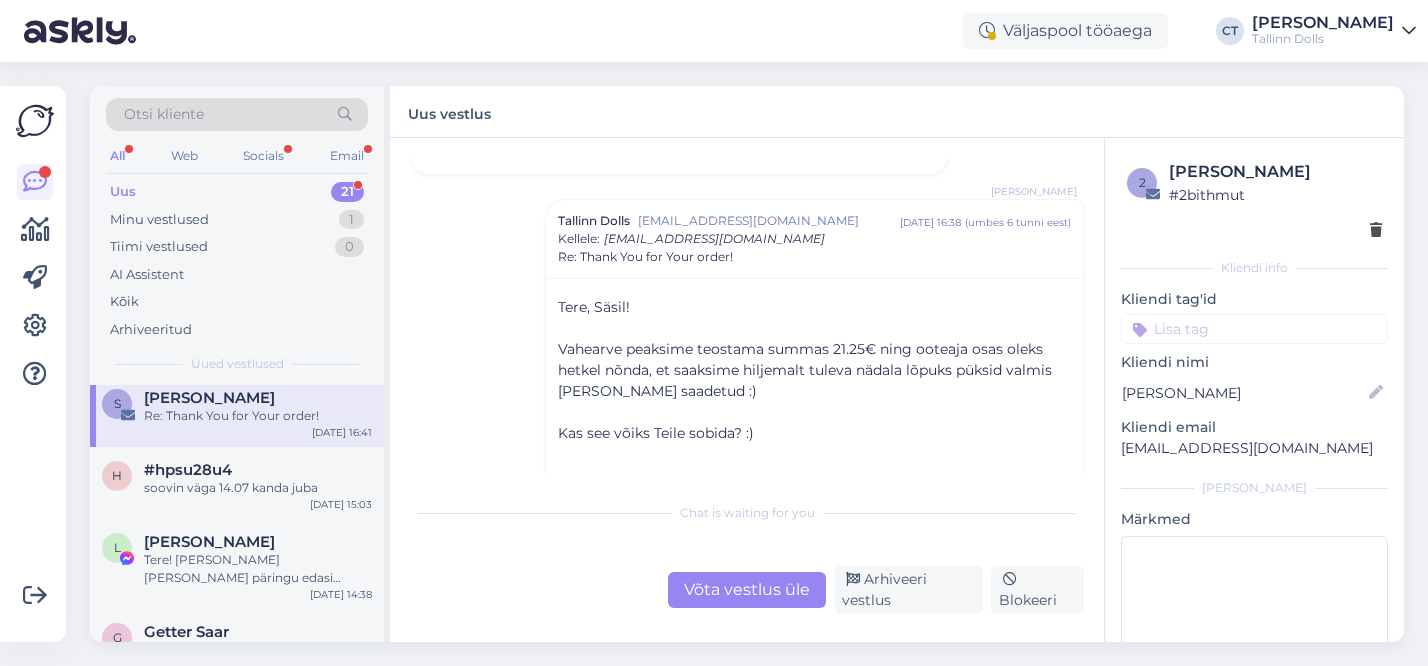 click on "Võta vestlus üle" at bounding box center [747, 590] 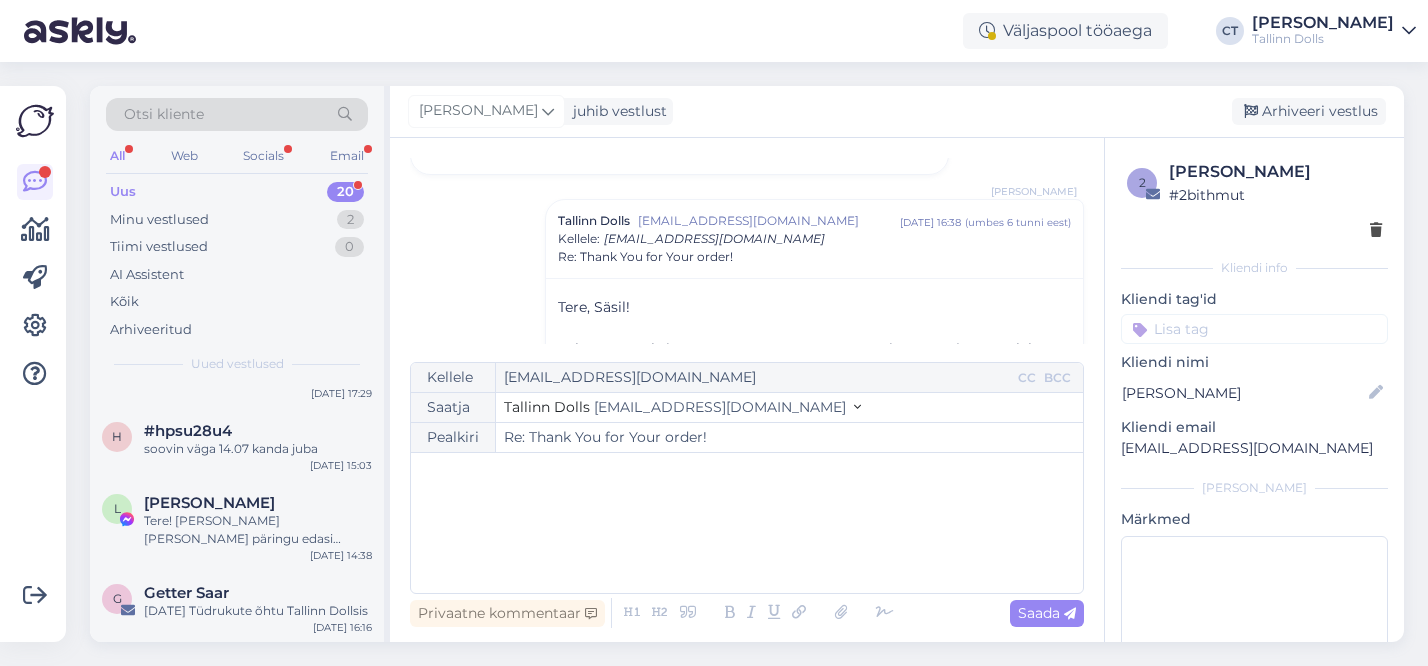 scroll, scrollTop: 678, scrollLeft: 0, axis: vertical 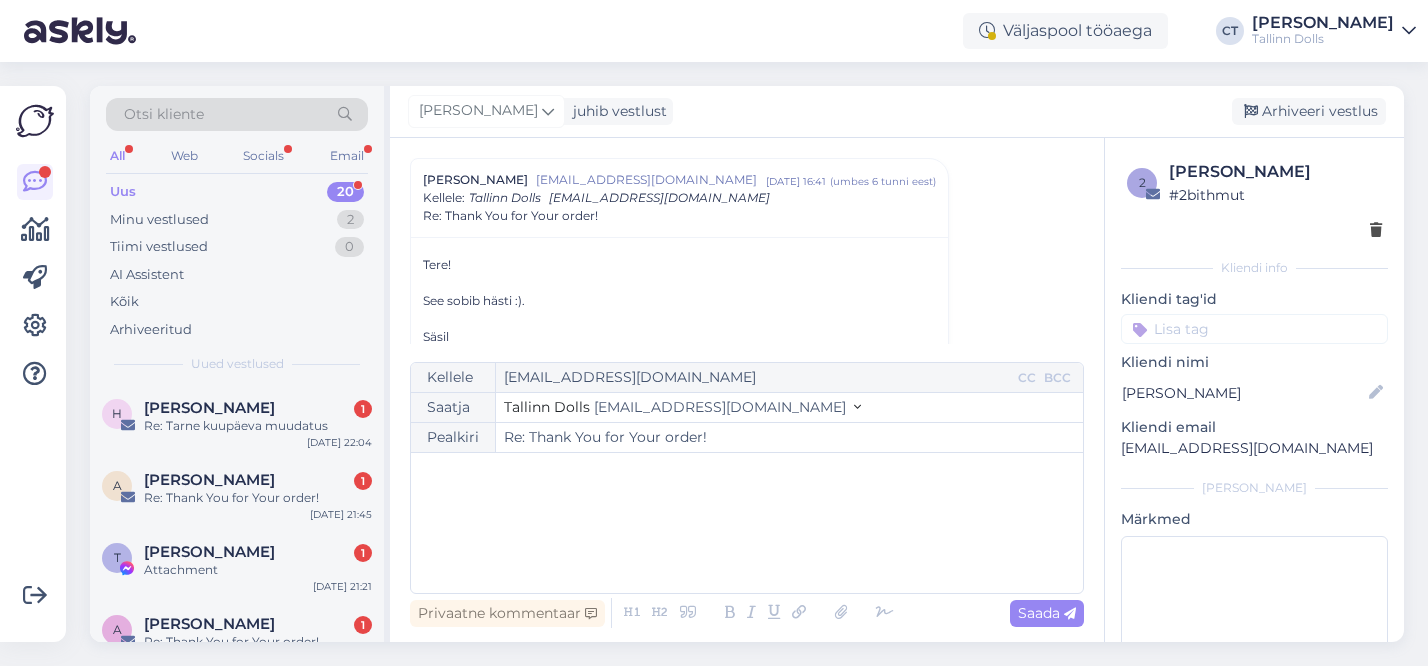 click on "﻿" at bounding box center (747, 523) 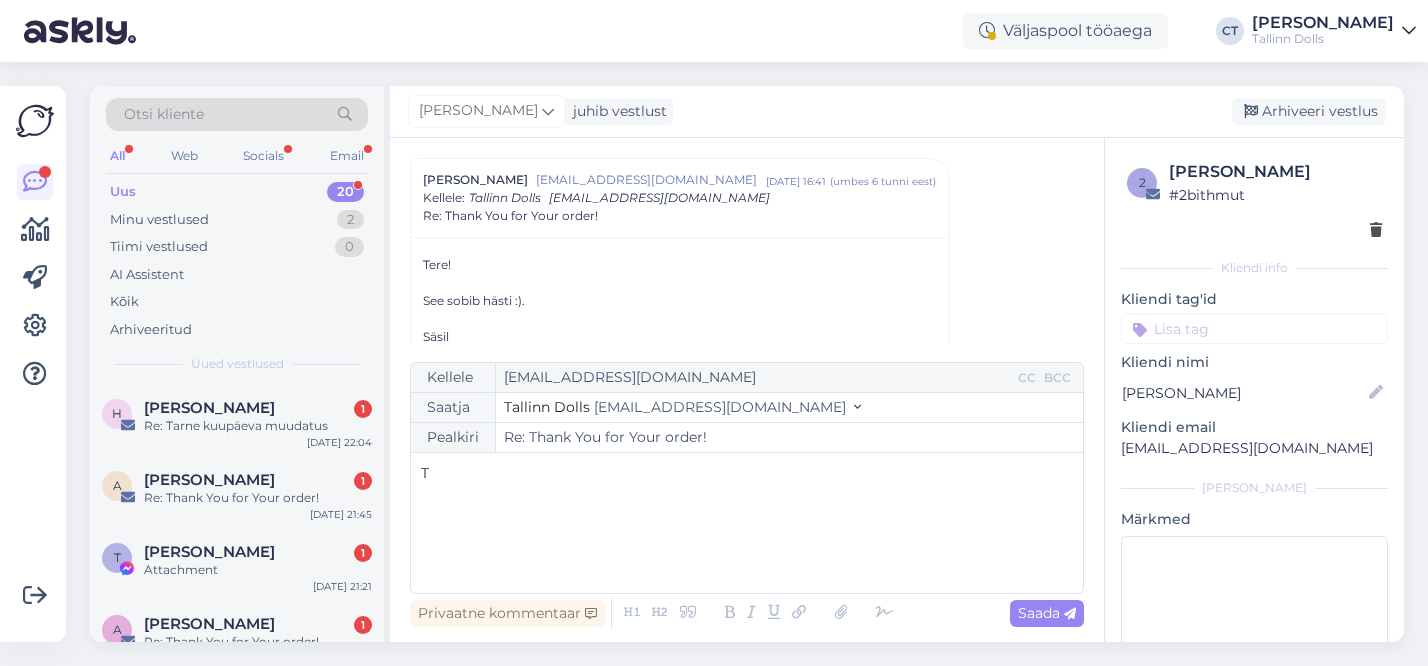 type 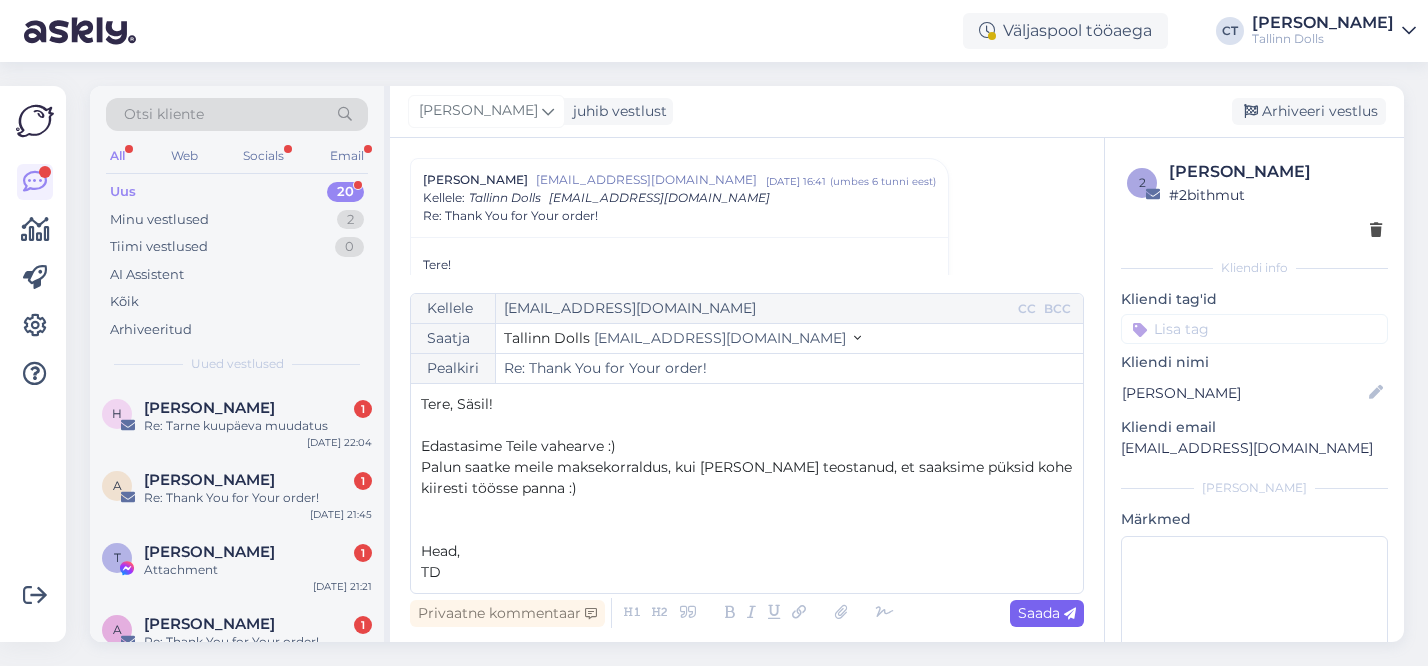 click on "Saada" at bounding box center [1047, 613] 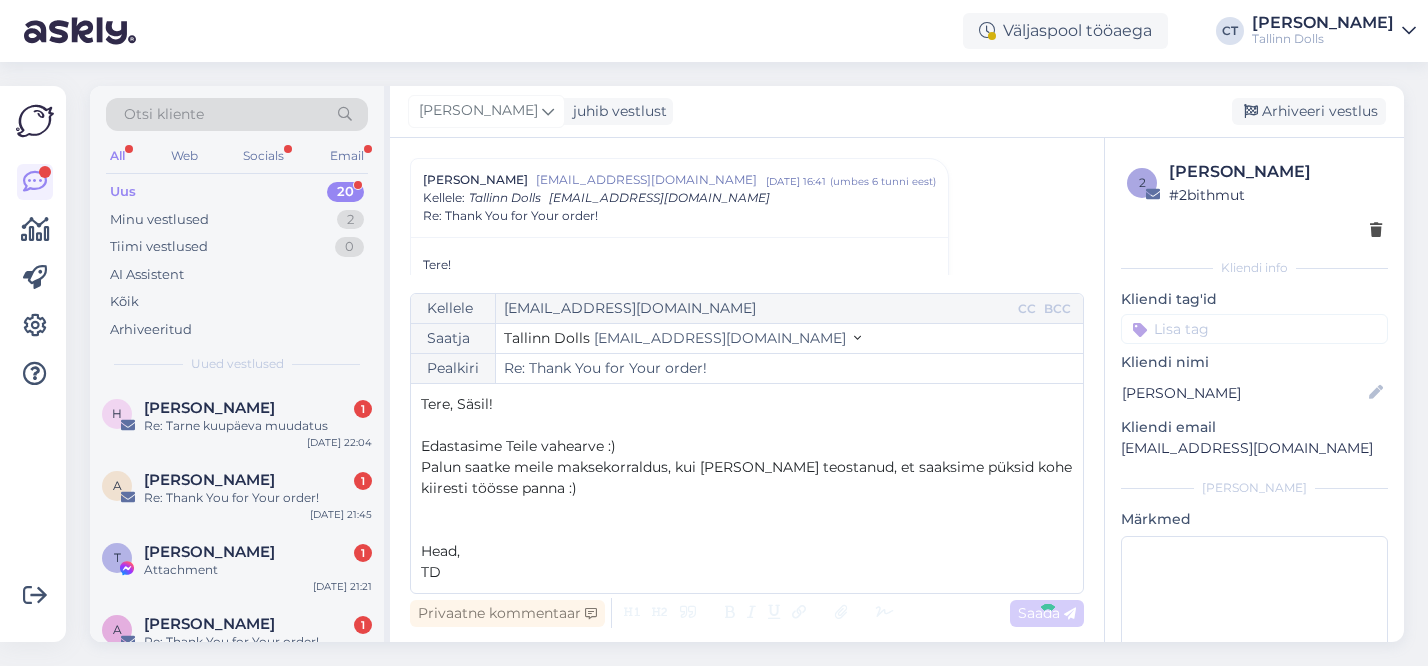 type on "Re: Re: Thank You for Your order!" 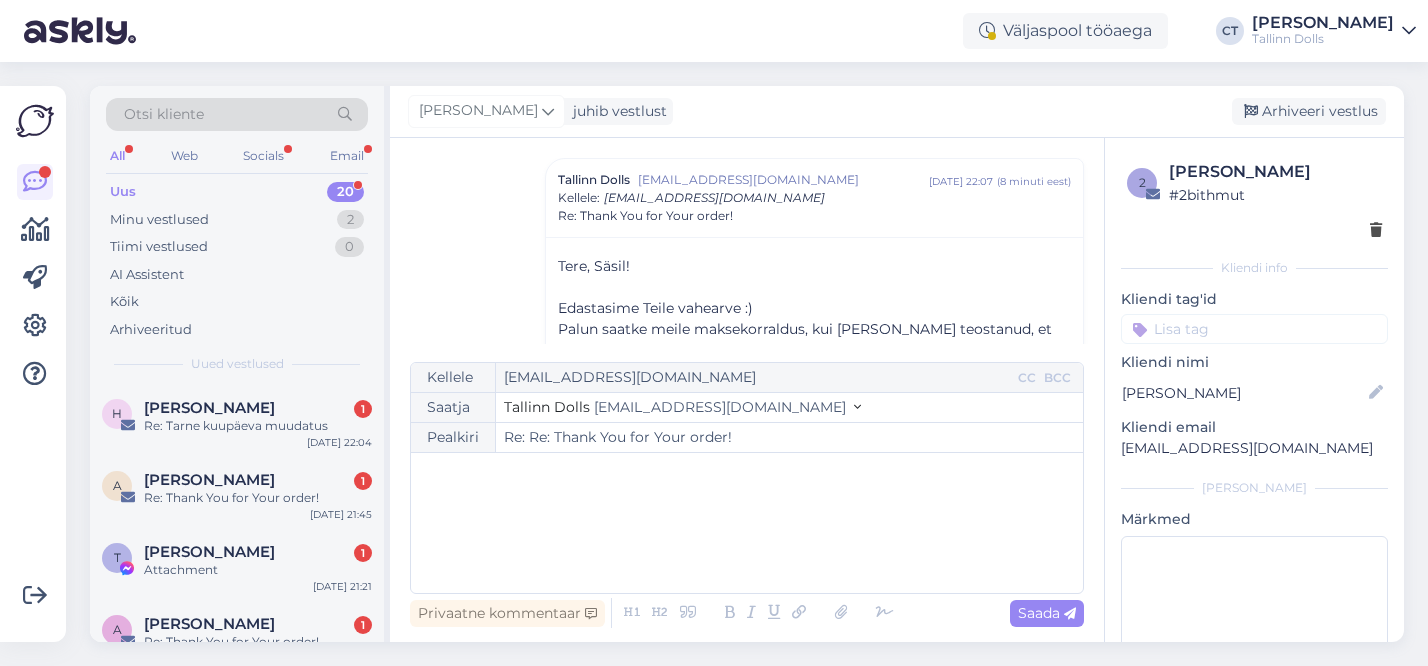 scroll, scrollTop: 1170, scrollLeft: 0, axis: vertical 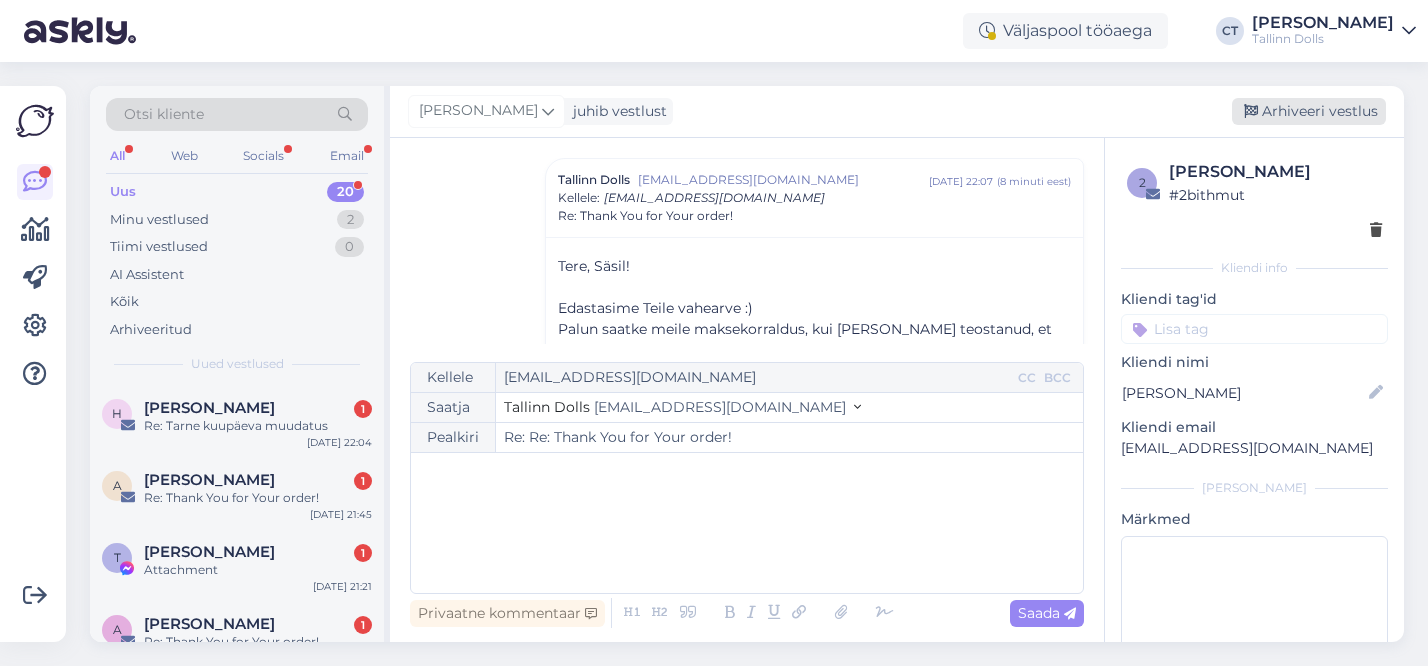 click on "Arhiveeri vestlus" at bounding box center [1309, 111] 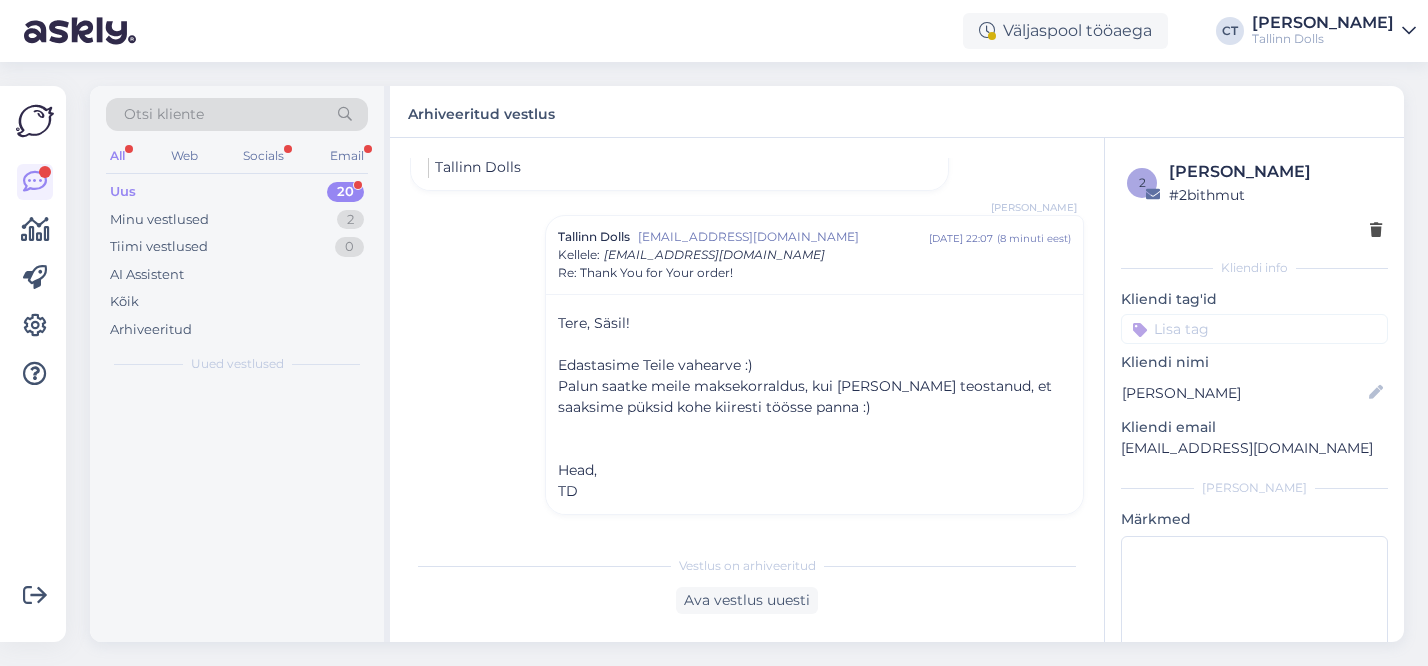 scroll, scrollTop: 1113, scrollLeft: 0, axis: vertical 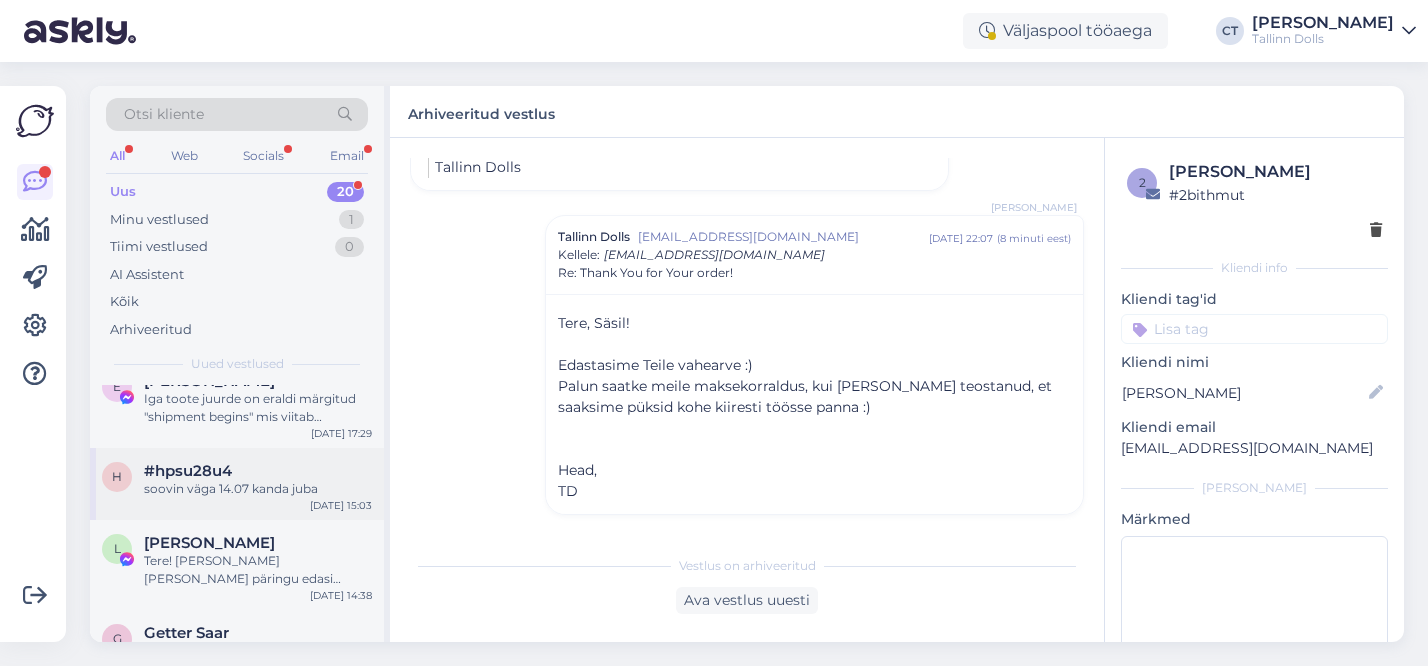 click on "h #hpsu28u4 soovin väga 14.07 kanda juba Jul 10 15:03" at bounding box center (237, 484) 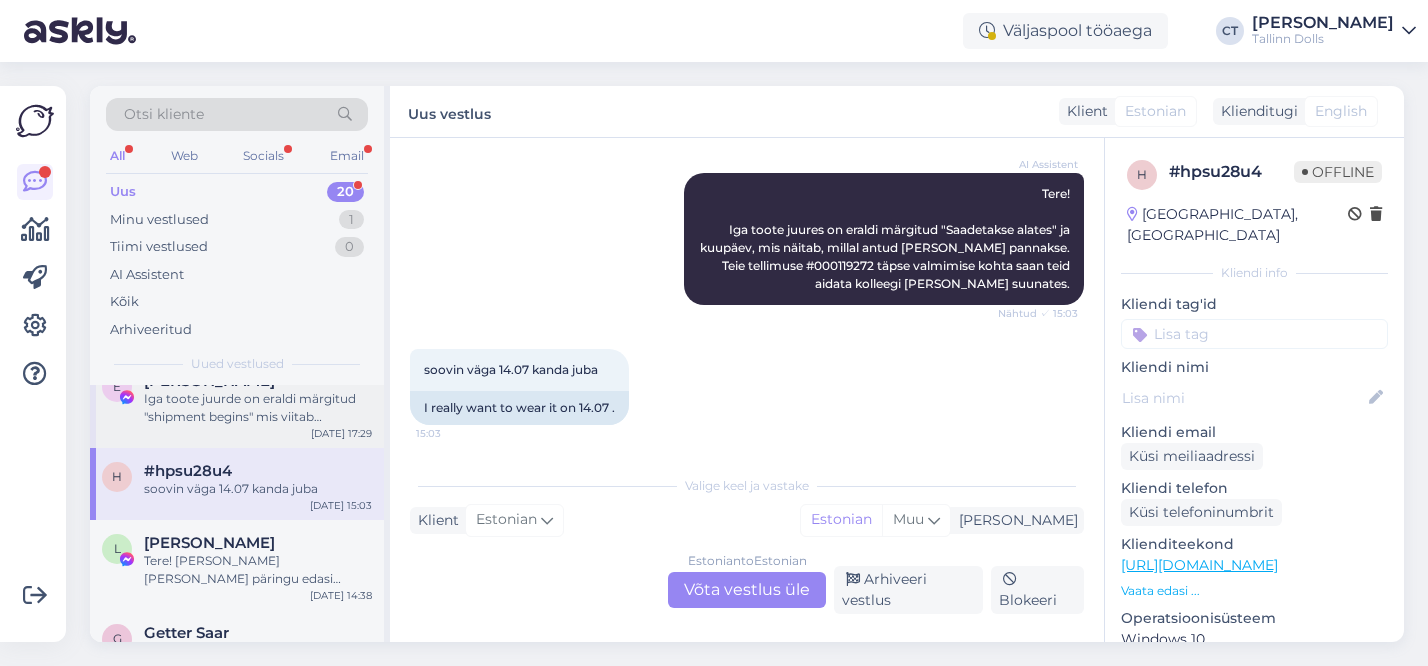 click on "Iga toote juurde on eraldi märgitud "shipment begins" mis viitab kuupäeva kui algab antud toote saatmine :)
Sellel kleidil on selleks 21.07 :)" at bounding box center (258, 408) 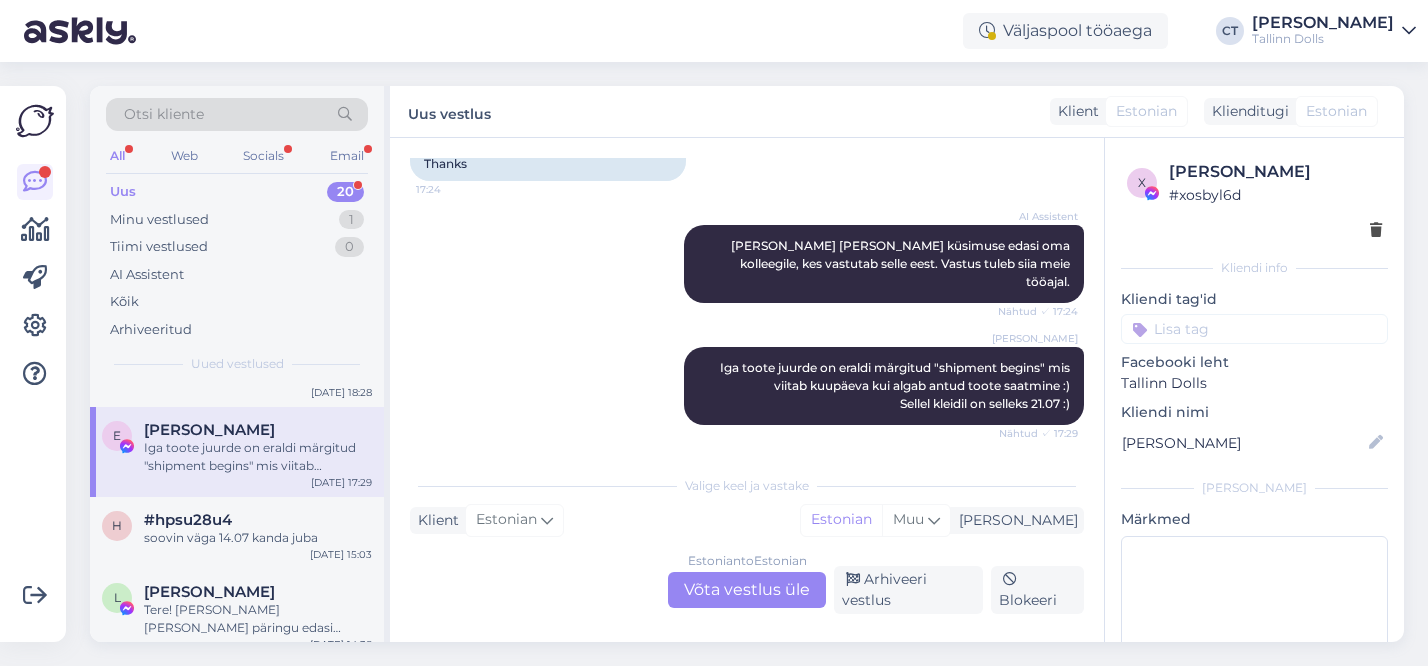 scroll, scrollTop: 1163, scrollLeft: 0, axis: vertical 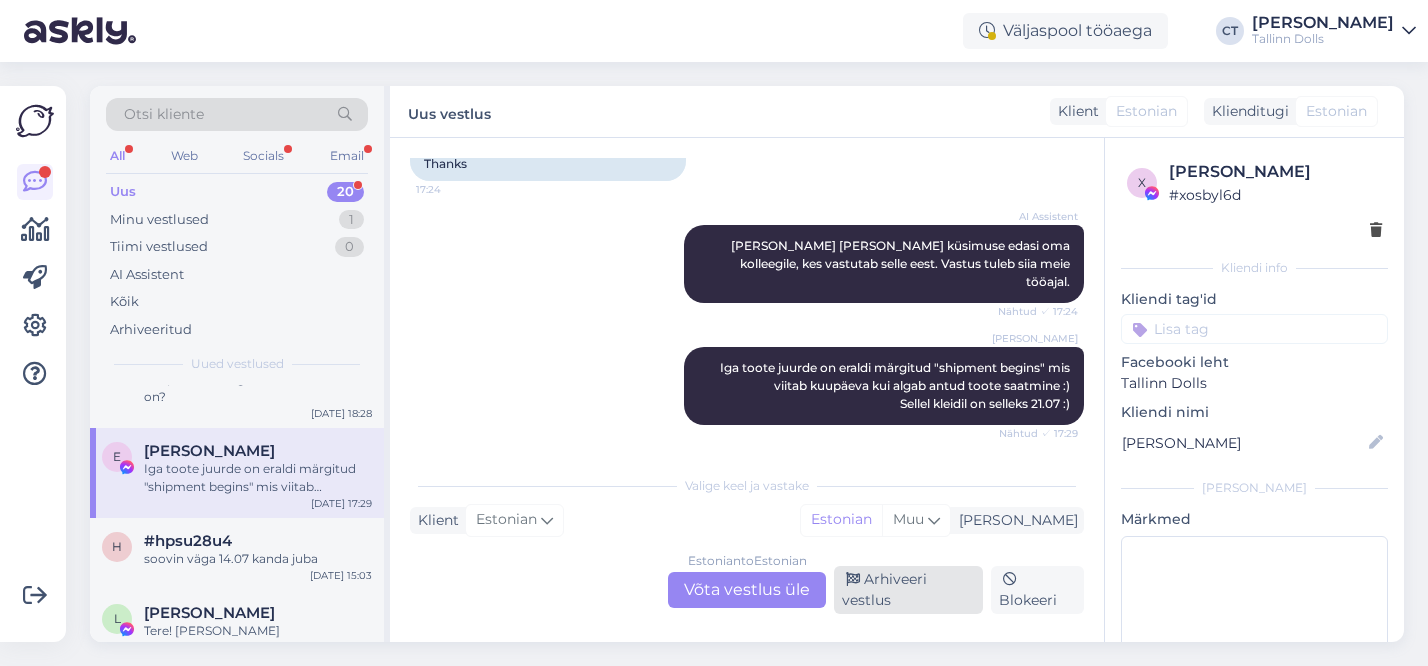 click on "Arhiveeri vestlus" at bounding box center (908, 590) 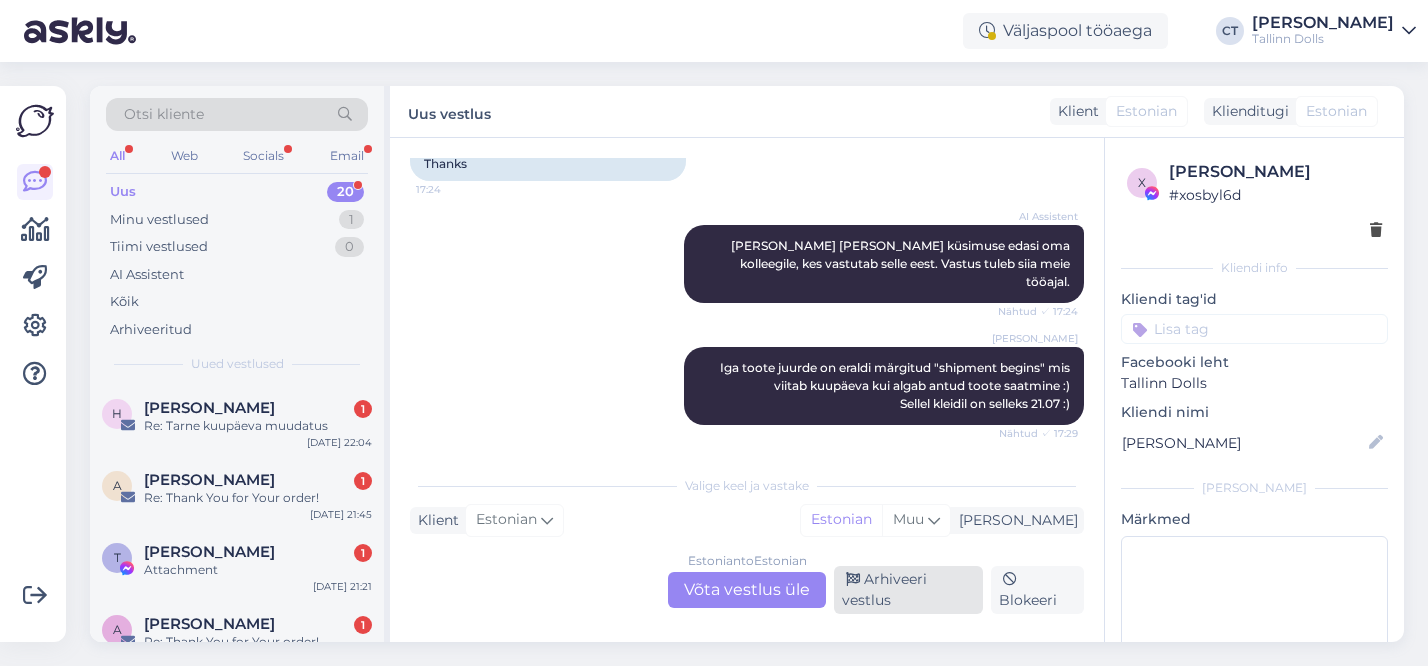 scroll, scrollTop: 1541, scrollLeft: 0, axis: vertical 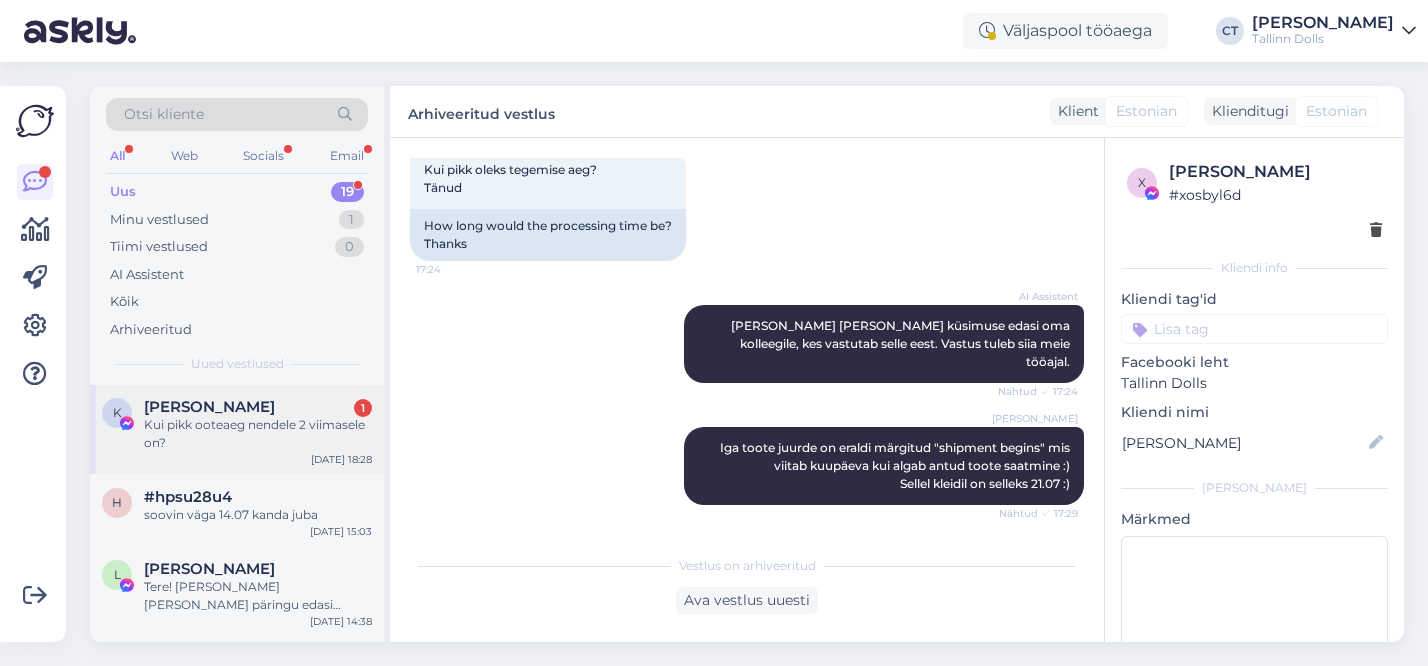 click on "Kui pikk ooteaeg nendele 2 viimasele on?" at bounding box center [258, 434] 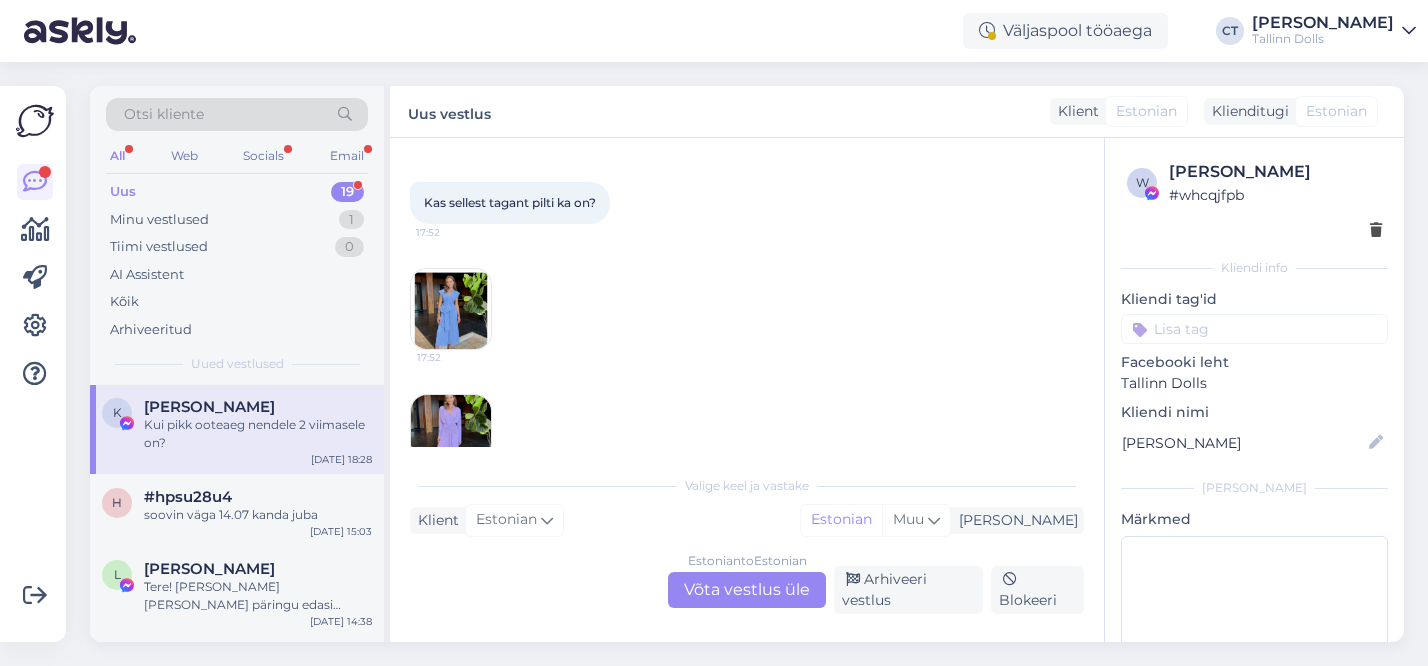 scroll, scrollTop: 3907, scrollLeft: 0, axis: vertical 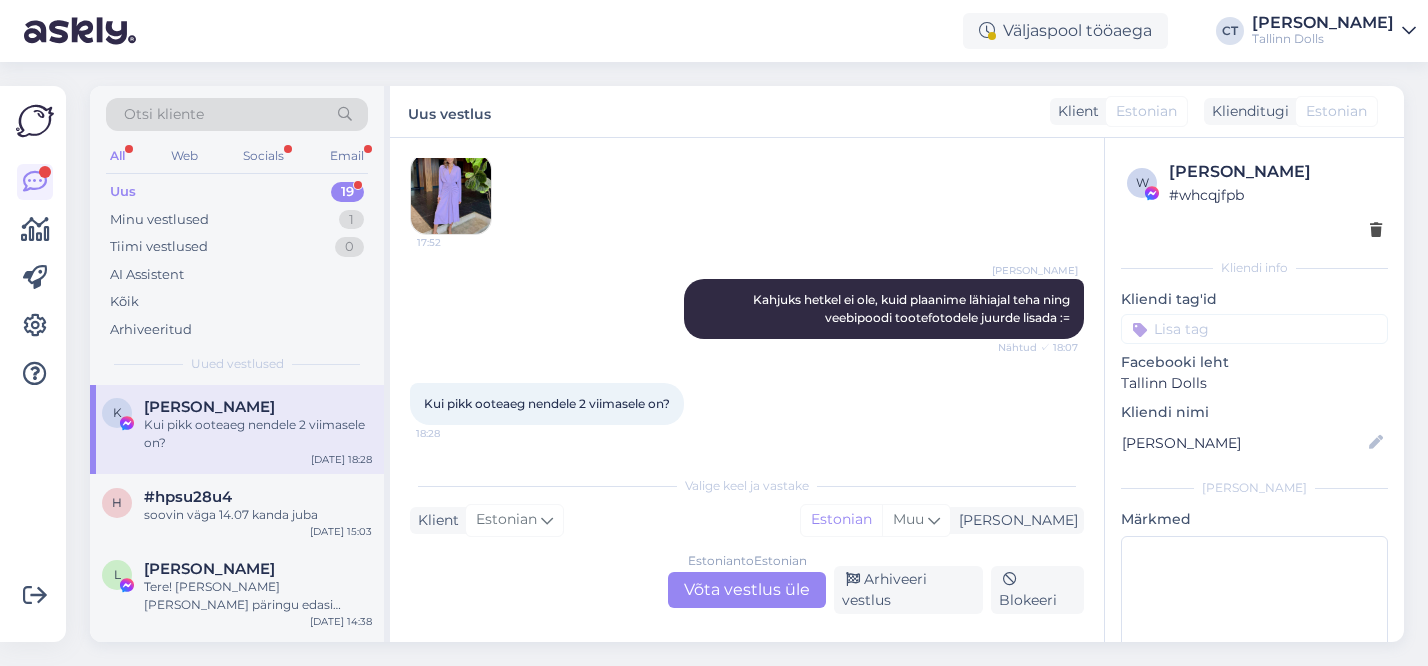 click at bounding box center [451, 194] 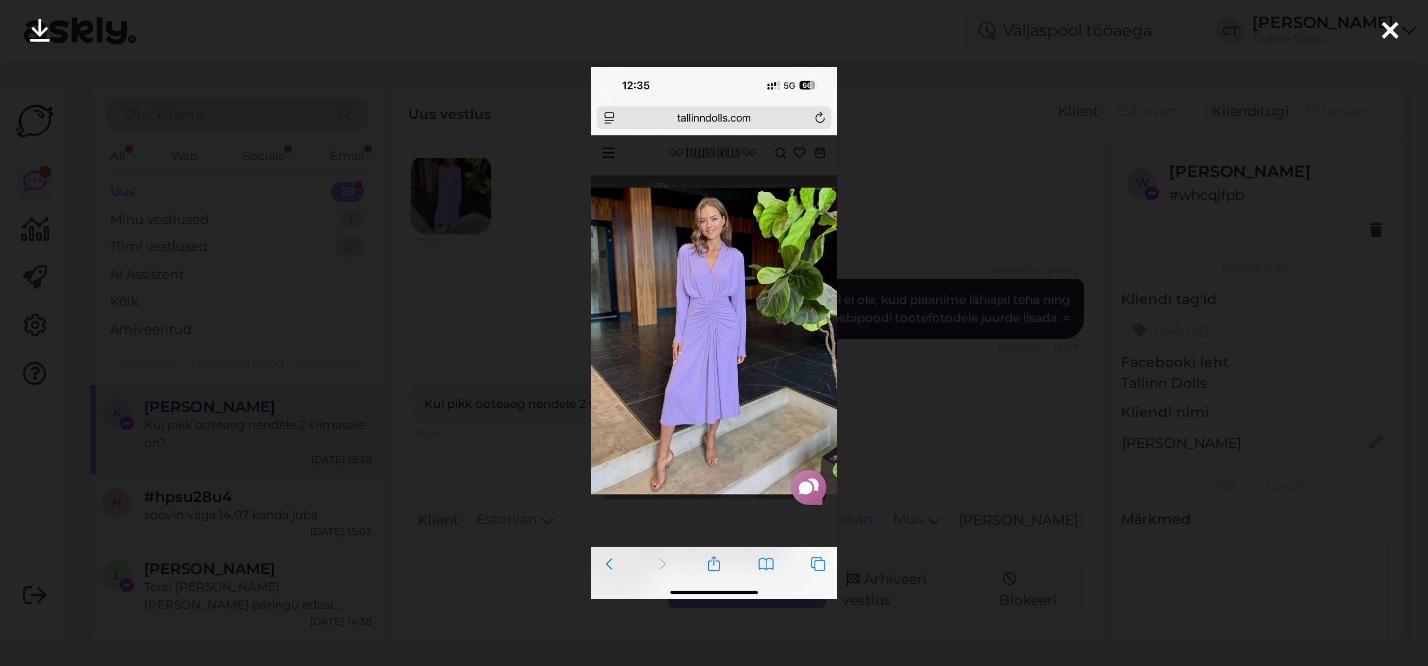 click at bounding box center (714, 333) 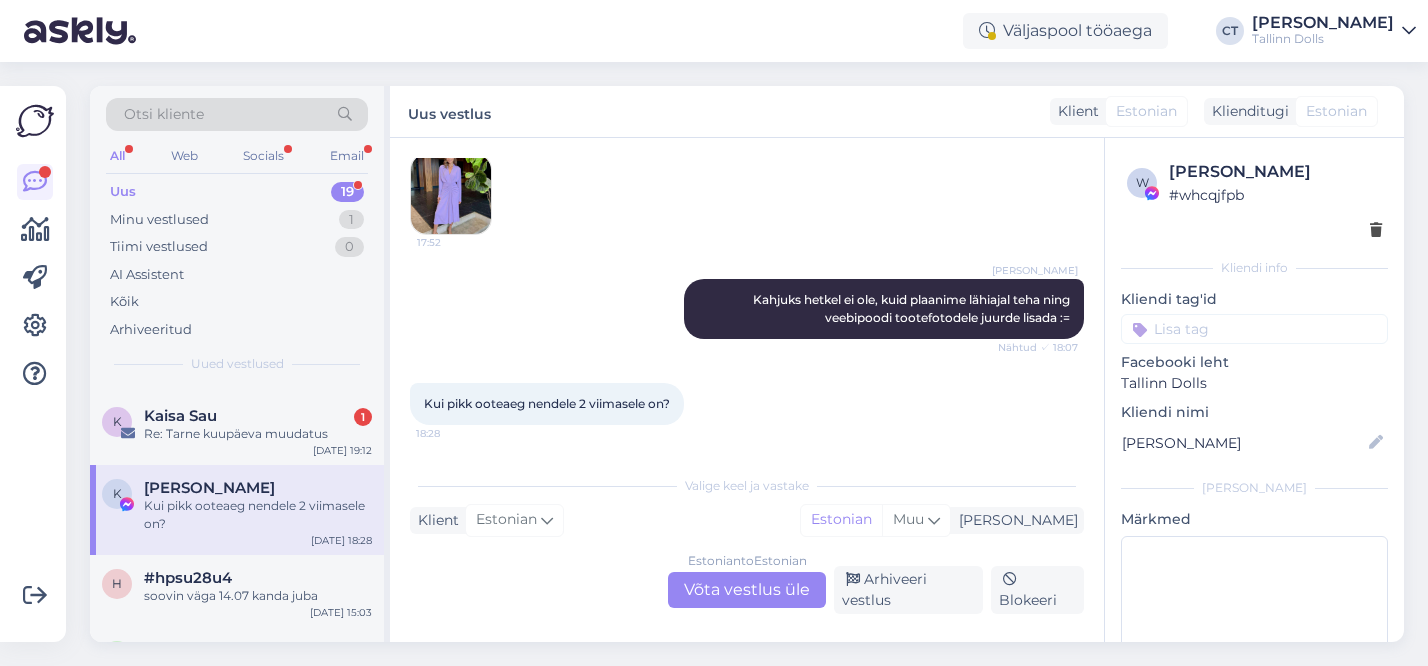 scroll, scrollTop: 1005, scrollLeft: 0, axis: vertical 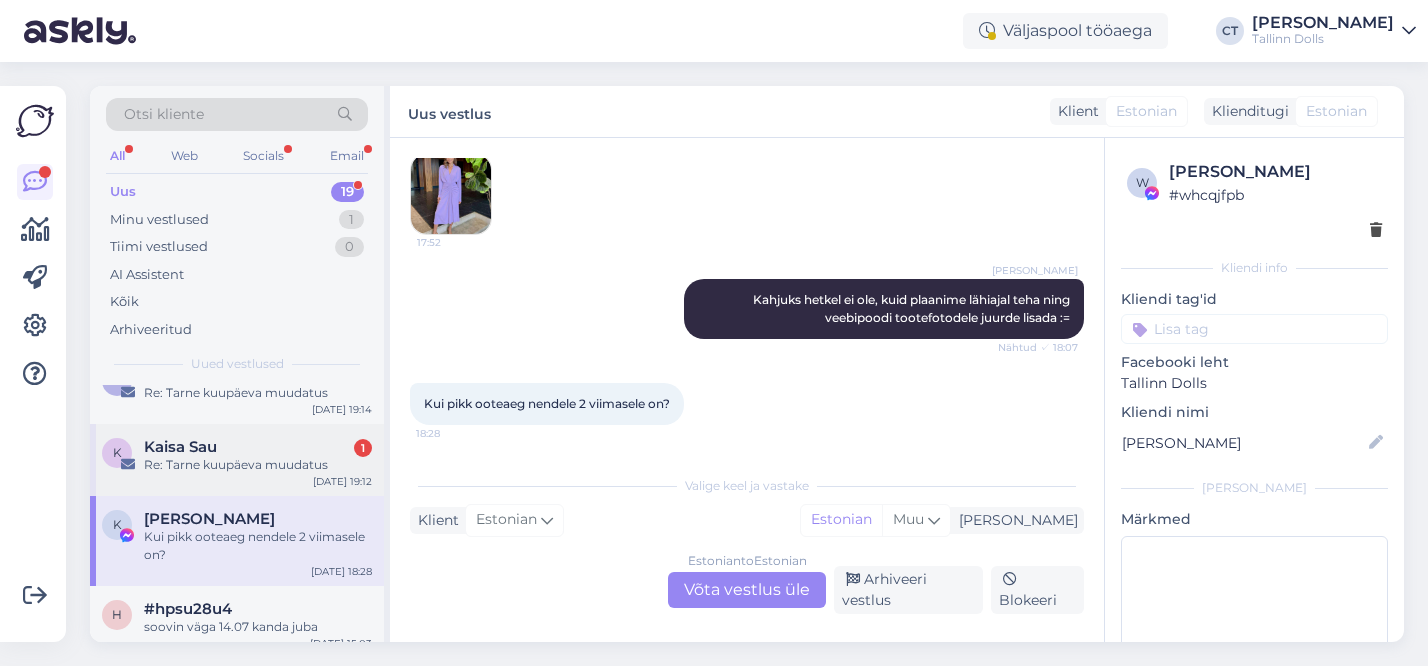 click on "Re: Tarne kuupäeva muudatus" at bounding box center (258, 465) 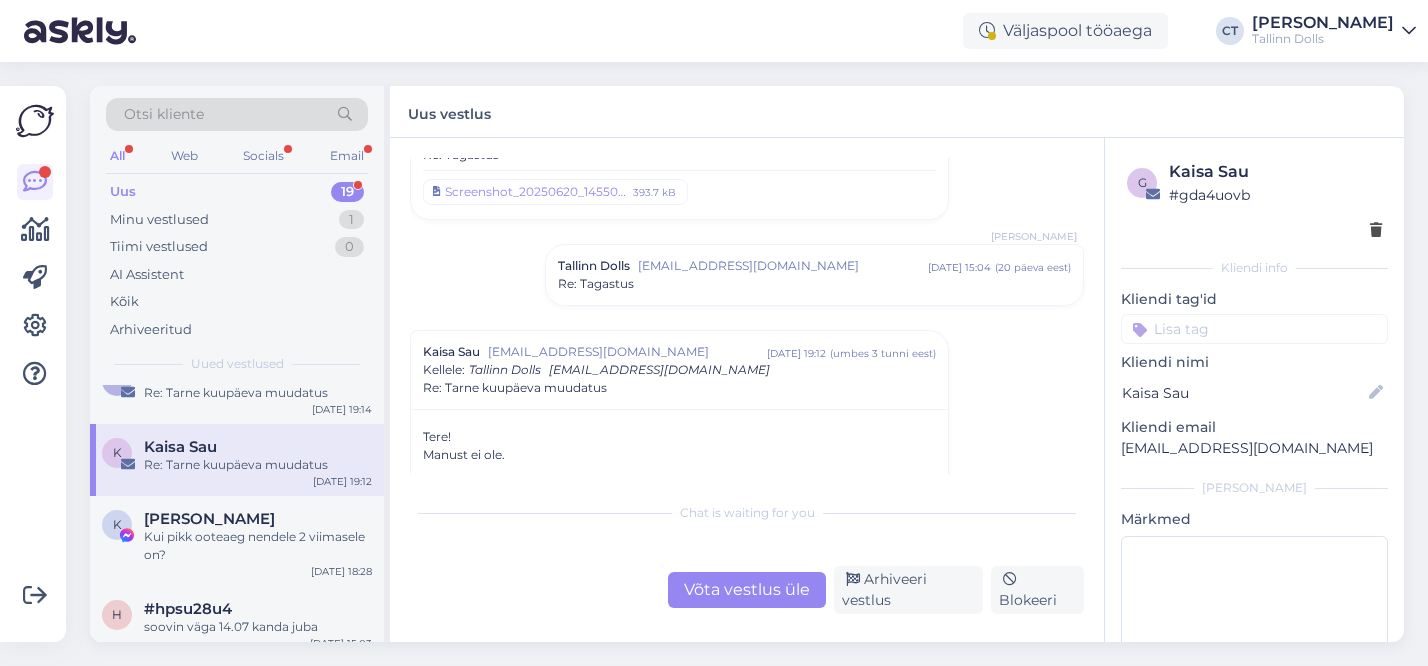 scroll, scrollTop: 6432, scrollLeft: 0, axis: vertical 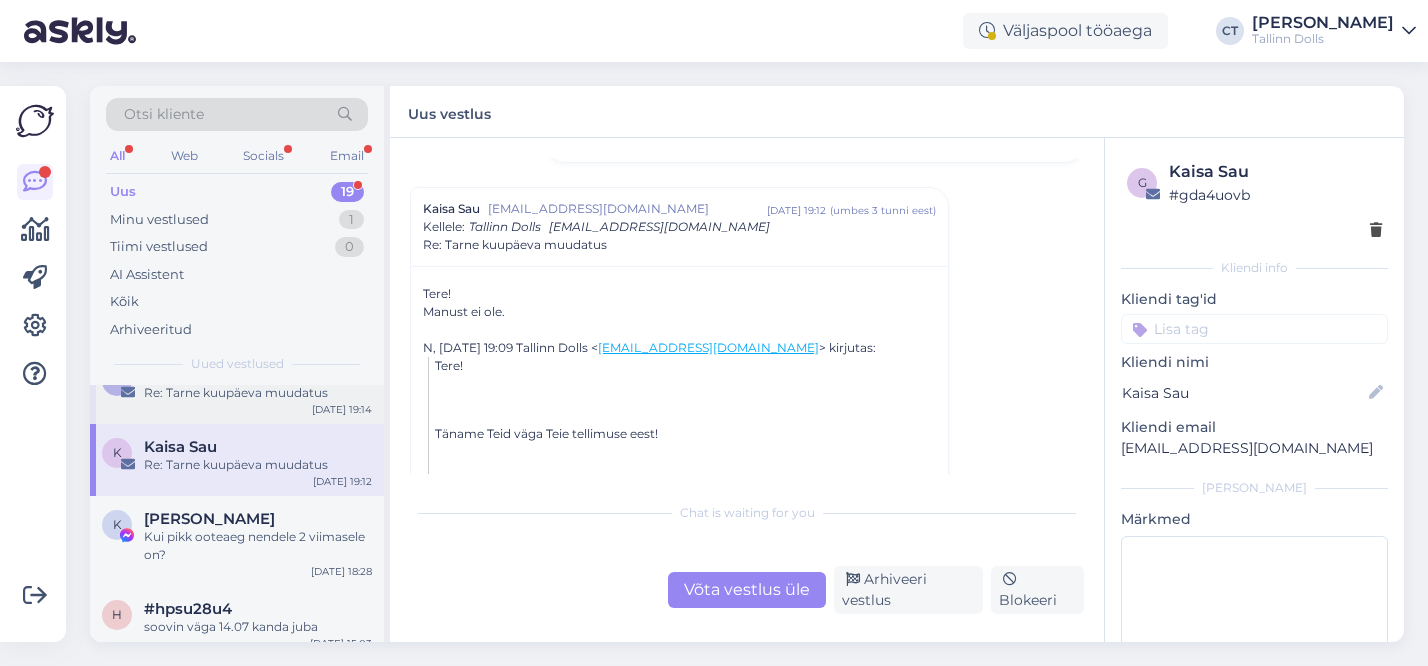 click on "M Mai-Liis Sildnik 1 Re: Tarne kuupäeva muudatus Jul 10 19:14" at bounding box center [237, 388] 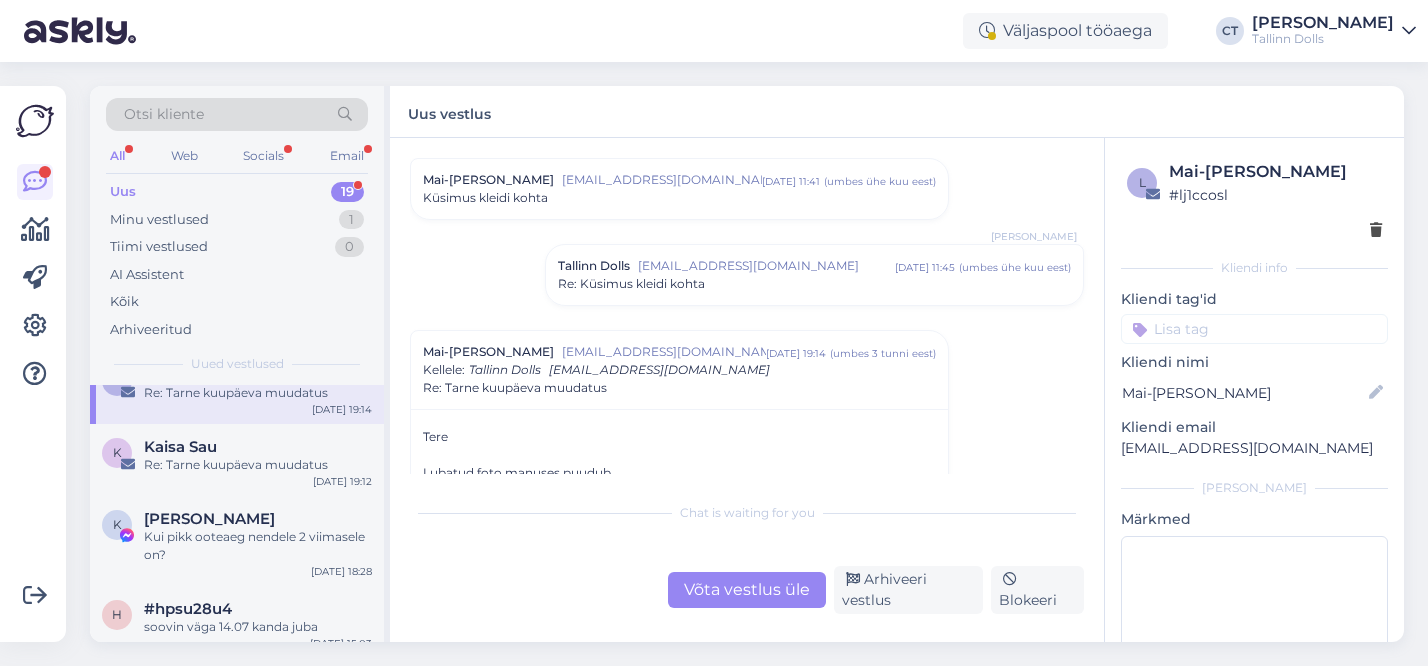 scroll, scrollTop: 166, scrollLeft: 0, axis: vertical 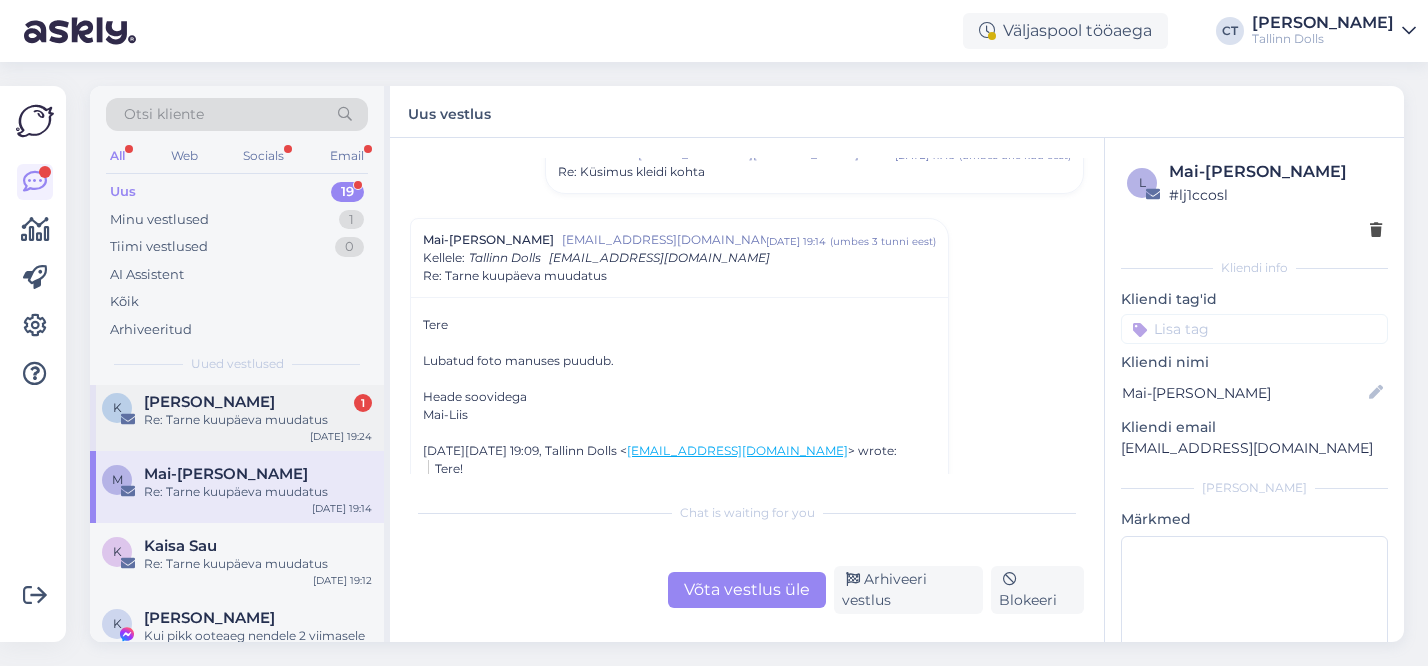 click on "K Kristiina Kulijev 1 Re: Tarne kuupäeva muudatus Jul 10 19:24" at bounding box center [237, 415] 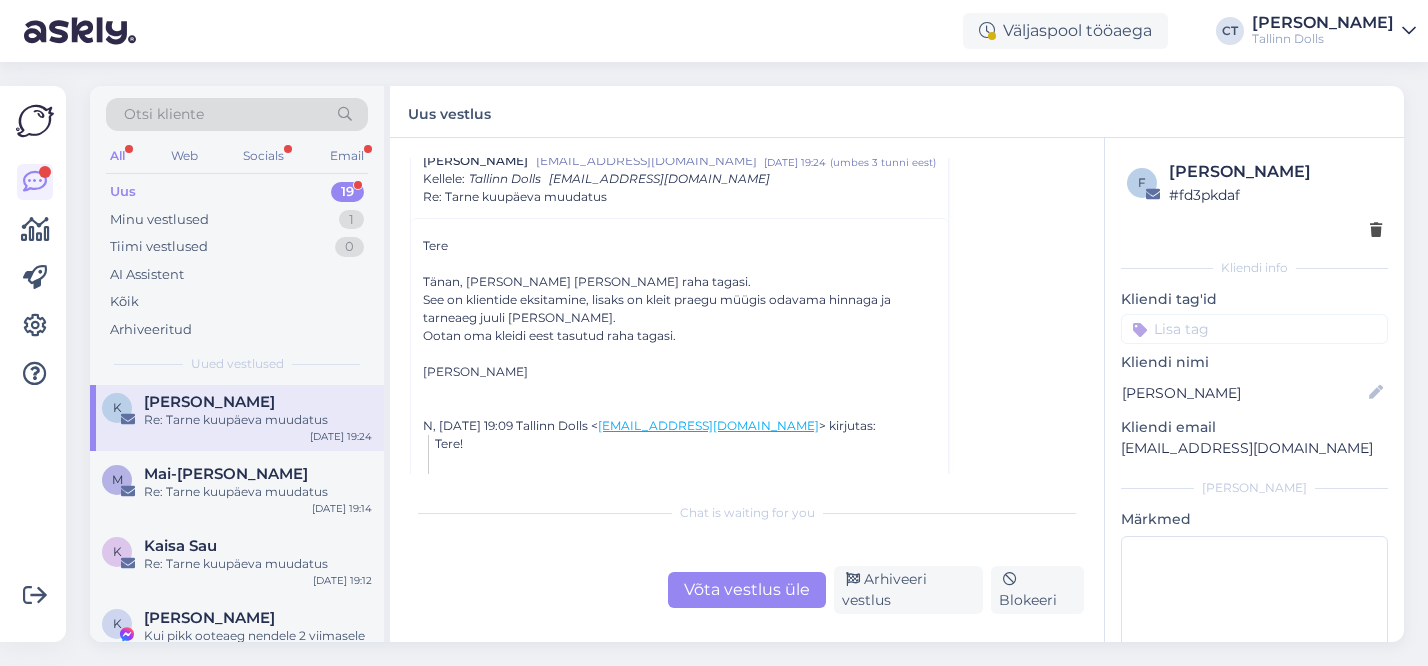 scroll, scrollTop: 437, scrollLeft: 0, axis: vertical 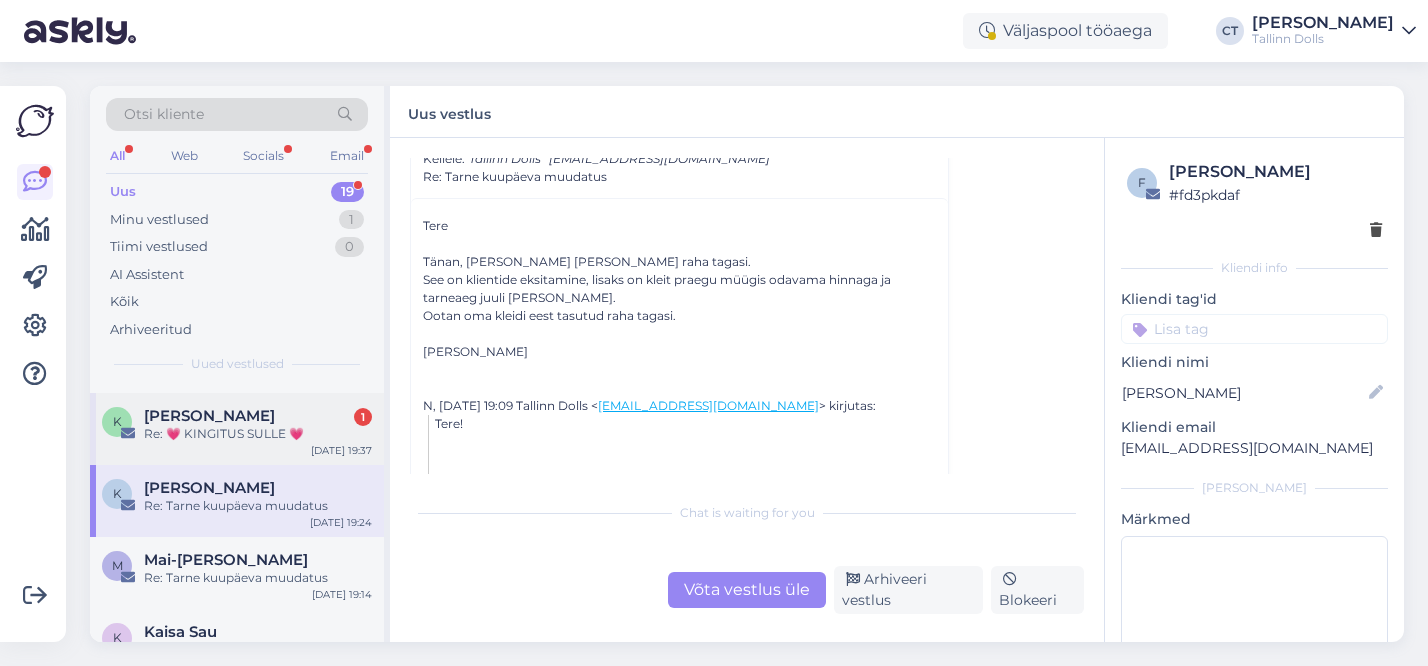 click on "Re: 💗 KINGITUS SULLE 💗" at bounding box center [258, 434] 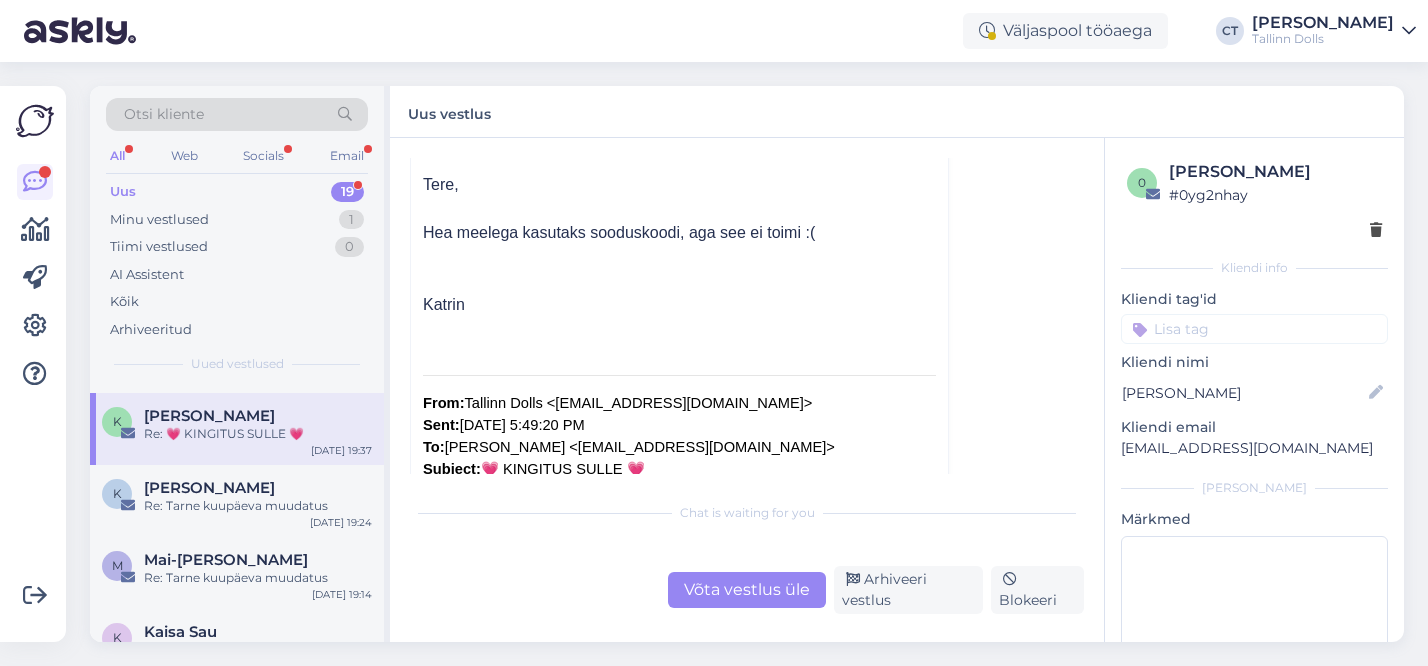 scroll, scrollTop: 125, scrollLeft: 0, axis: vertical 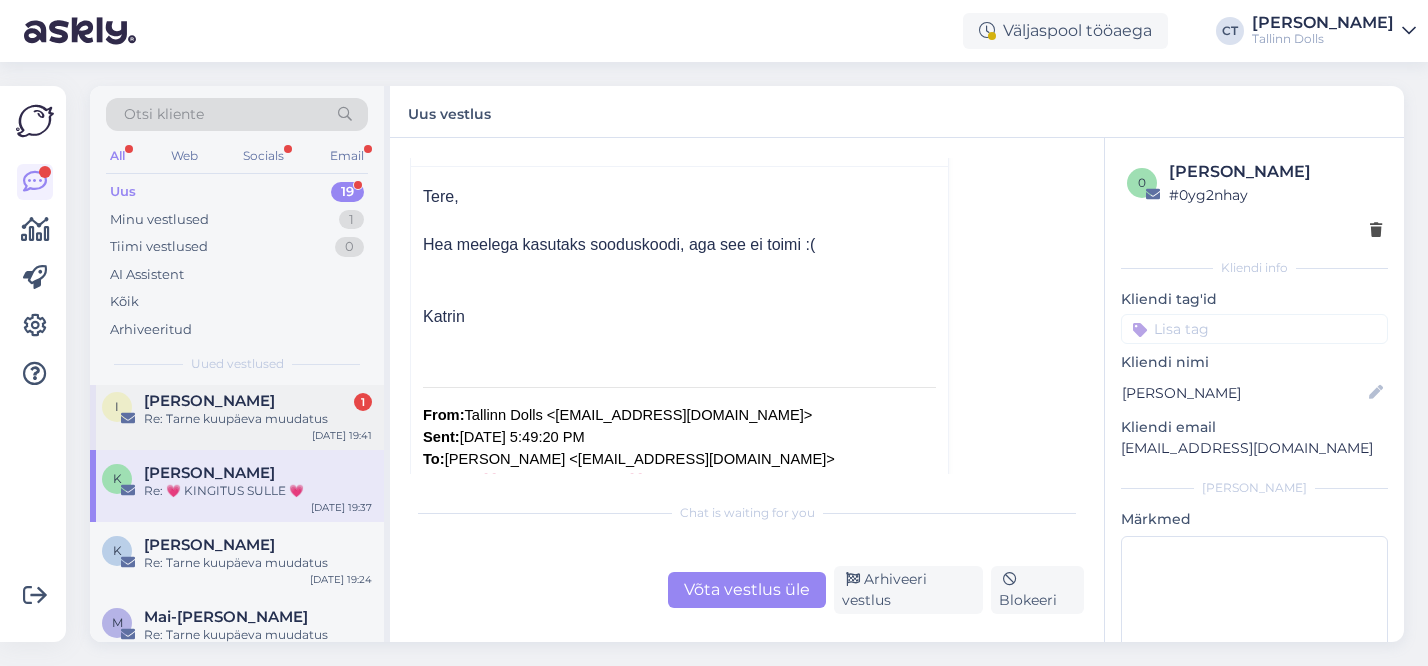 click on "Re: Tarne kuupäeva muudatus" at bounding box center [258, 419] 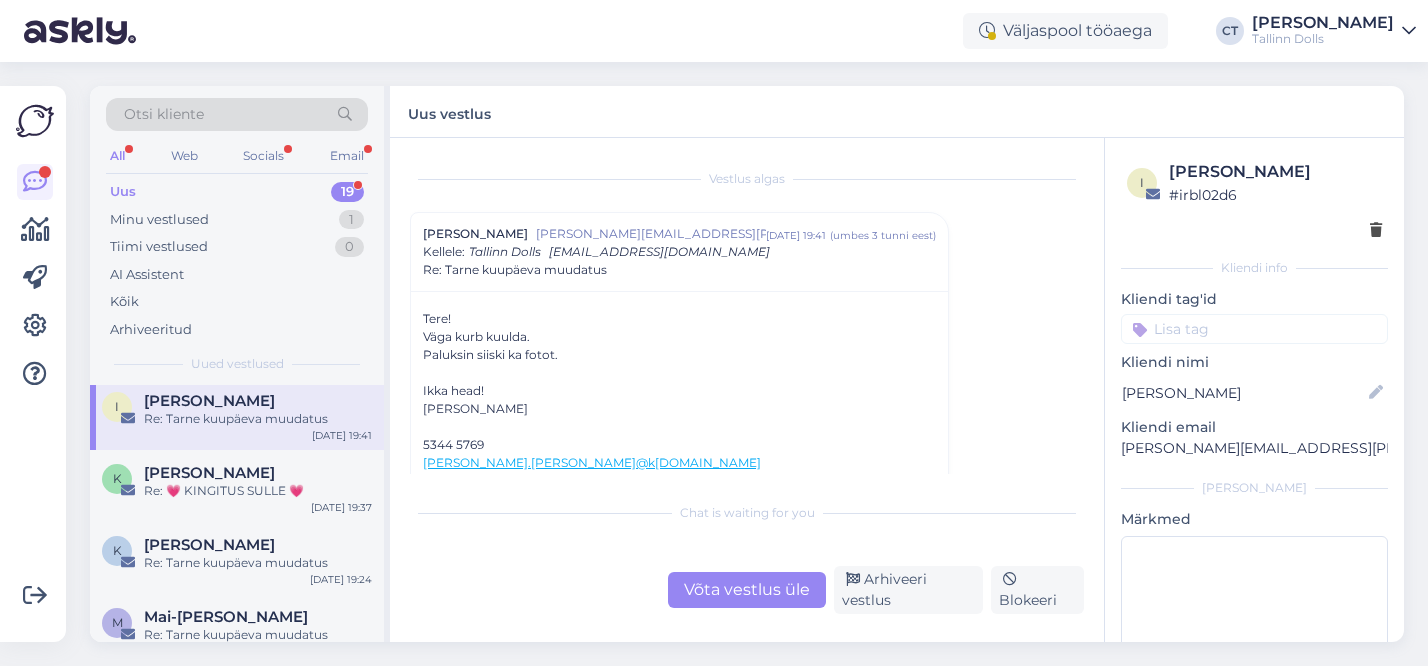 click on "Võta vestlus üle" at bounding box center (747, 590) 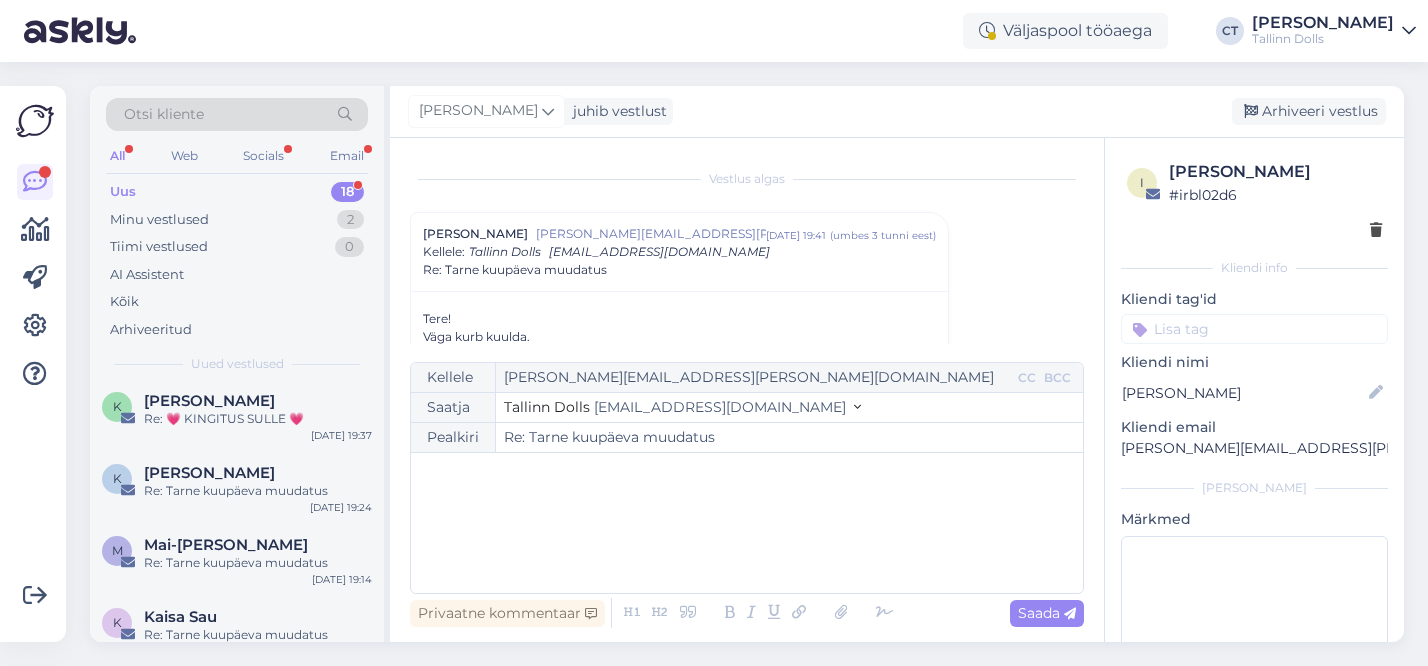 scroll, scrollTop: 54, scrollLeft: 0, axis: vertical 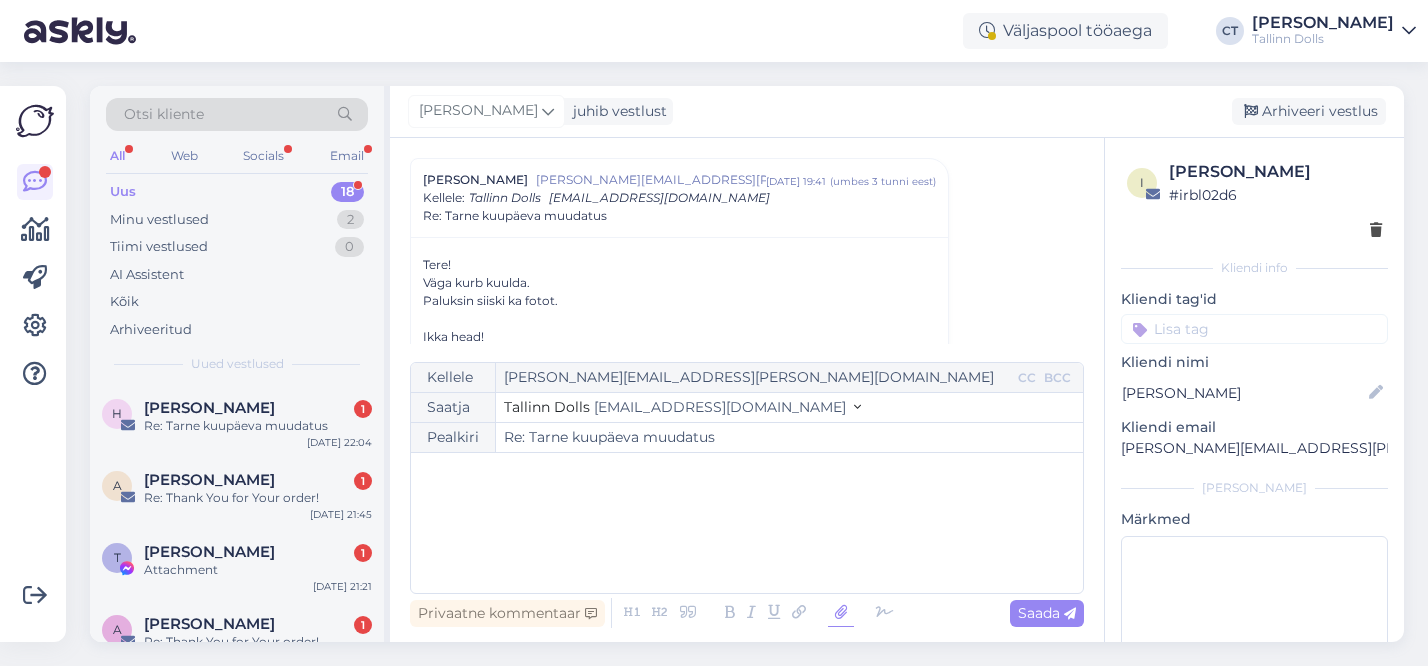 click at bounding box center [841, 613] 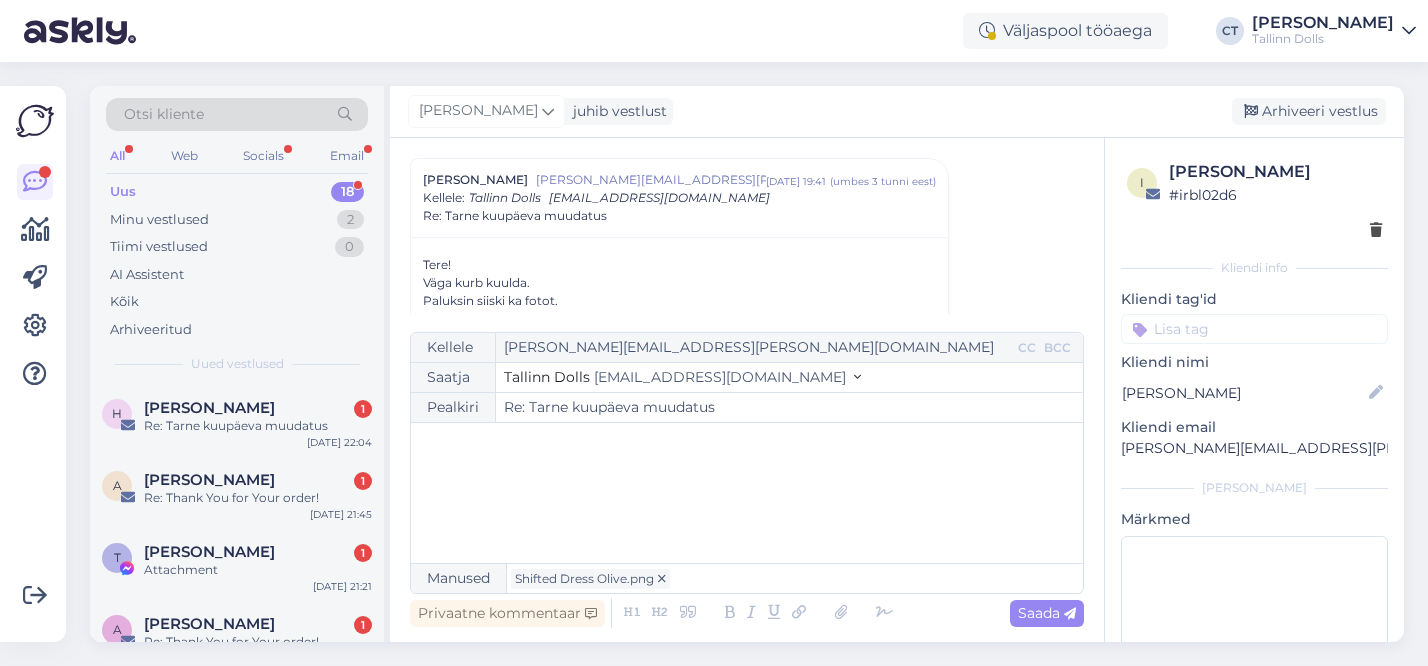 click on "﻿" at bounding box center [747, 493] 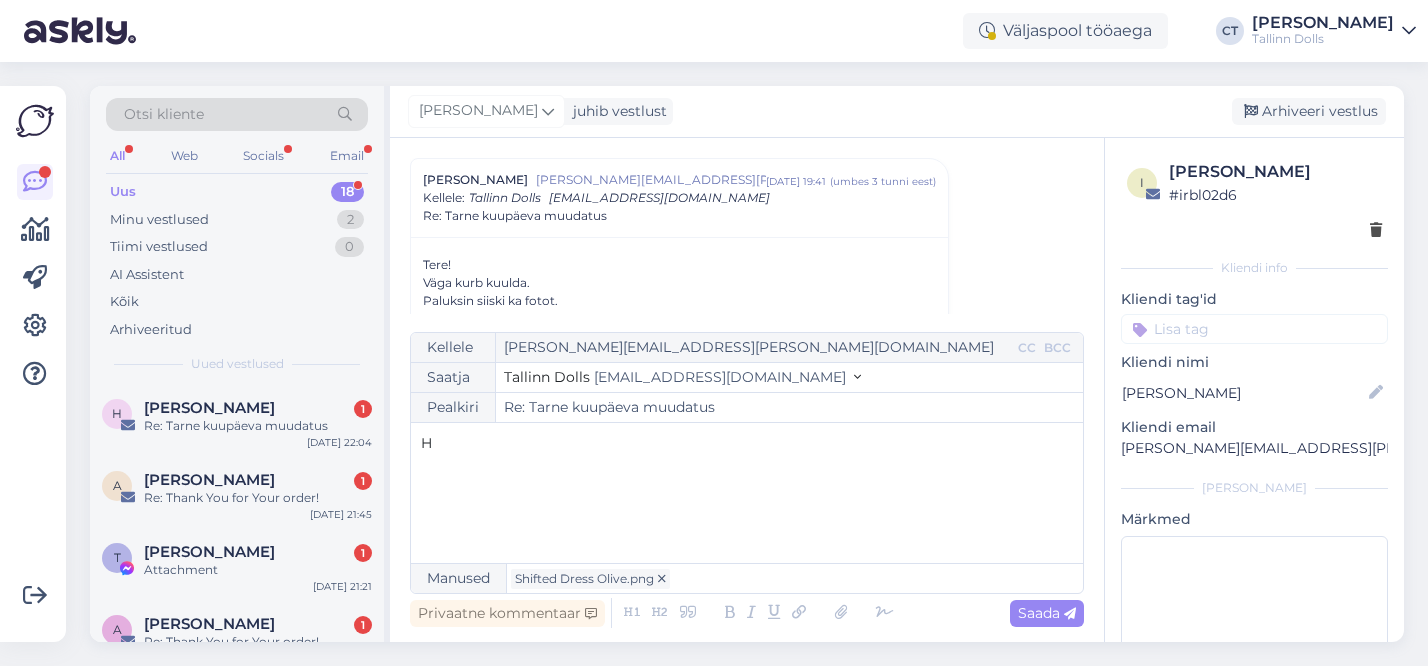 type 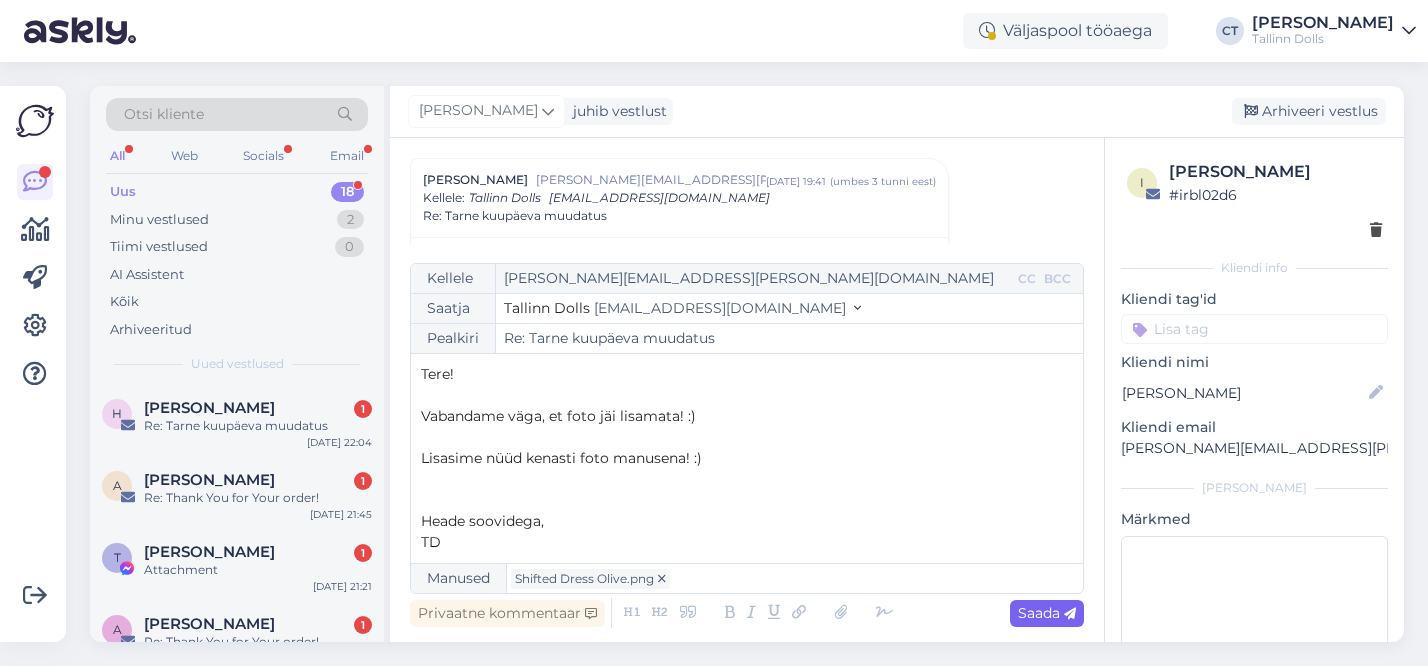 click on "Saada" at bounding box center (1047, 613) 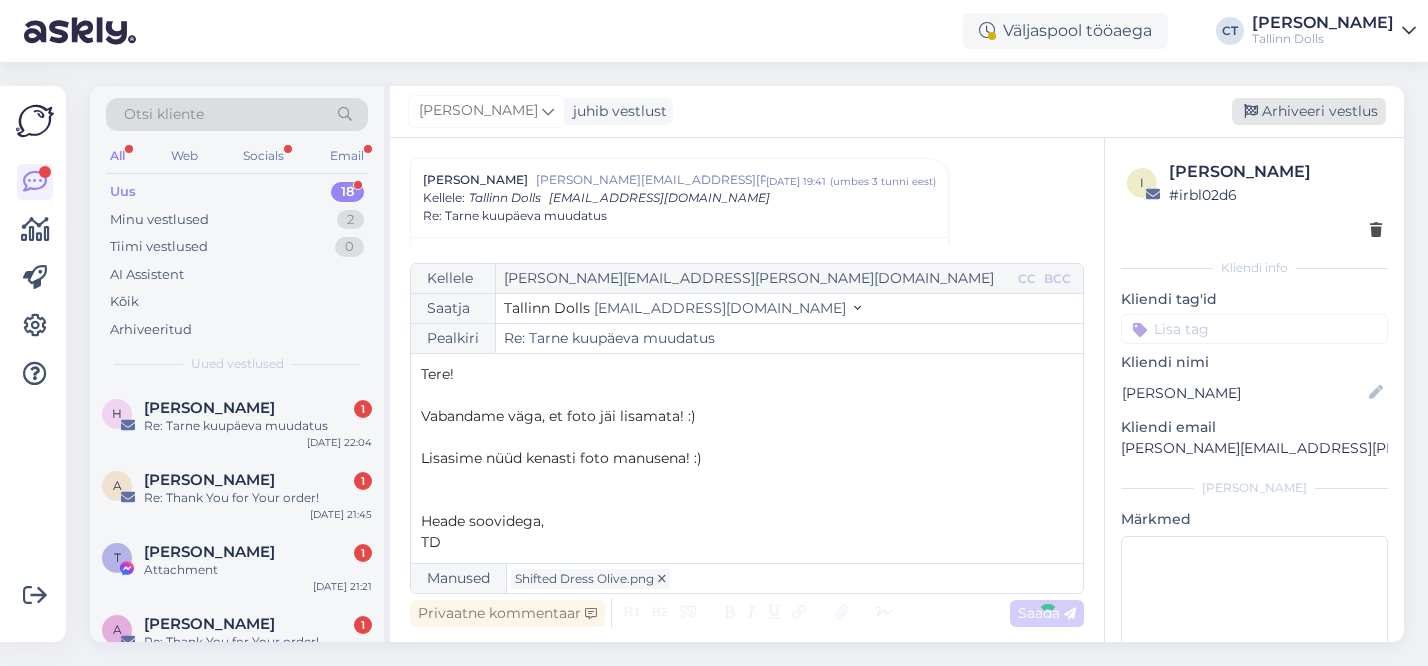 type on "Re: Re: Tarne kuupäeva muudatus" 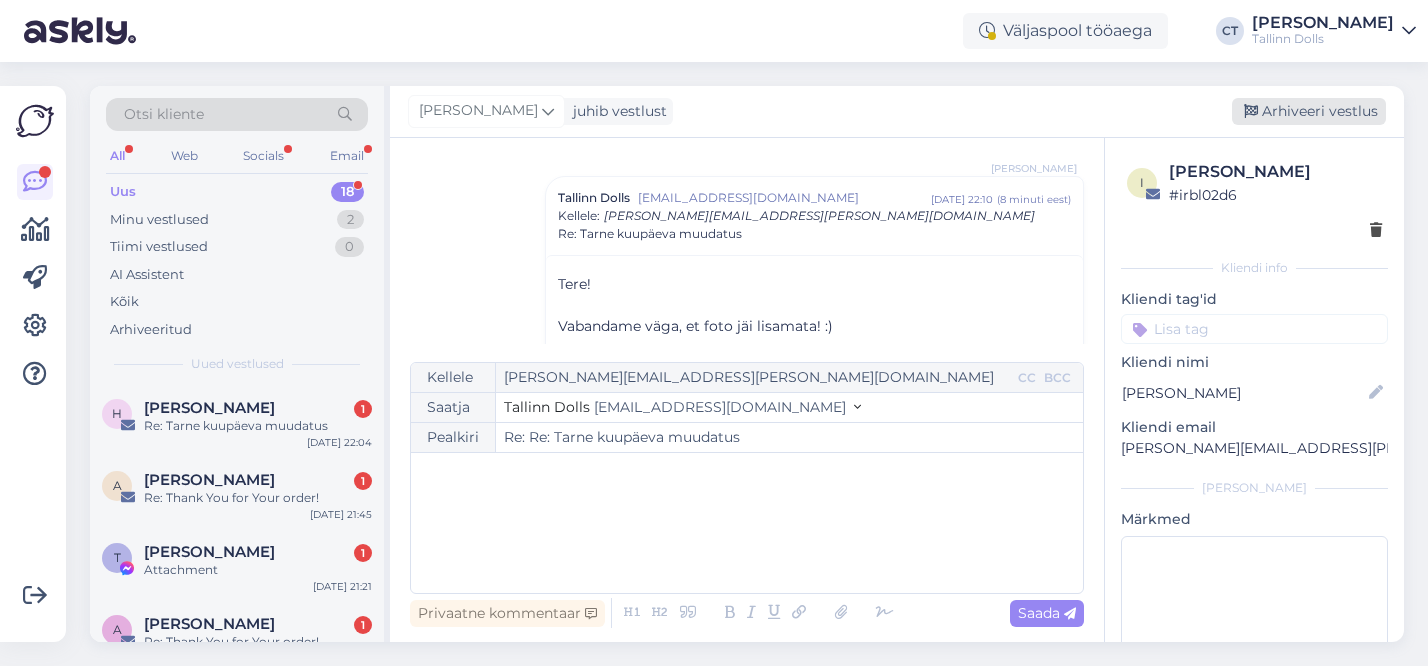 click on "Arhiveeri vestlus" at bounding box center (1309, 111) 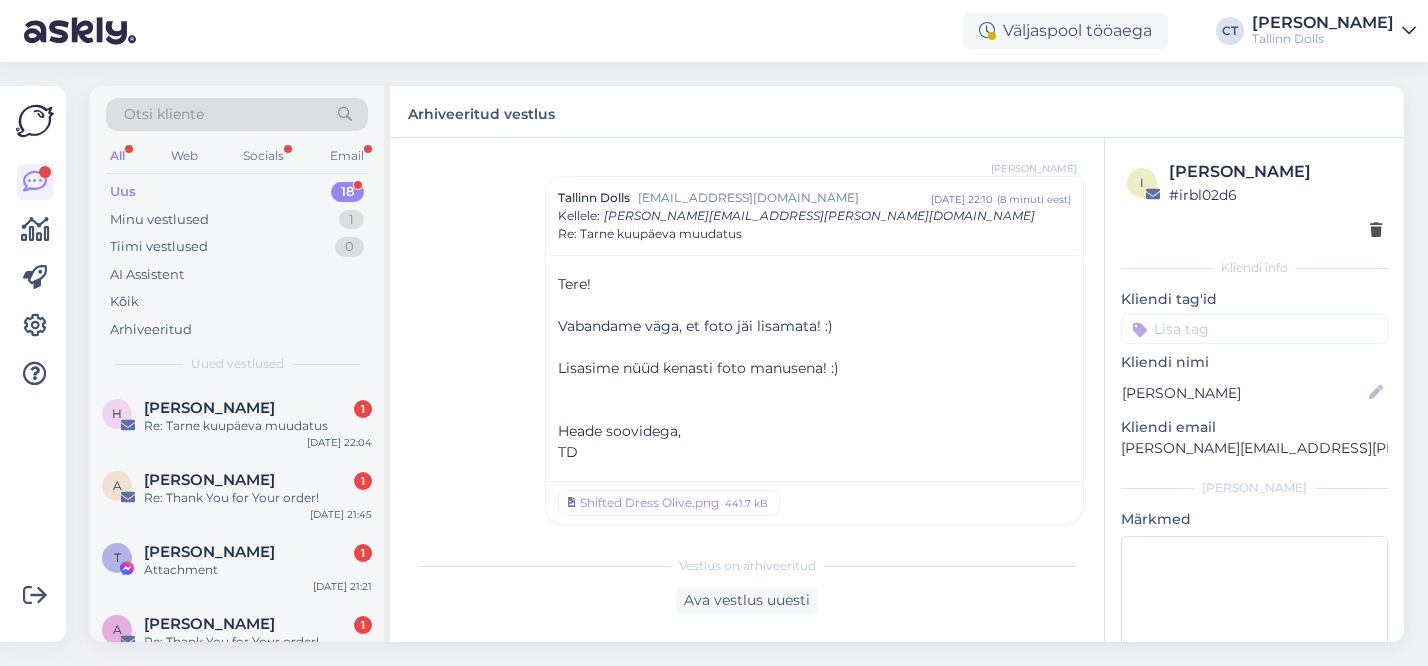 scroll, scrollTop: 1153, scrollLeft: 0, axis: vertical 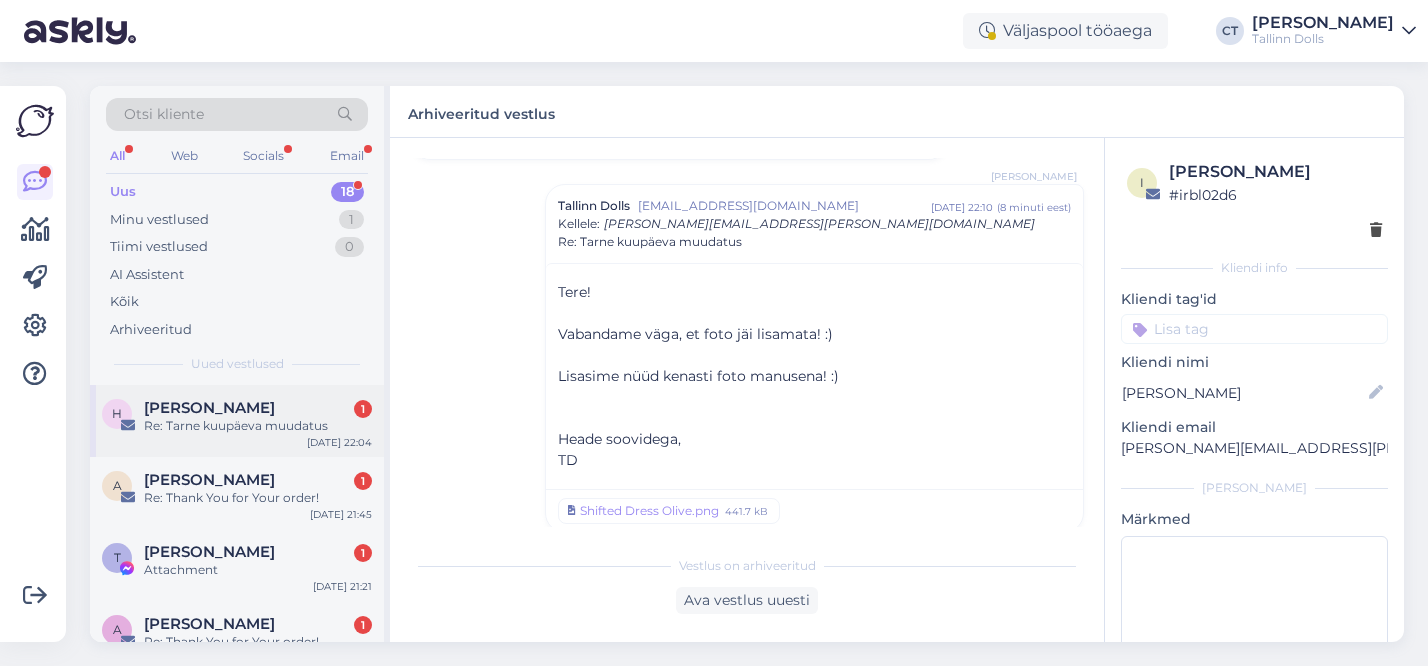 click on "Re: Tarne kuupäeva muudatus" at bounding box center (258, 426) 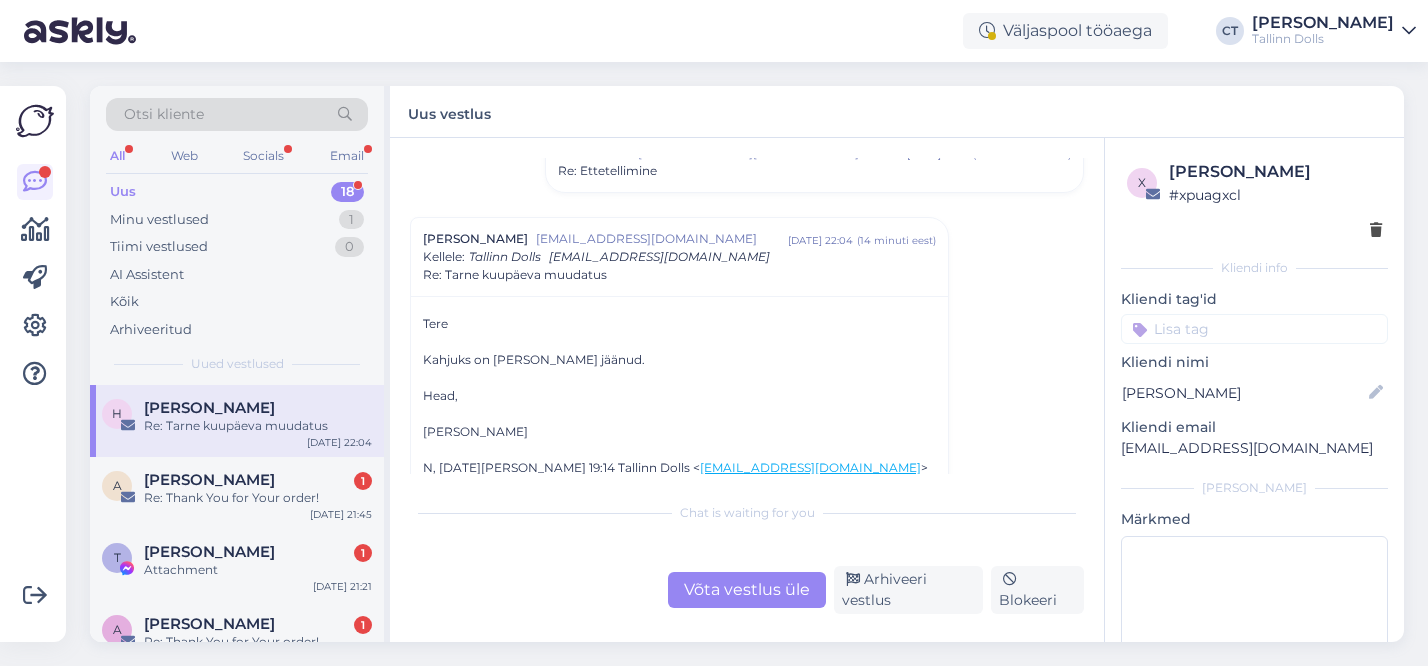 scroll, scrollTop: 188, scrollLeft: 0, axis: vertical 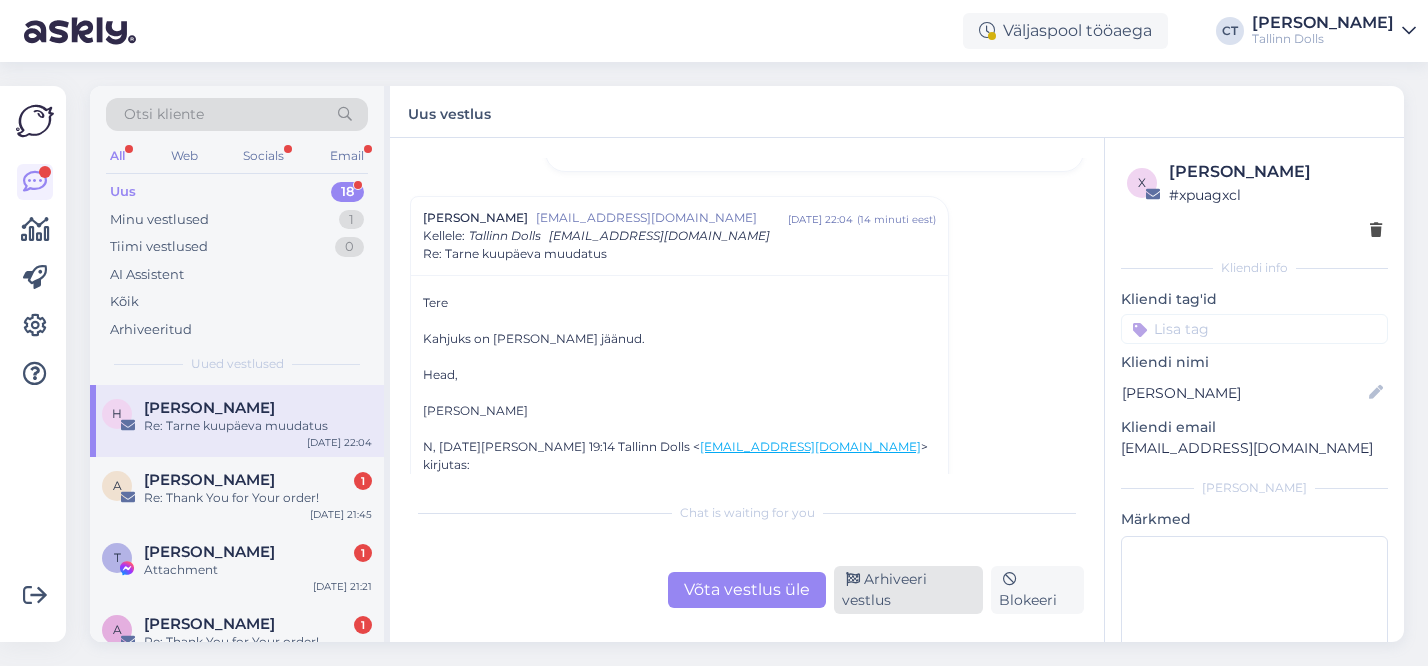 click on "Arhiveeri vestlus" at bounding box center (908, 590) 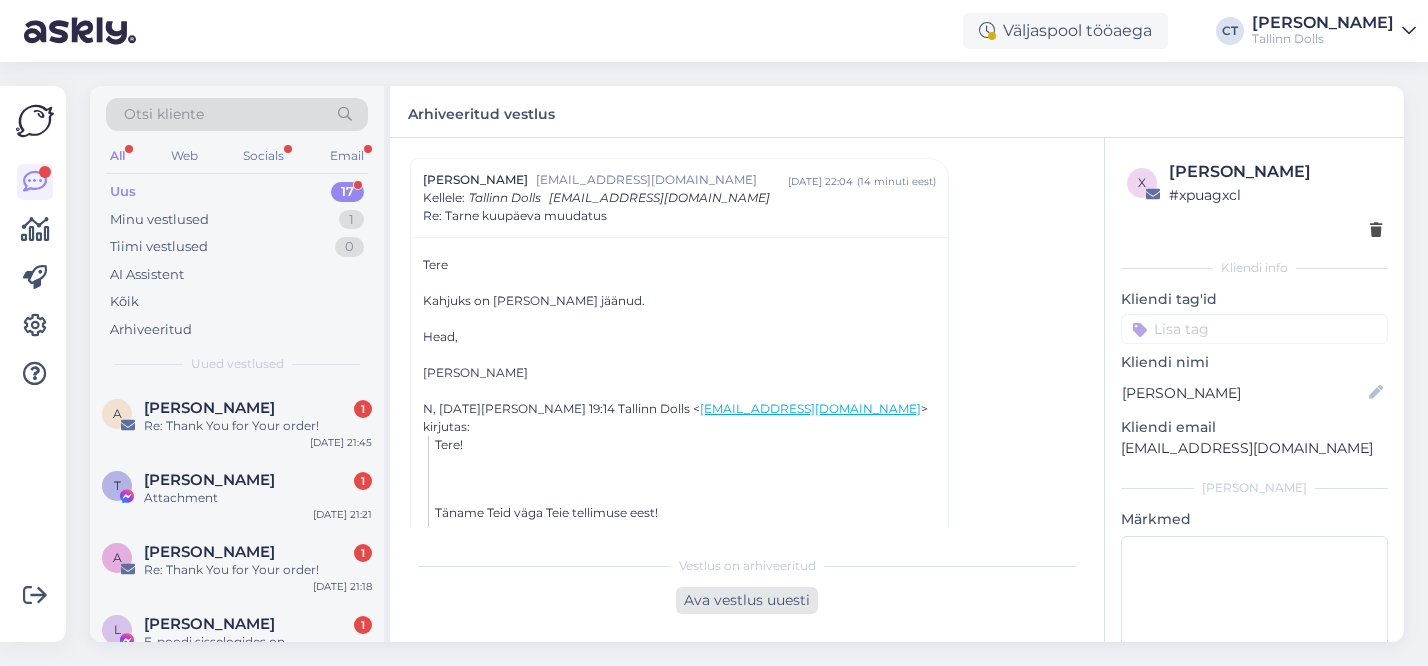 click on "Ava vestlus uuesti" at bounding box center (747, 600) 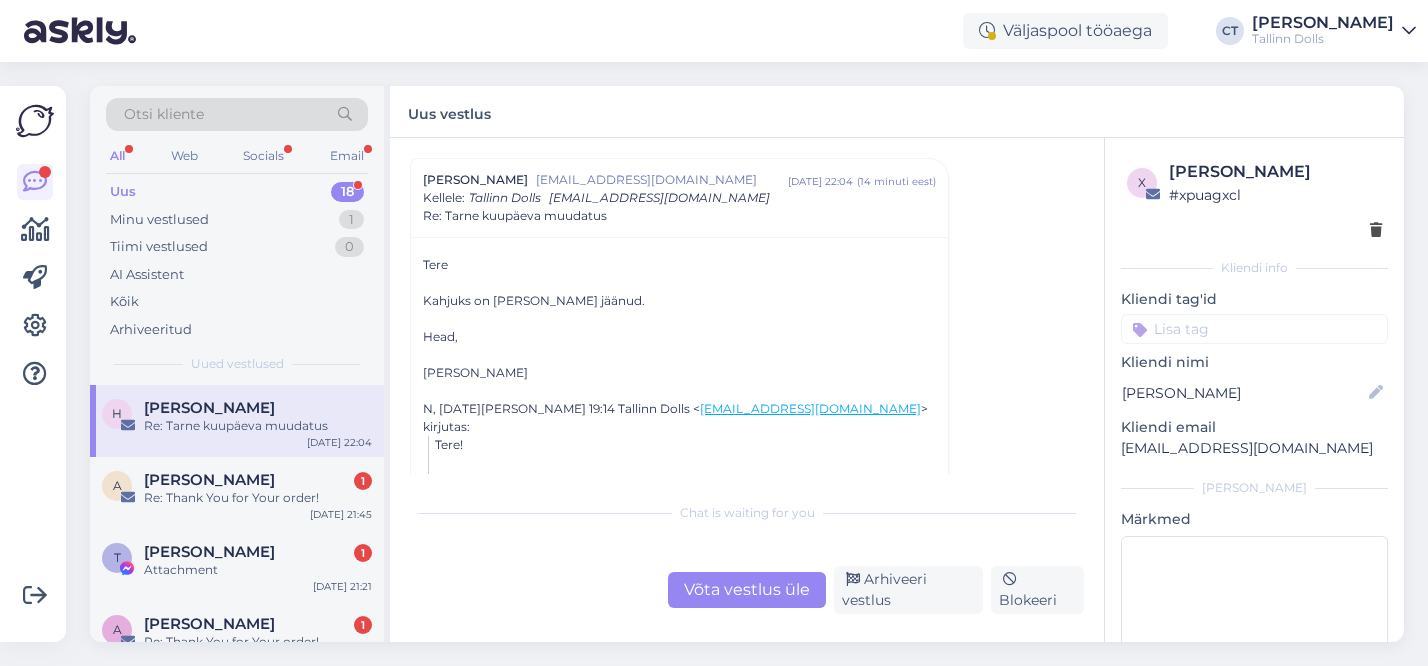 click on "Võta vestlus üle" at bounding box center (747, 590) 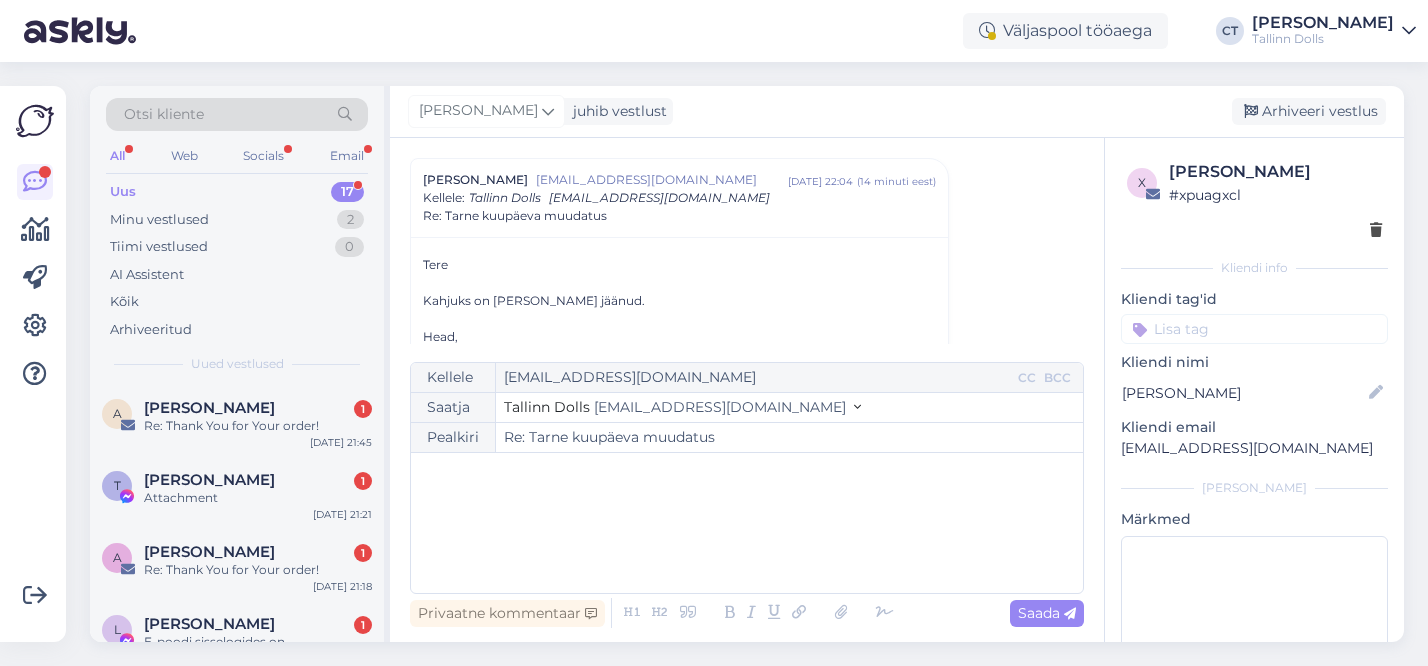 click on "﻿" at bounding box center (747, 523) 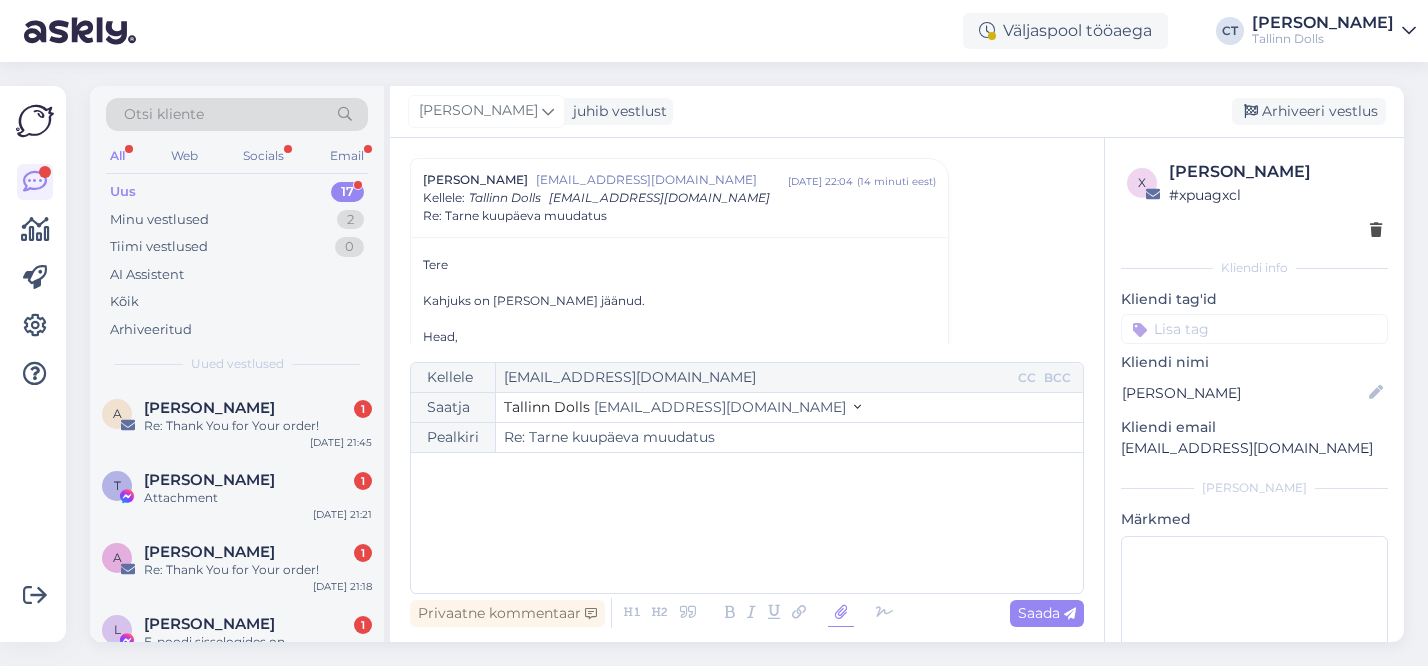 click at bounding box center [841, 613] 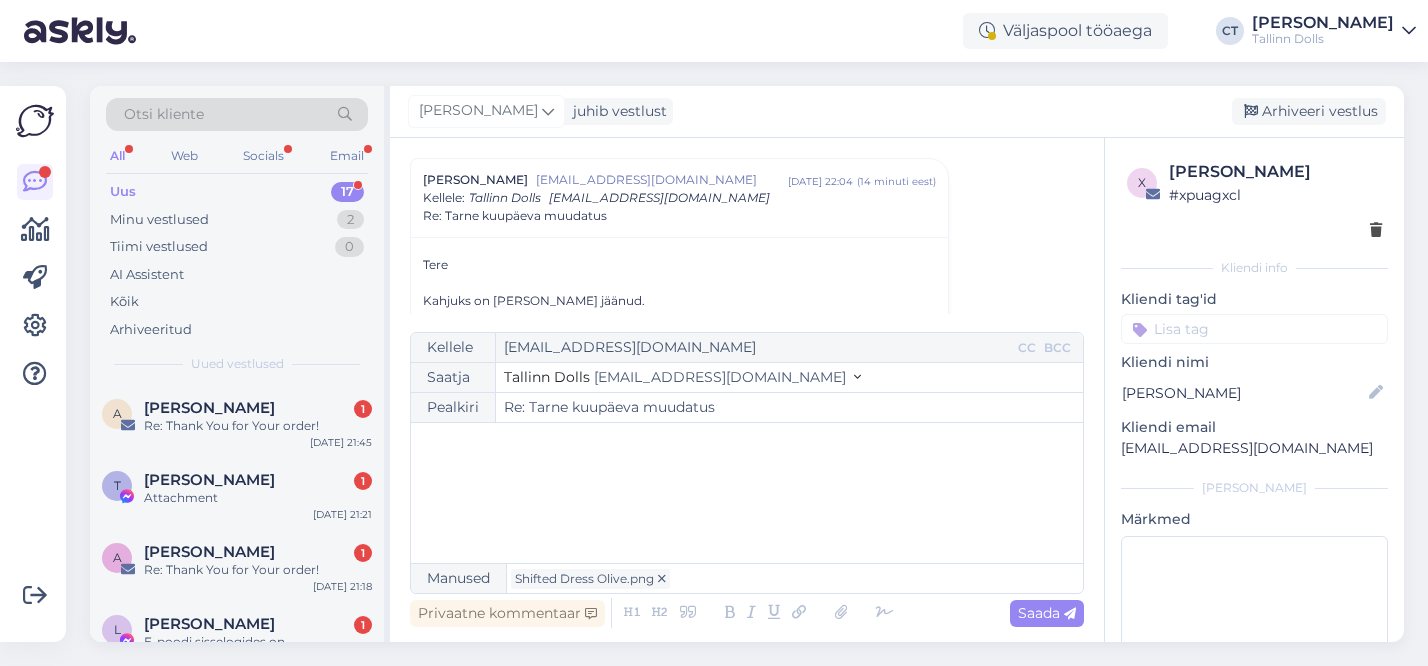 click on "﻿" at bounding box center (747, 493) 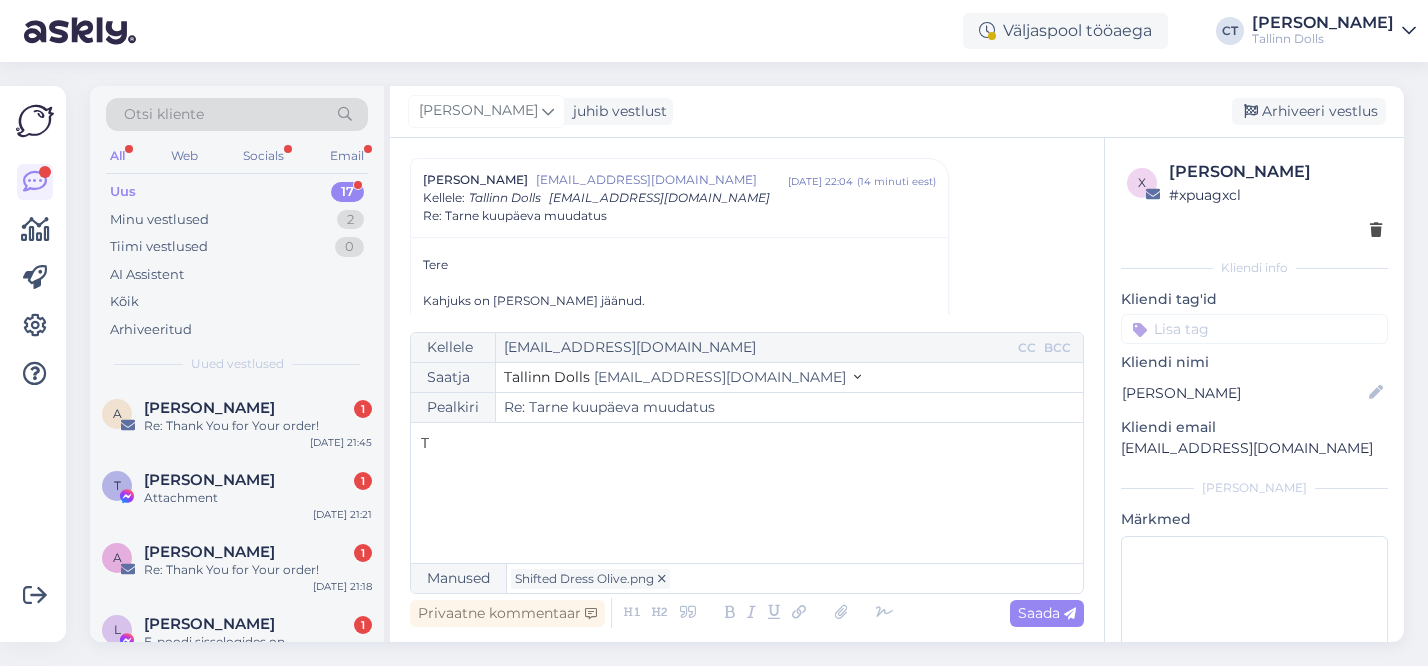 type 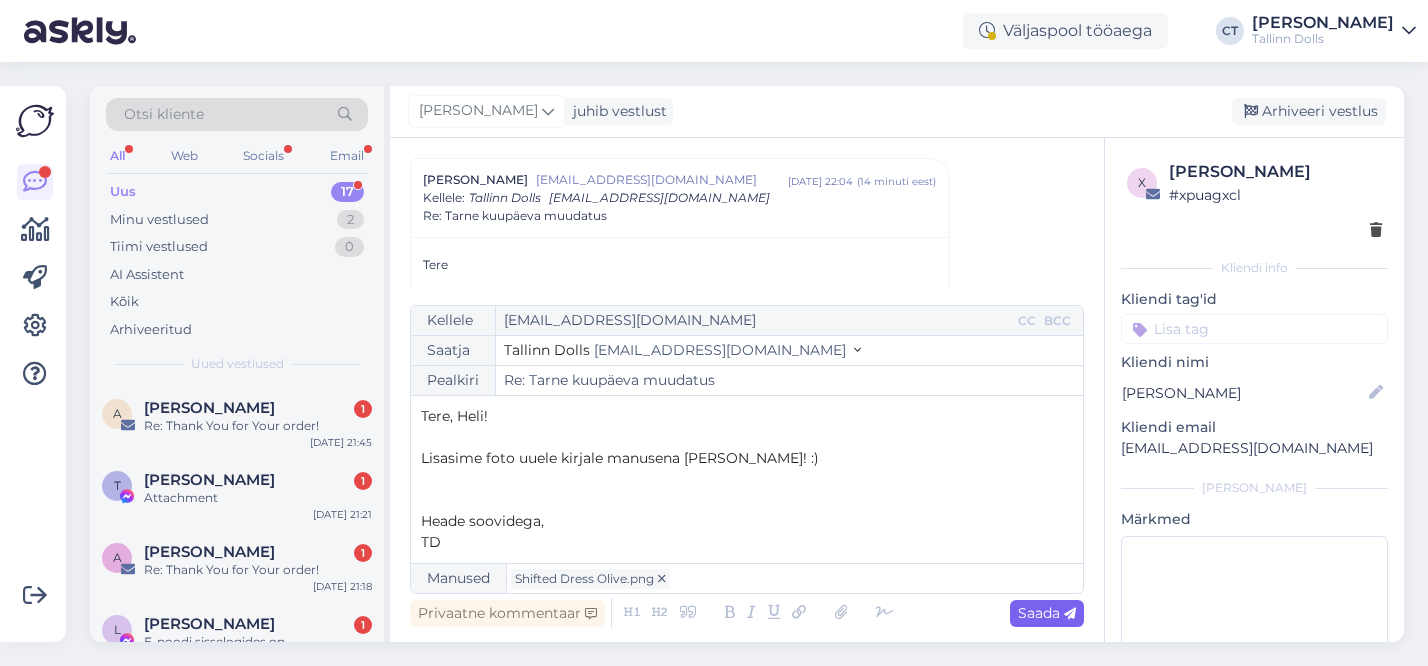 click on "Saada" at bounding box center [1047, 613] 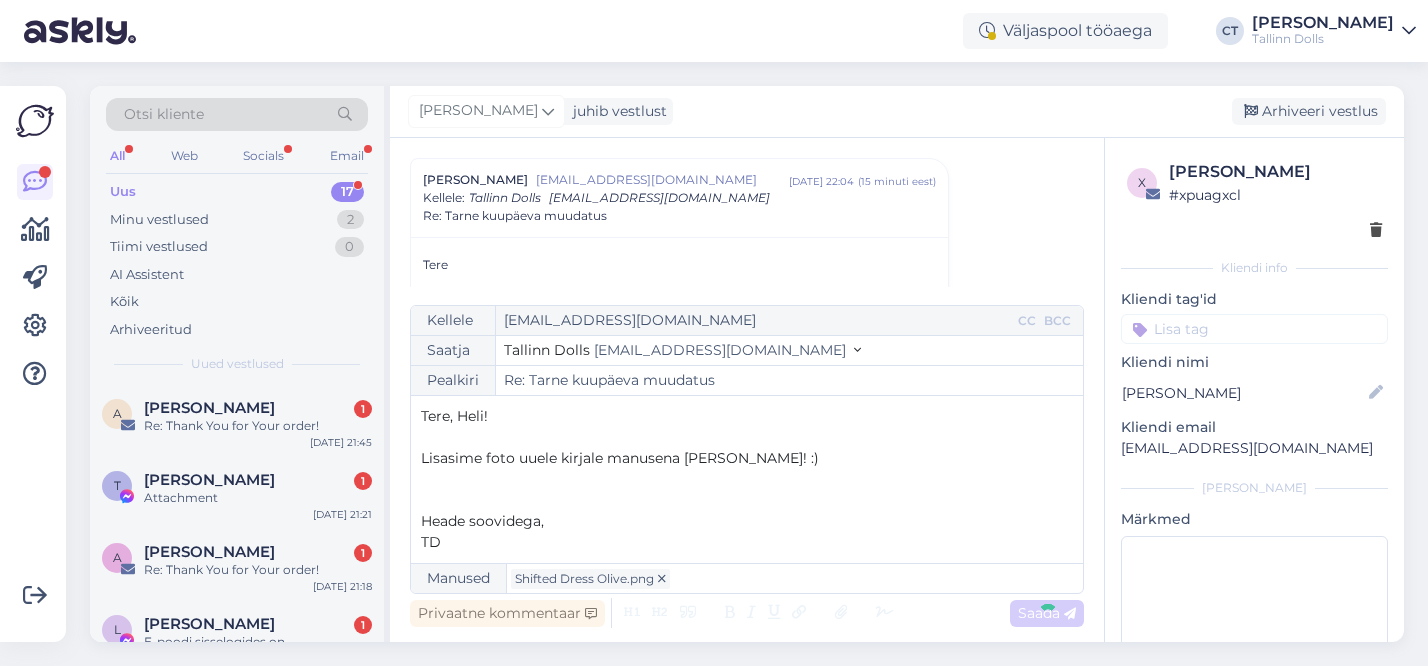 type on "Re: Re: Tarne kuupäeva muudatus" 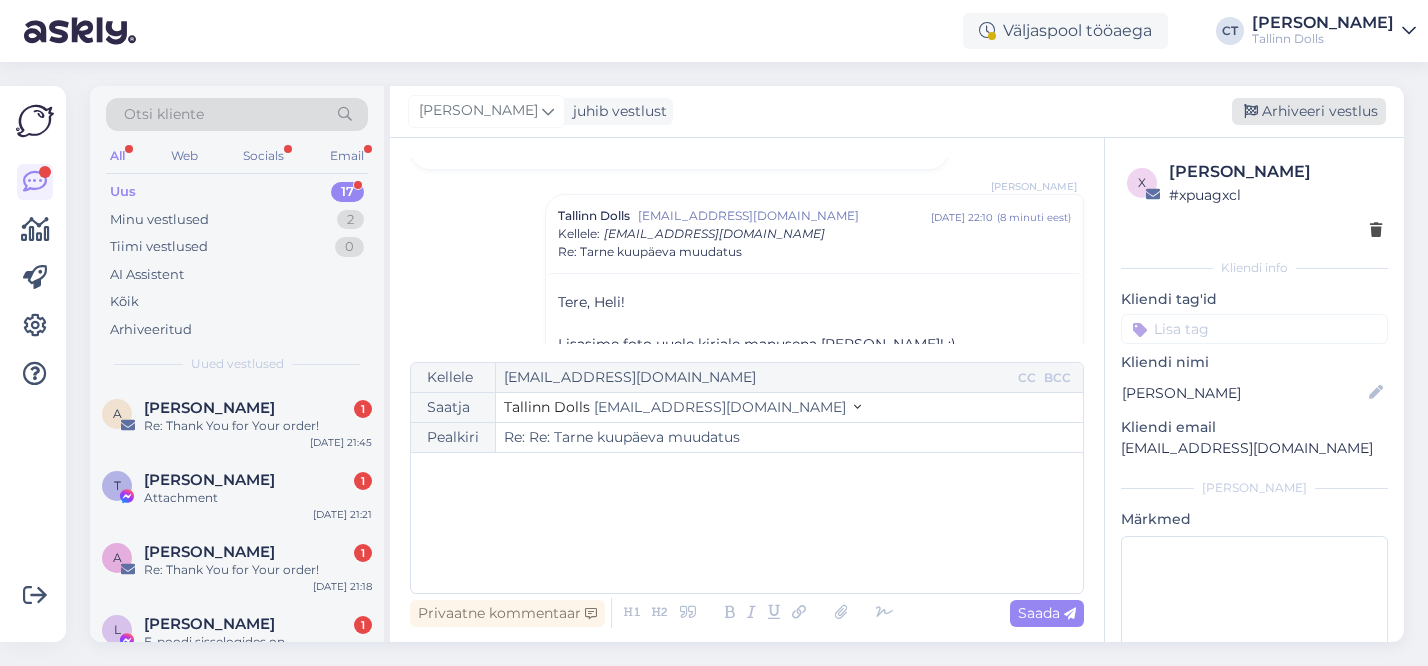 click on "Arhiveeri vestlus" at bounding box center [1309, 111] 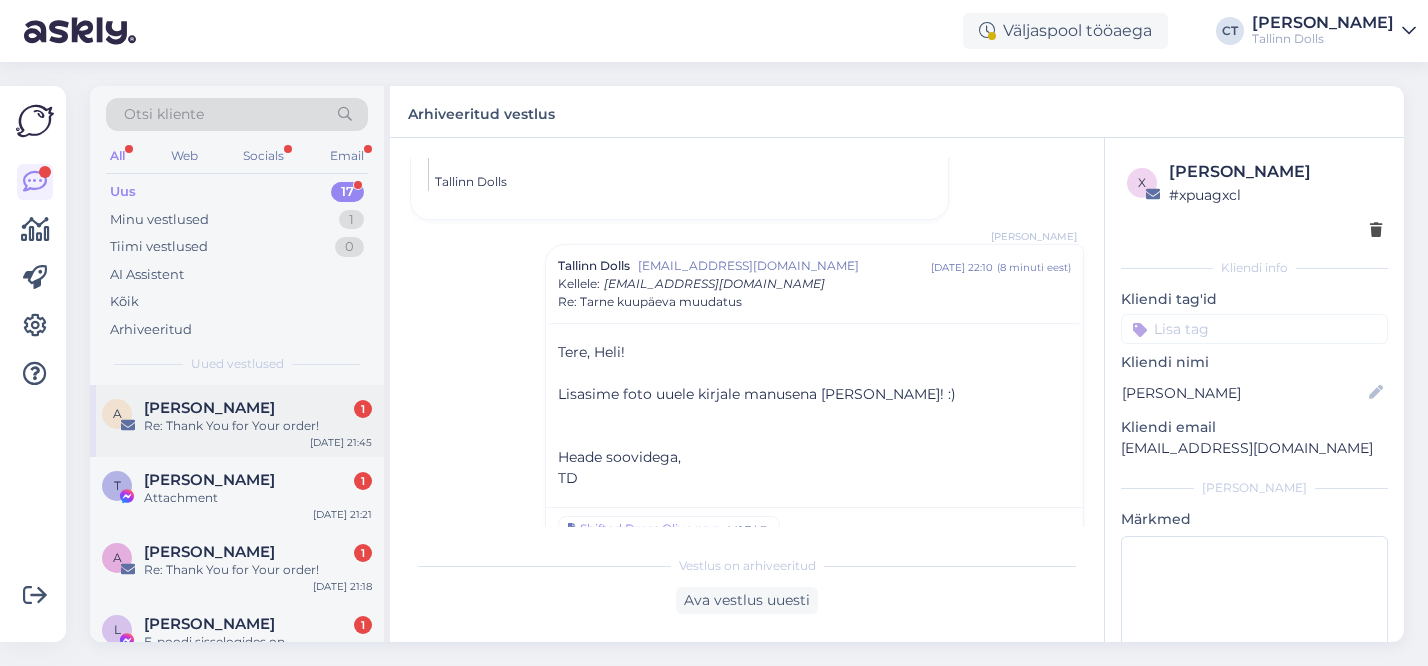 click on "[PERSON_NAME]" at bounding box center [209, 408] 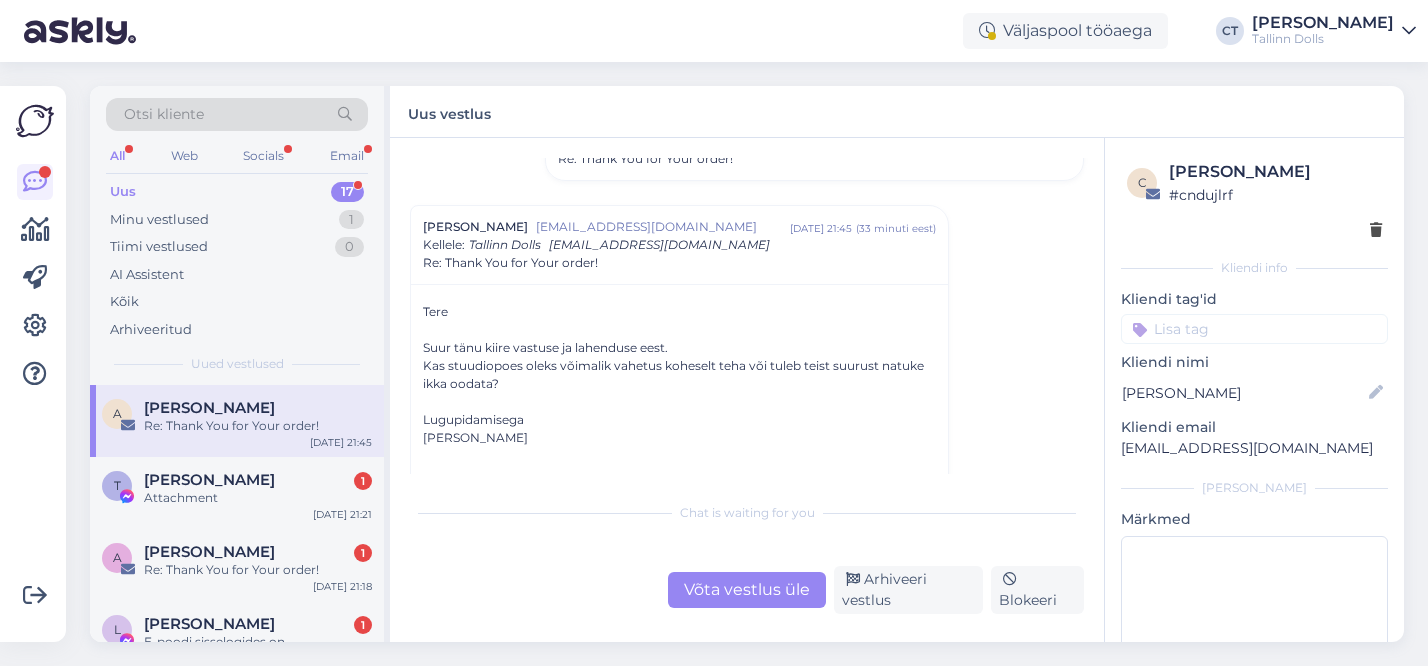 scroll, scrollTop: 180, scrollLeft: 0, axis: vertical 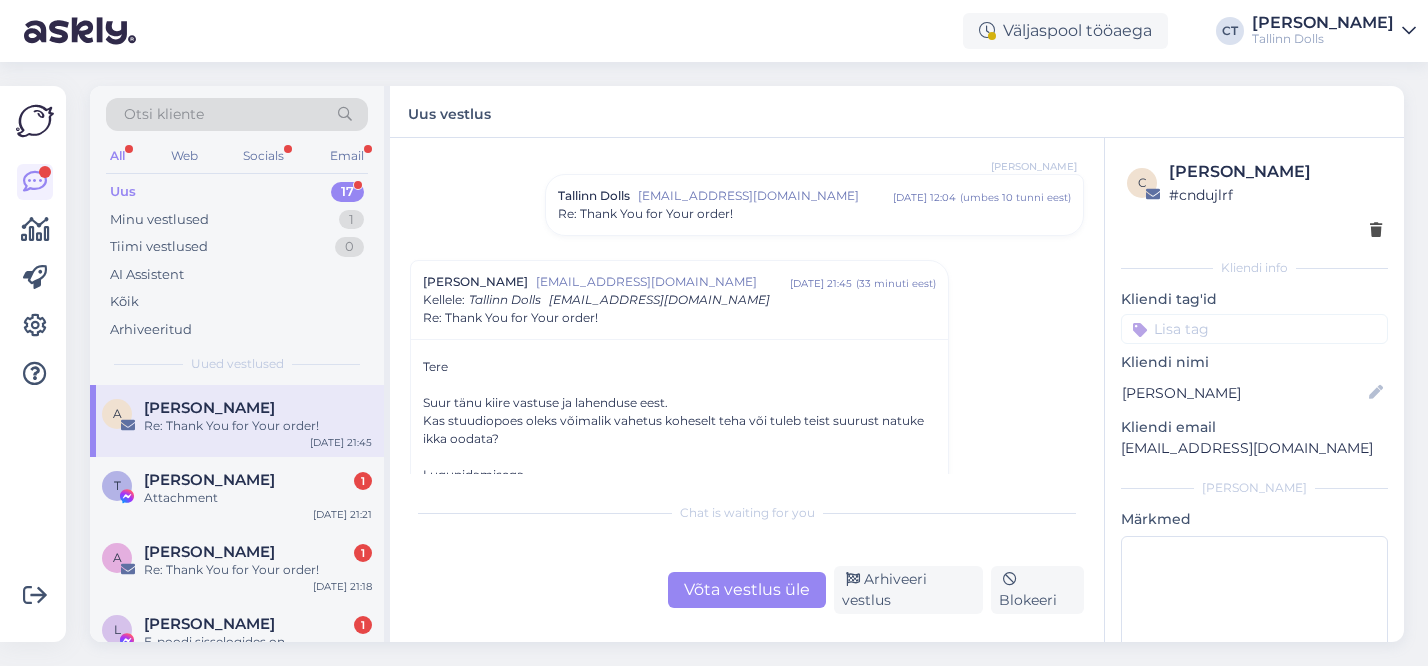 click on "Re: Thank You for Your order!" at bounding box center [814, 214] 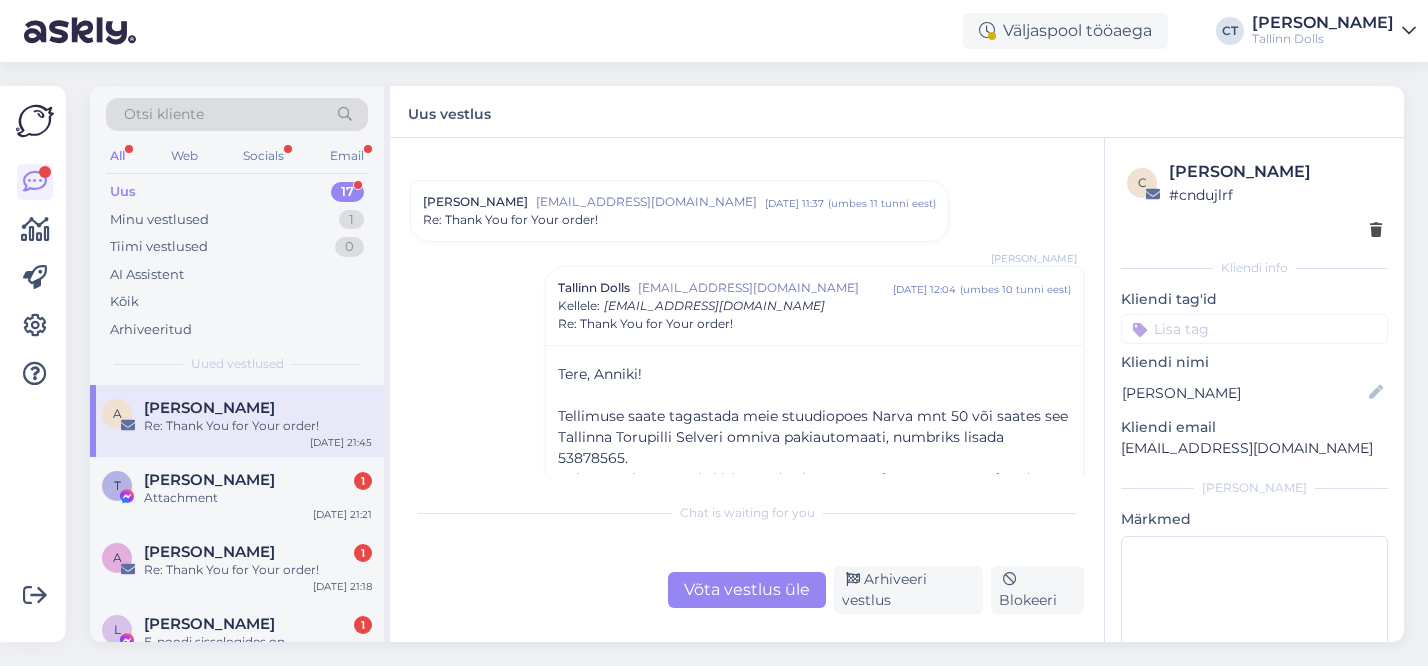 scroll, scrollTop: 15, scrollLeft: 0, axis: vertical 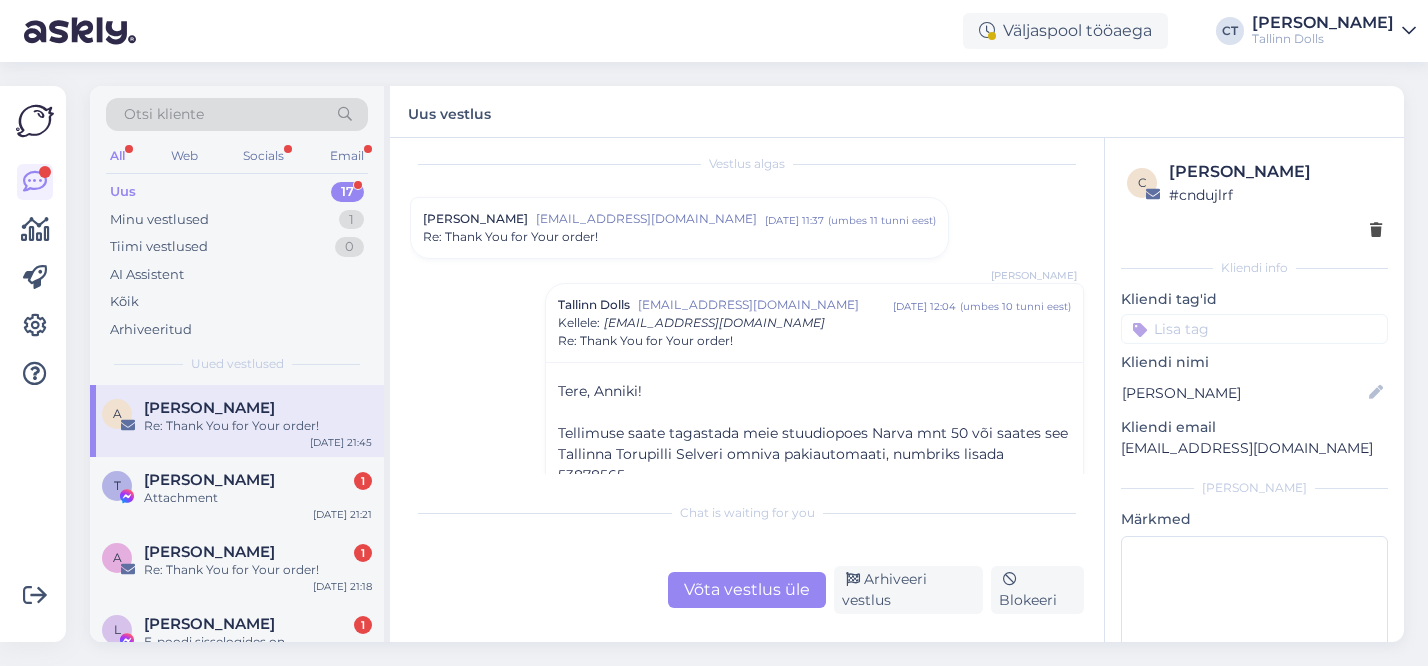 click on "Anniki Hannilo anniki.hannilo@gmail.com juuli 10 11:37 ( umbes 11 tunni eest ) Re: Thank You for Your order!" at bounding box center [679, 228] 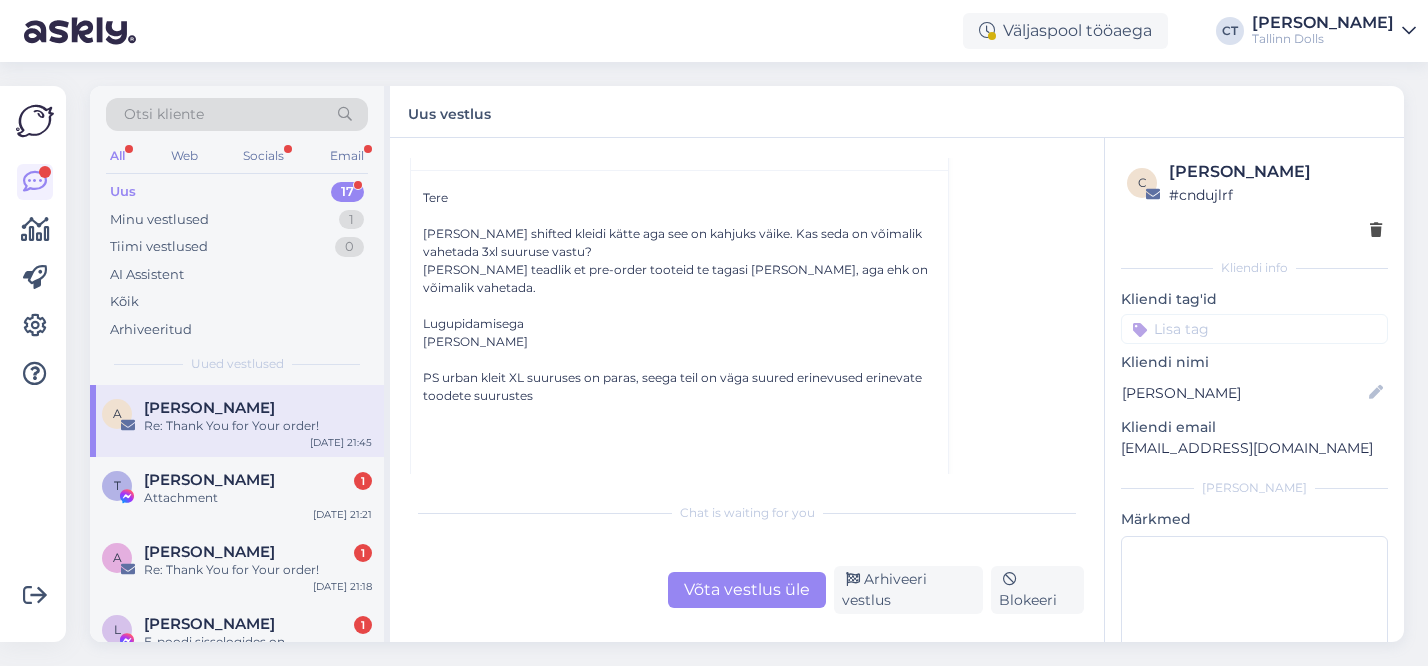 scroll, scrollTop: 131, scrollLeft: 0, axis: vertical 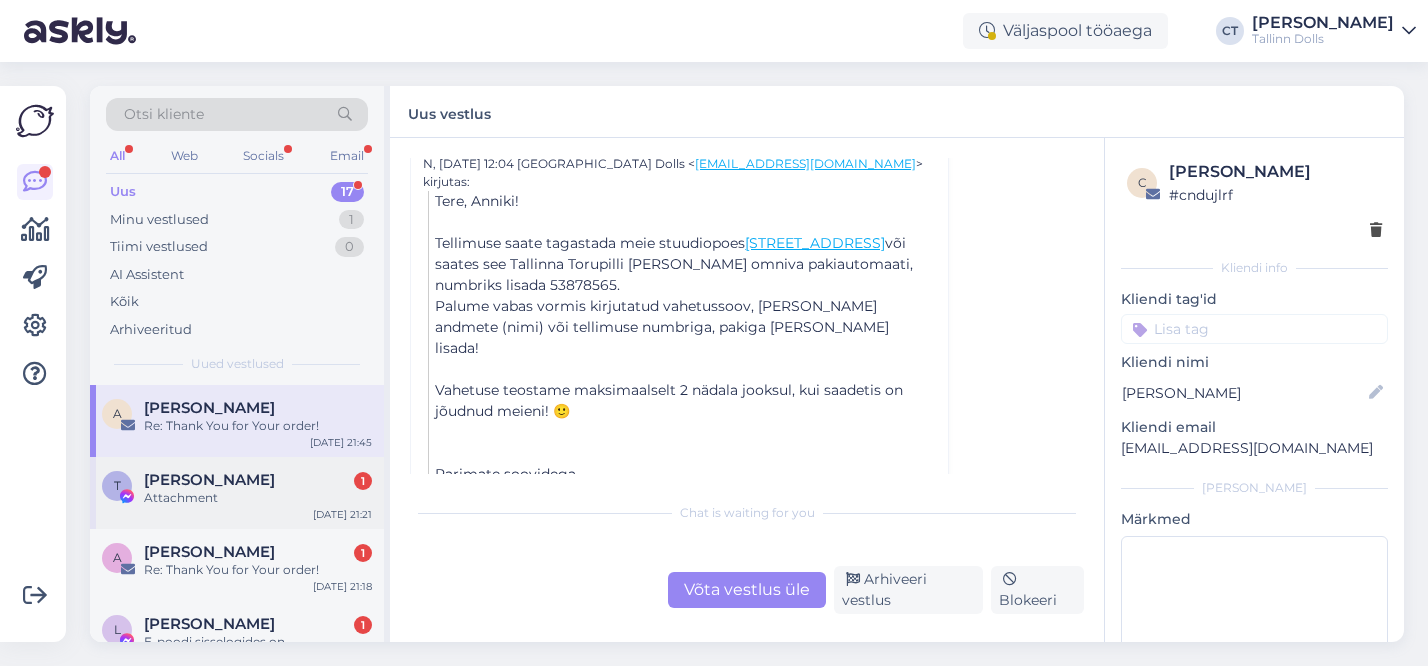 click on "Tiina Tamkivi 1" at bounding box center (258, 480) 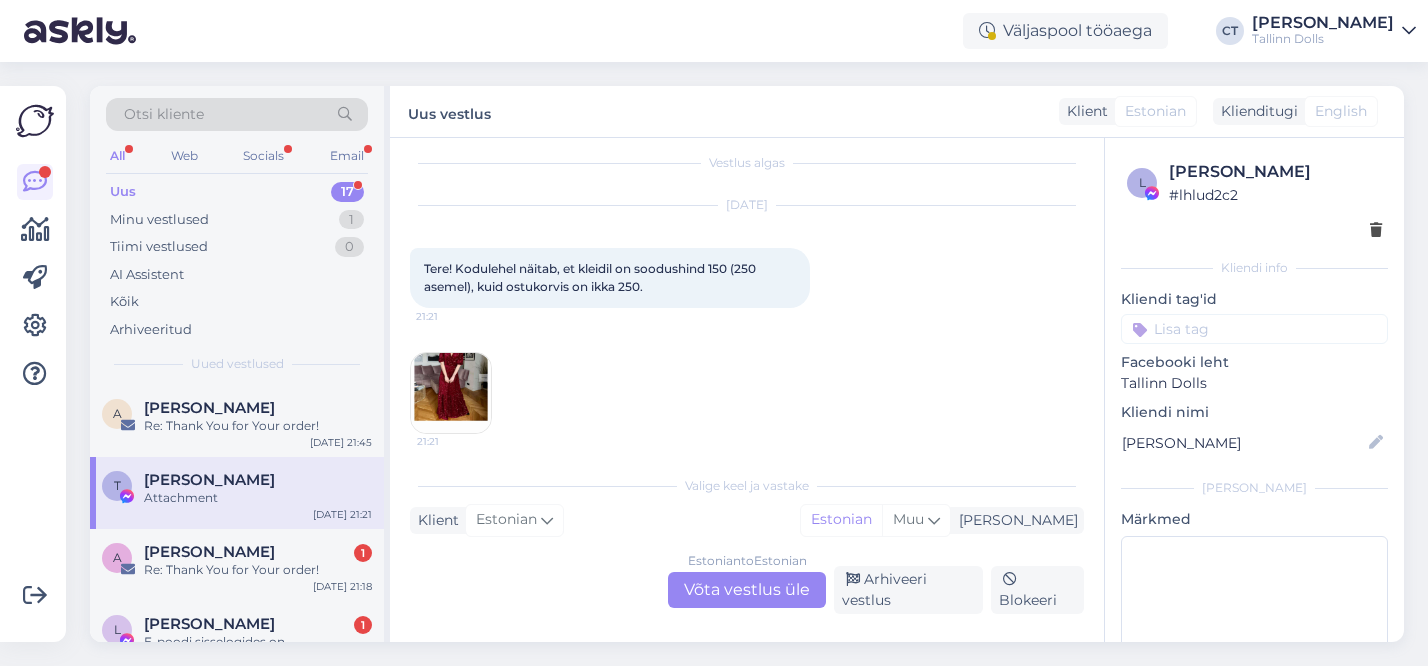 scroll, scrollTop: 15, scrollLeft: 0, axis: vertical 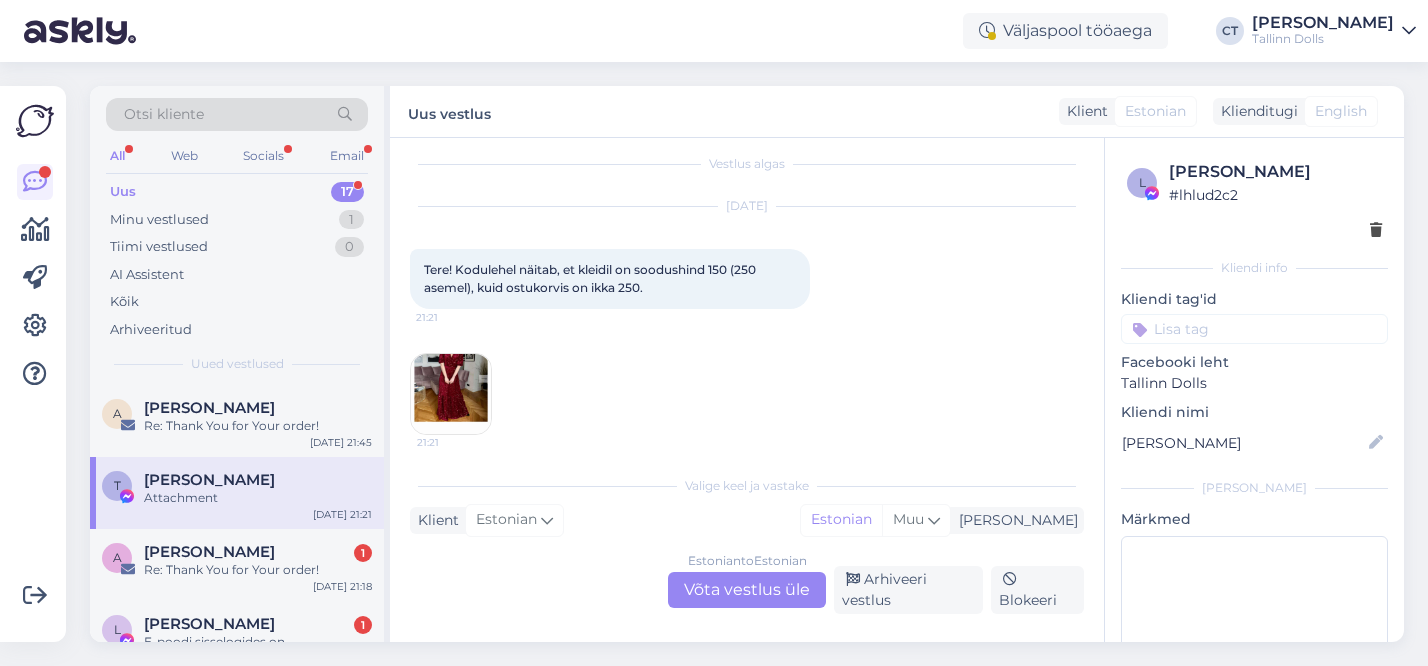 click at bounding box center [451, 394] 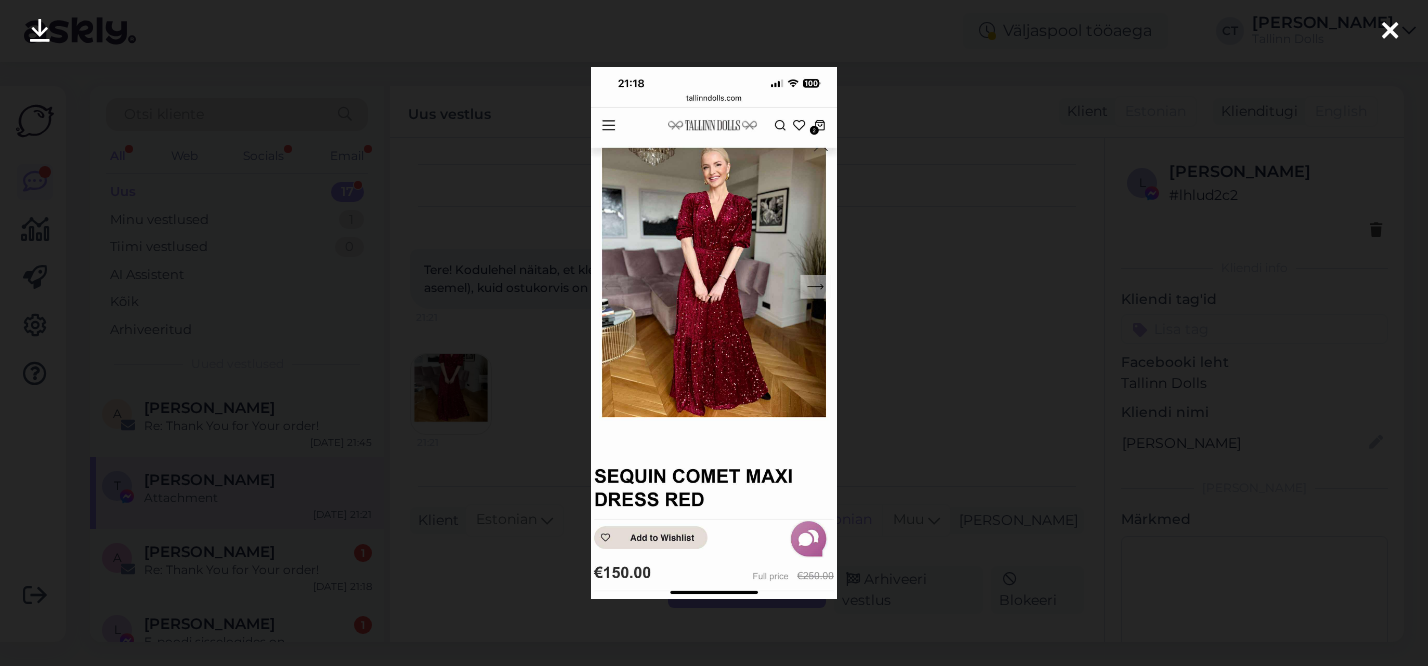 click at bounding box center [714, 333] 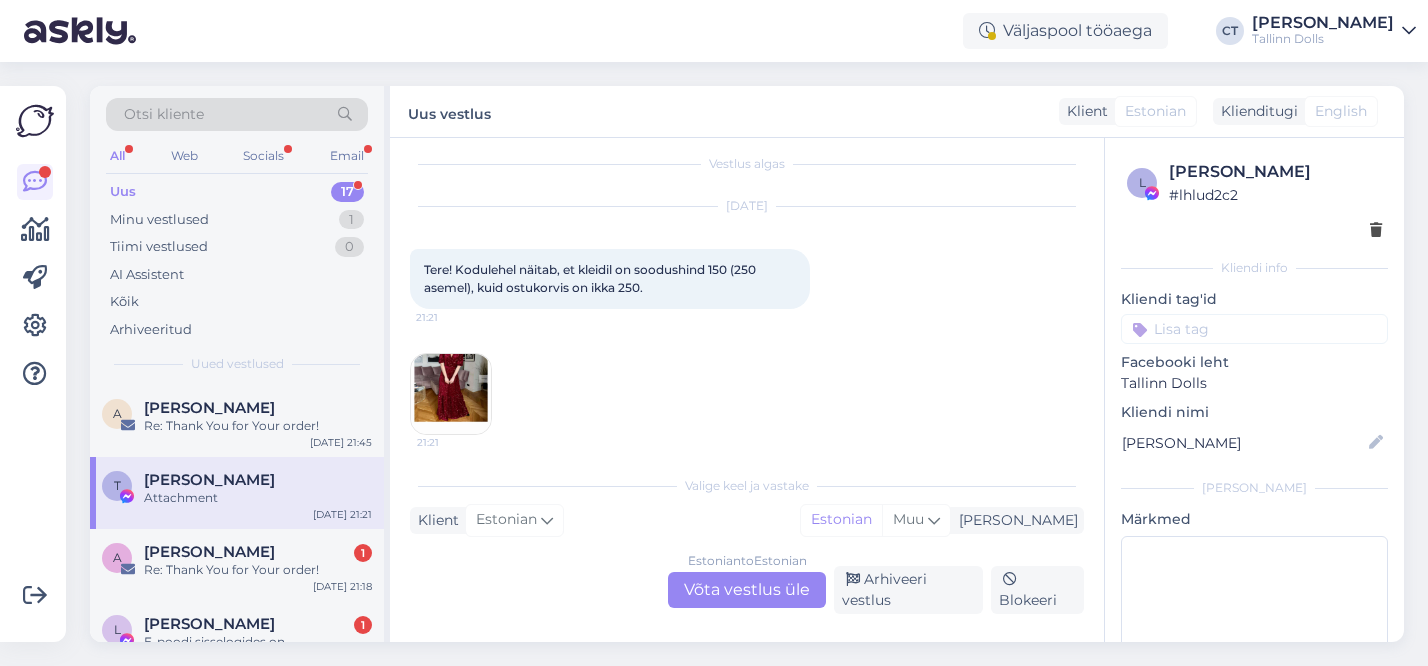 click on "Estonian  to  Estonian Võta vestlus üle" at bounding box center [747, 590] 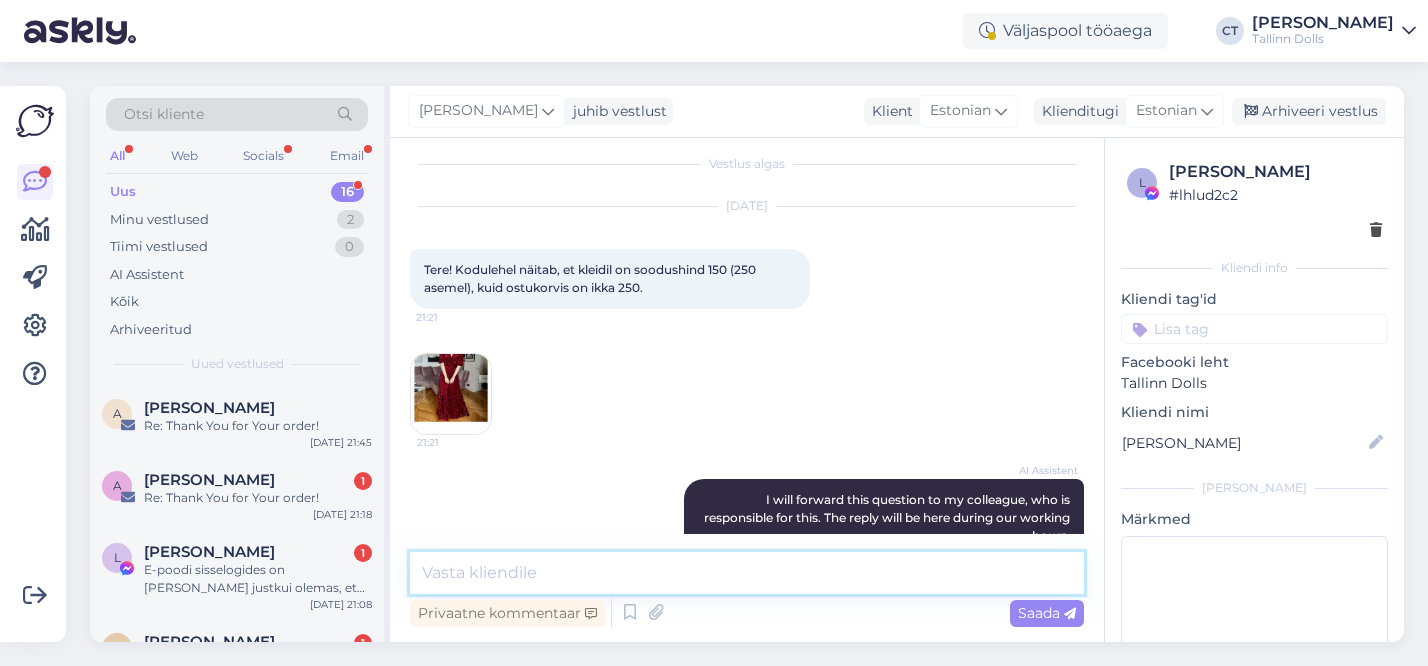 click at bounding box center [747, 573] 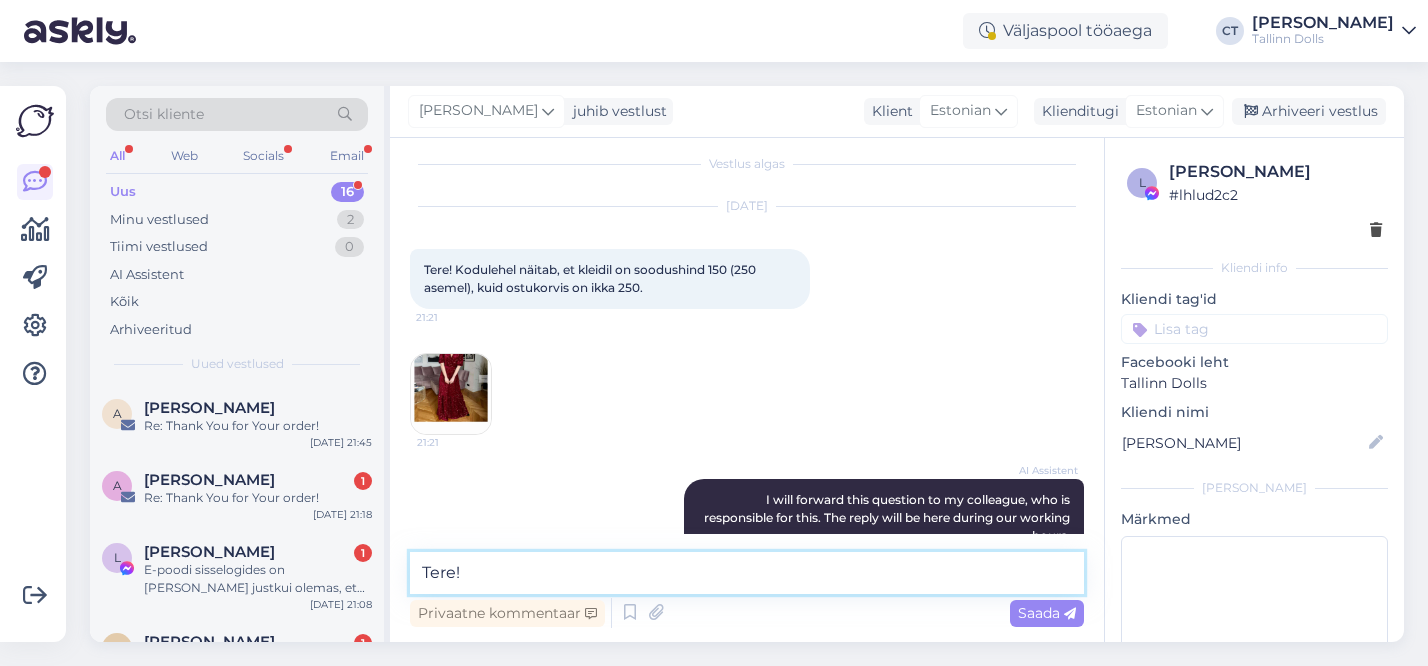 scroll, scrollTop: 238, scrollLeft: 0, axis: vertical 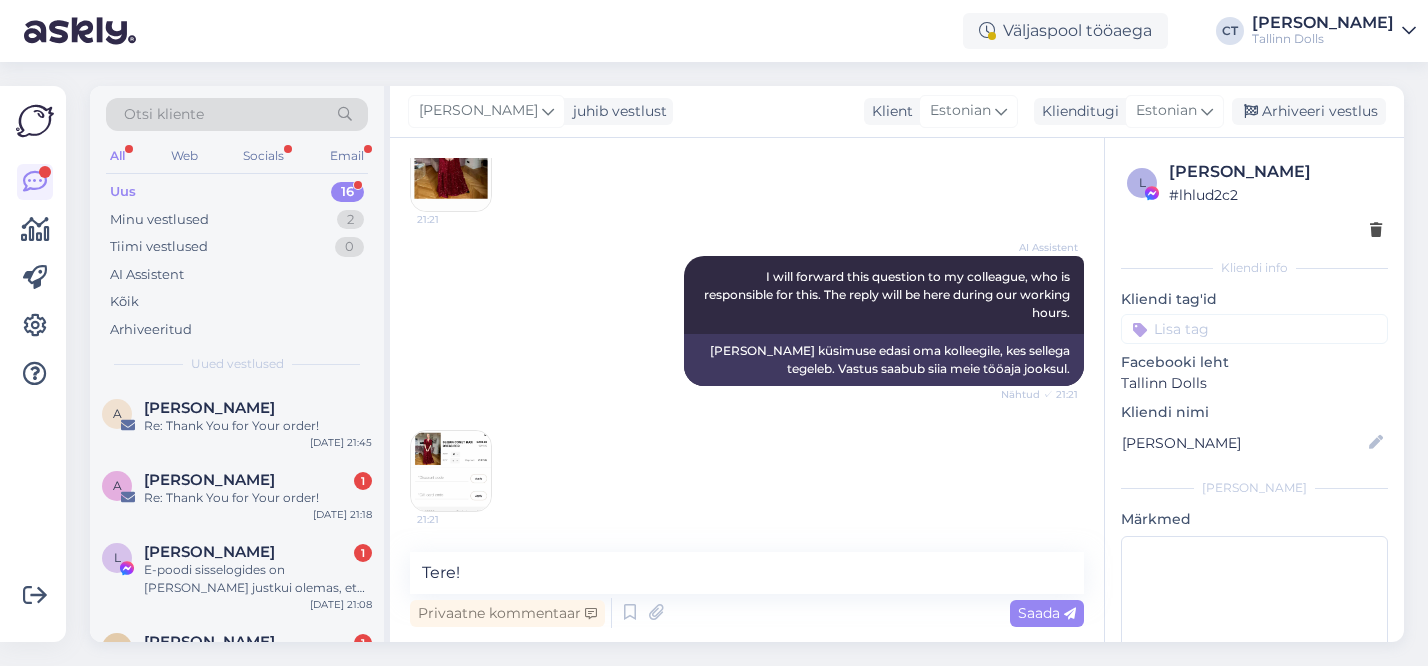 click at bounding box center (451, 471) 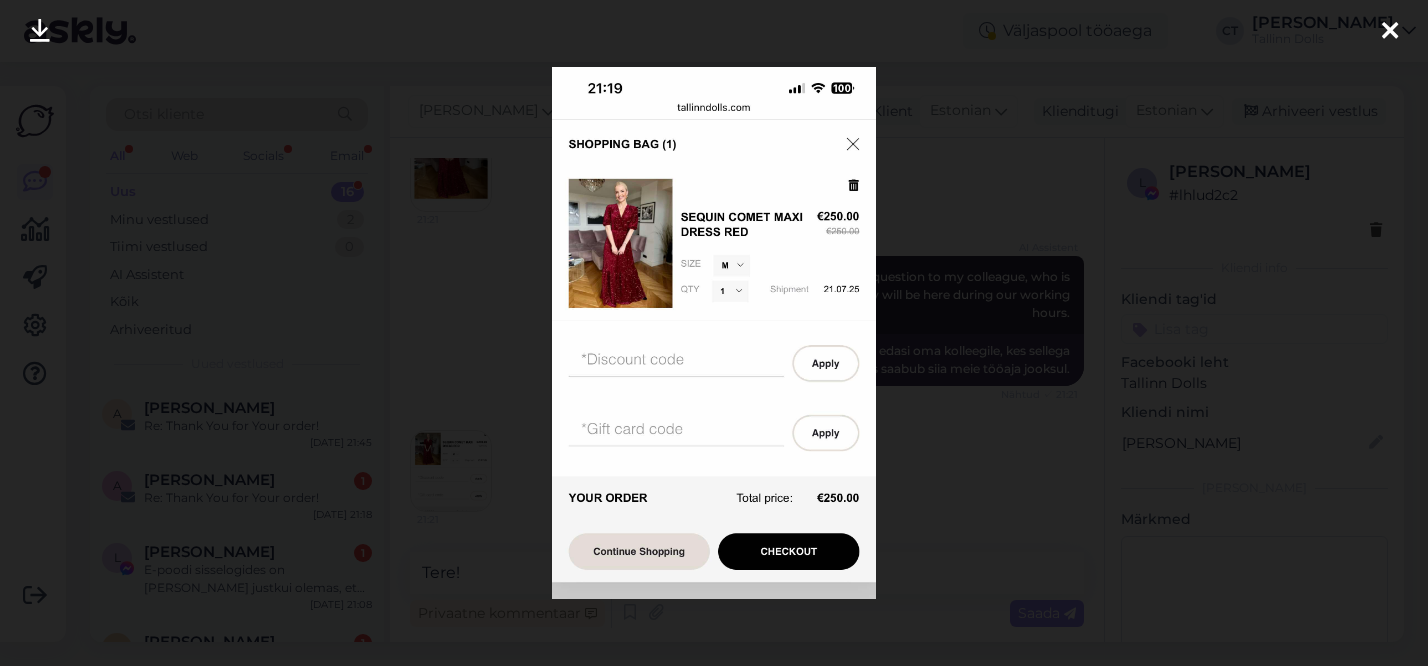 click at bounding box center (714, 333) 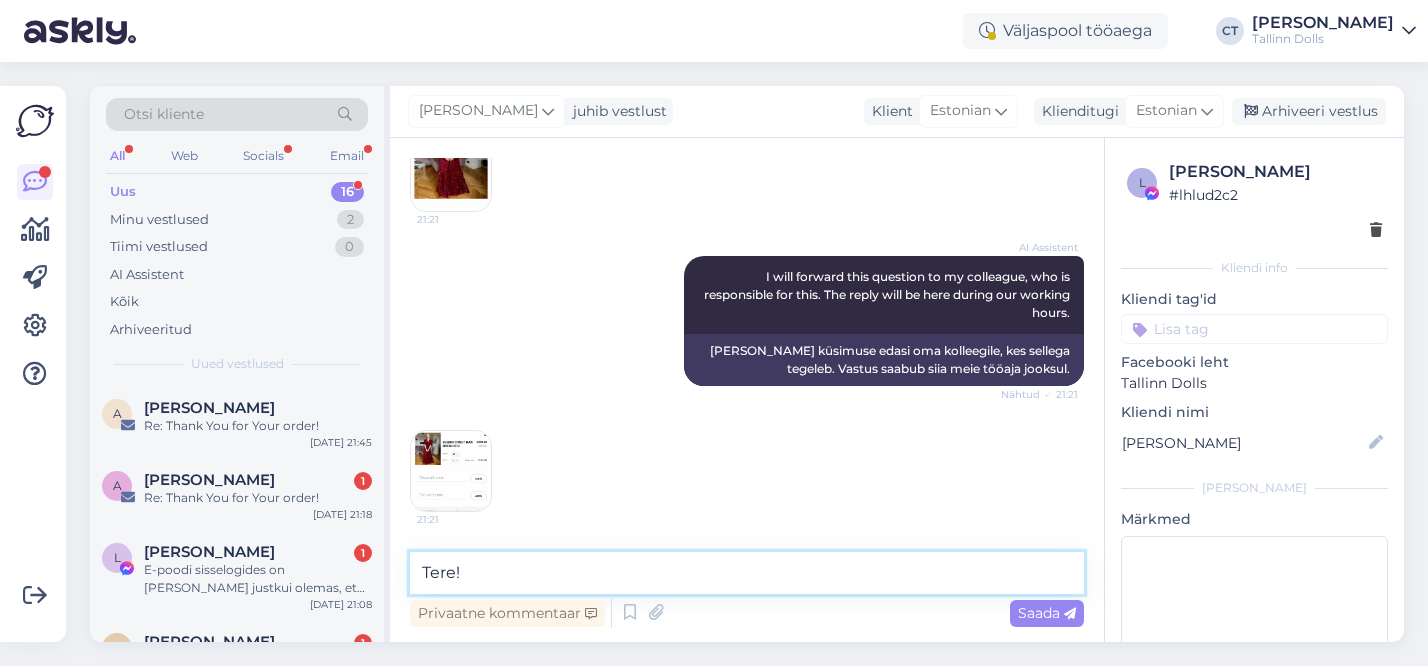 click on "Tere!" at bounding box center [747, 573] 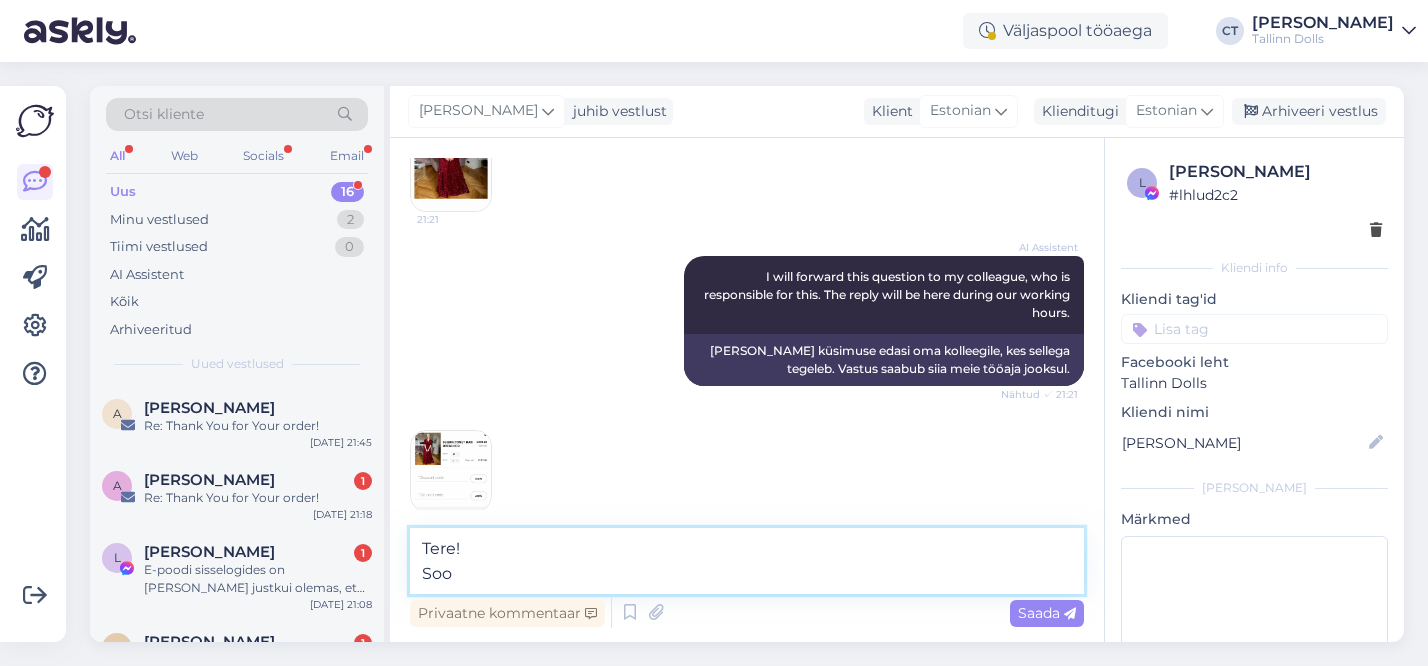 type on "Tere!
Sood" 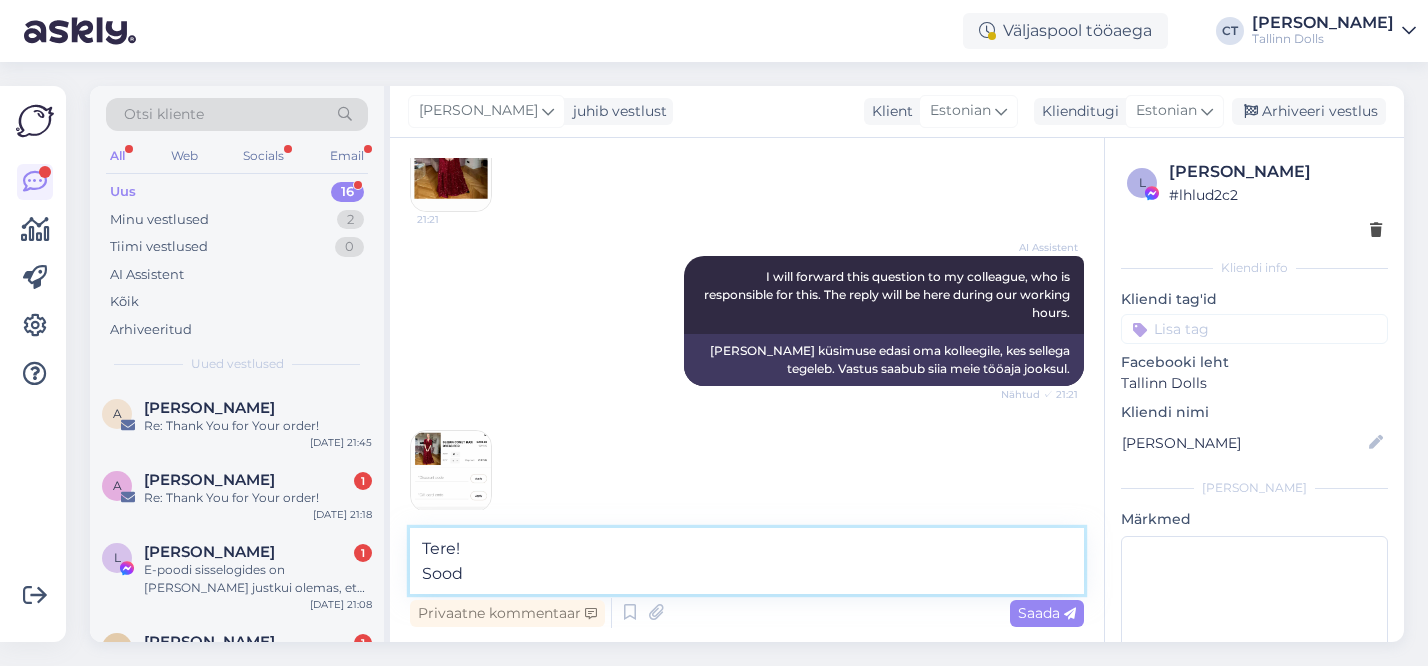 drag, startPoint x: 473, startPoint y: 568, endPoint x: 407, endPoint y: 546, distance: 69.57011 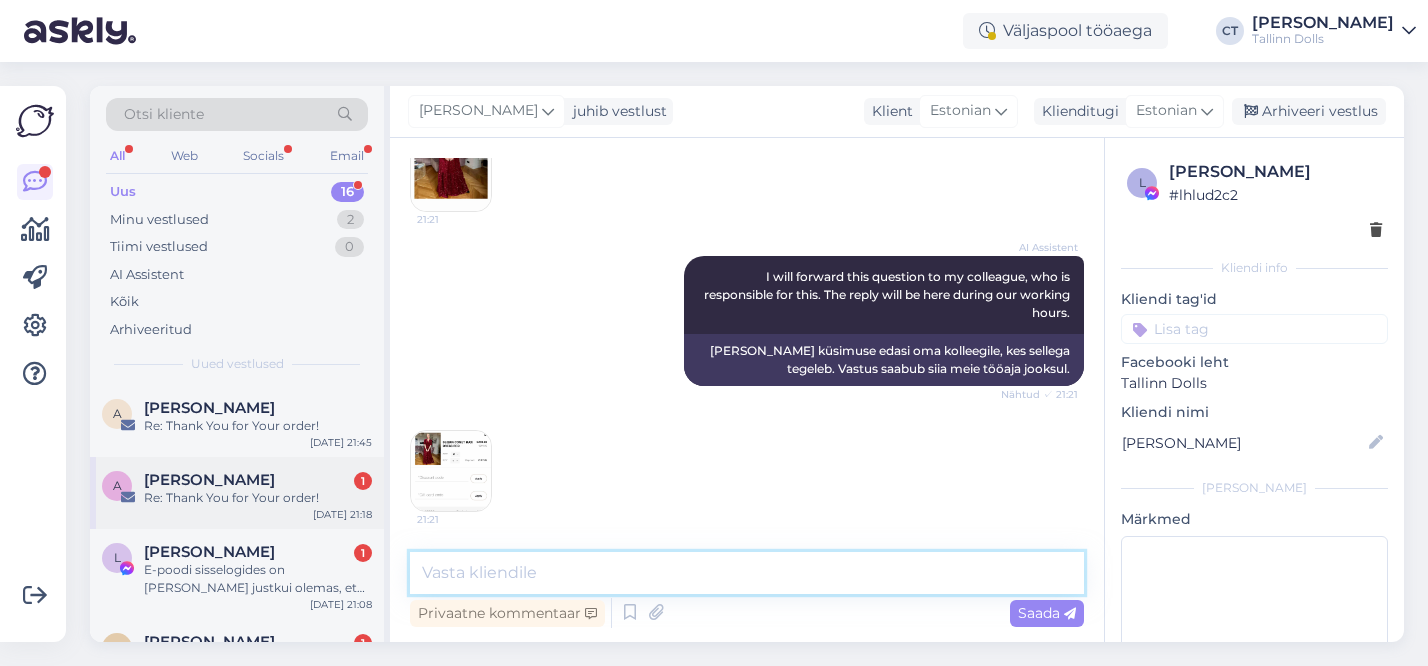 type 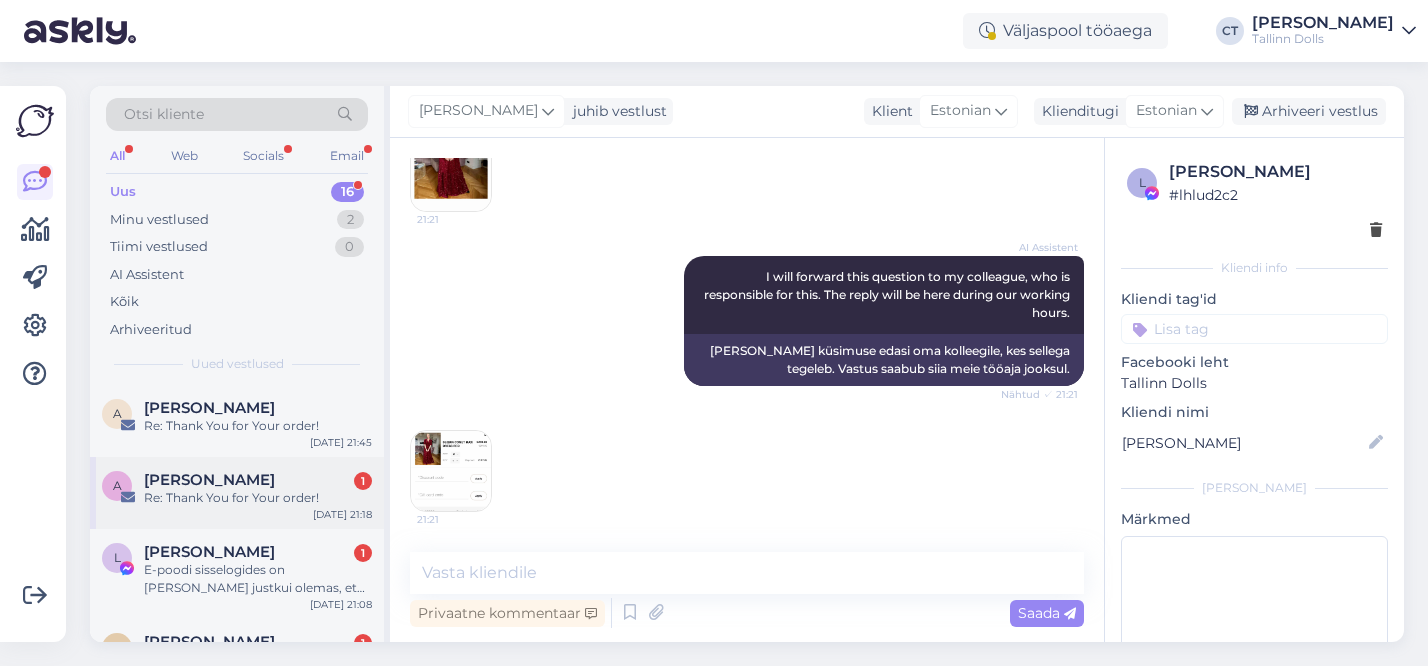 click on "Re: Thank You for Your order!" at bounding box center [258, 498] 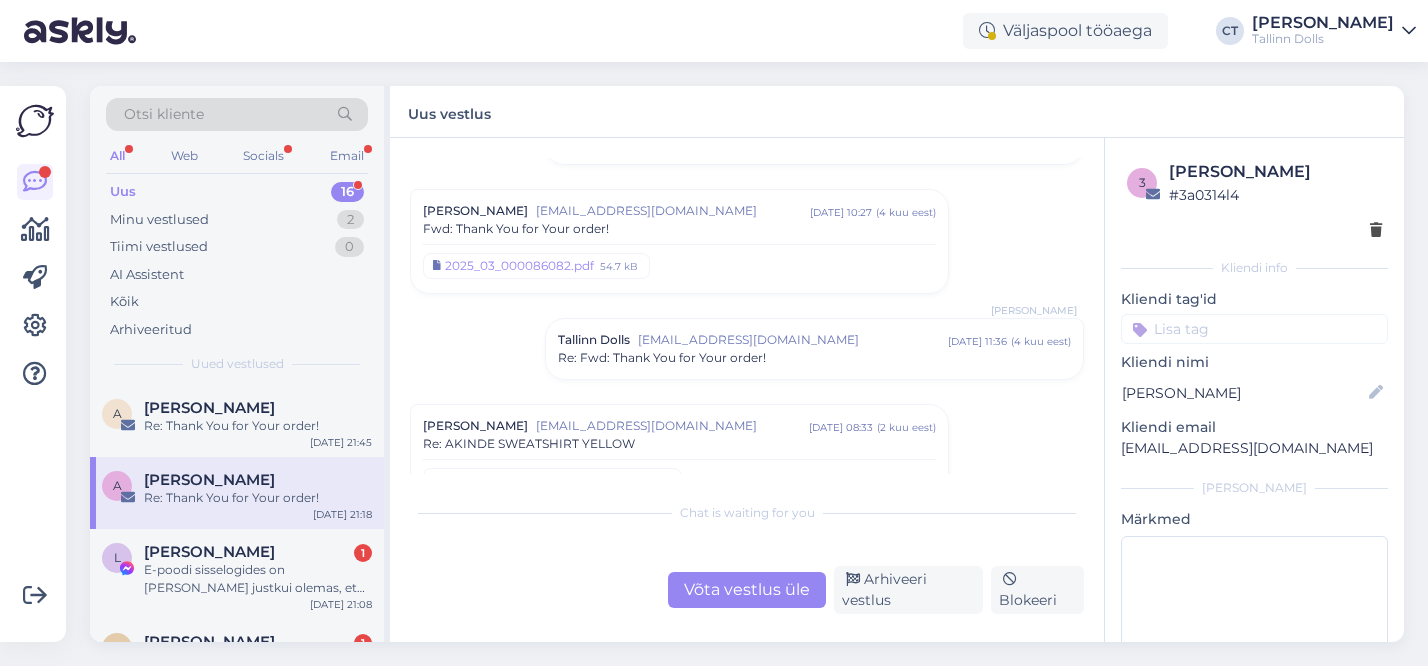 scroll, scrollTop: 699, scrollLeft: 0, axis: vertical 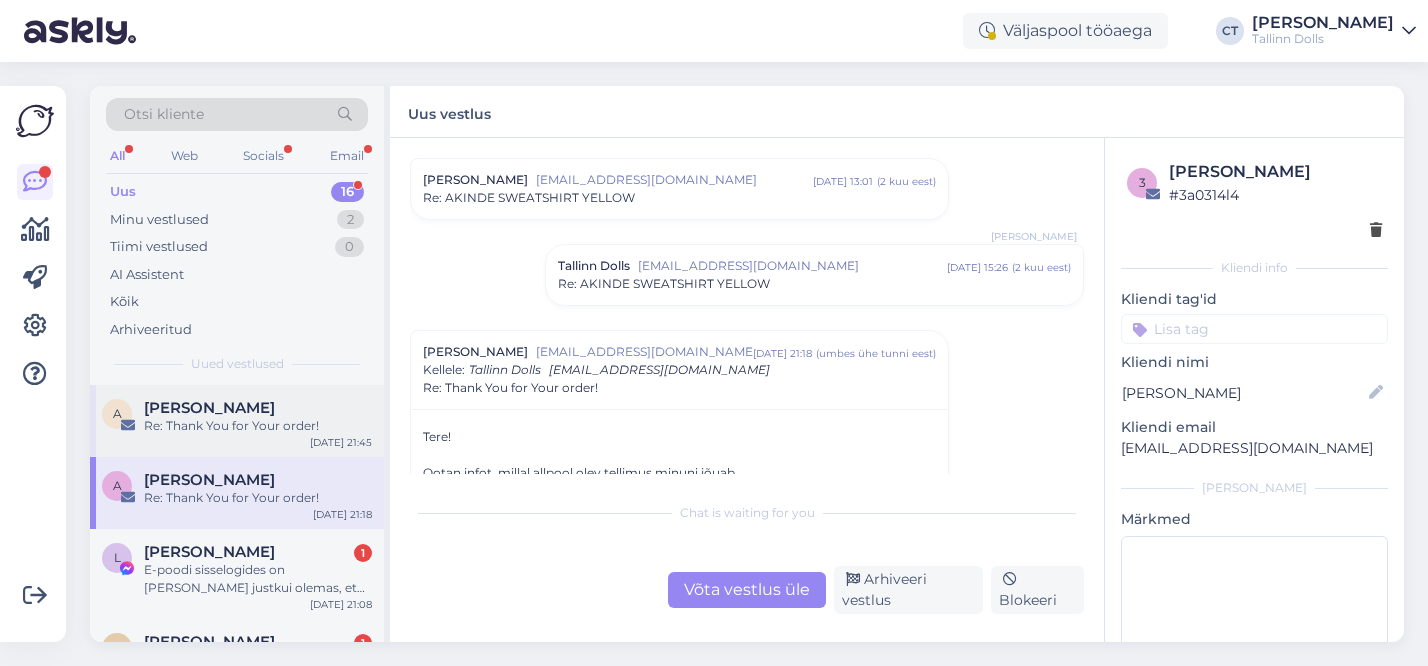 click on "Re: Thank You for Your order!" at bounding box center (258, 426) 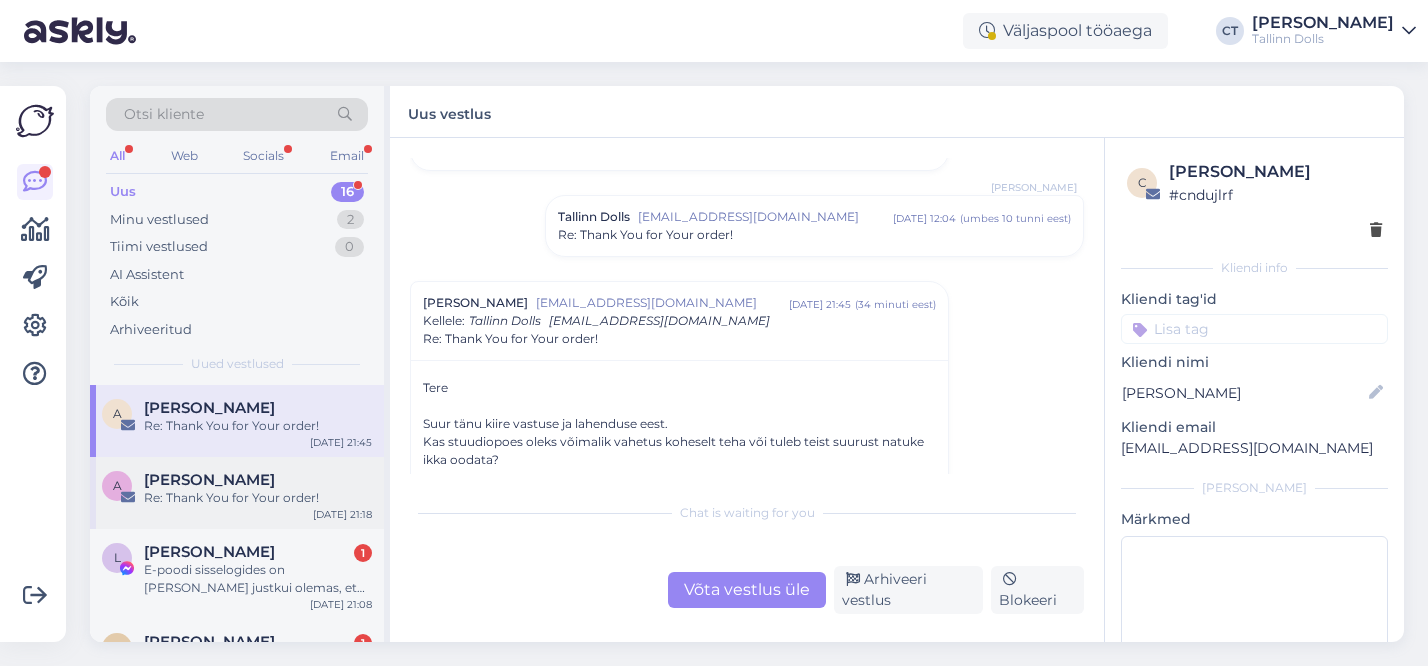 click on "airi kivit" at bounding box center (258, 480) 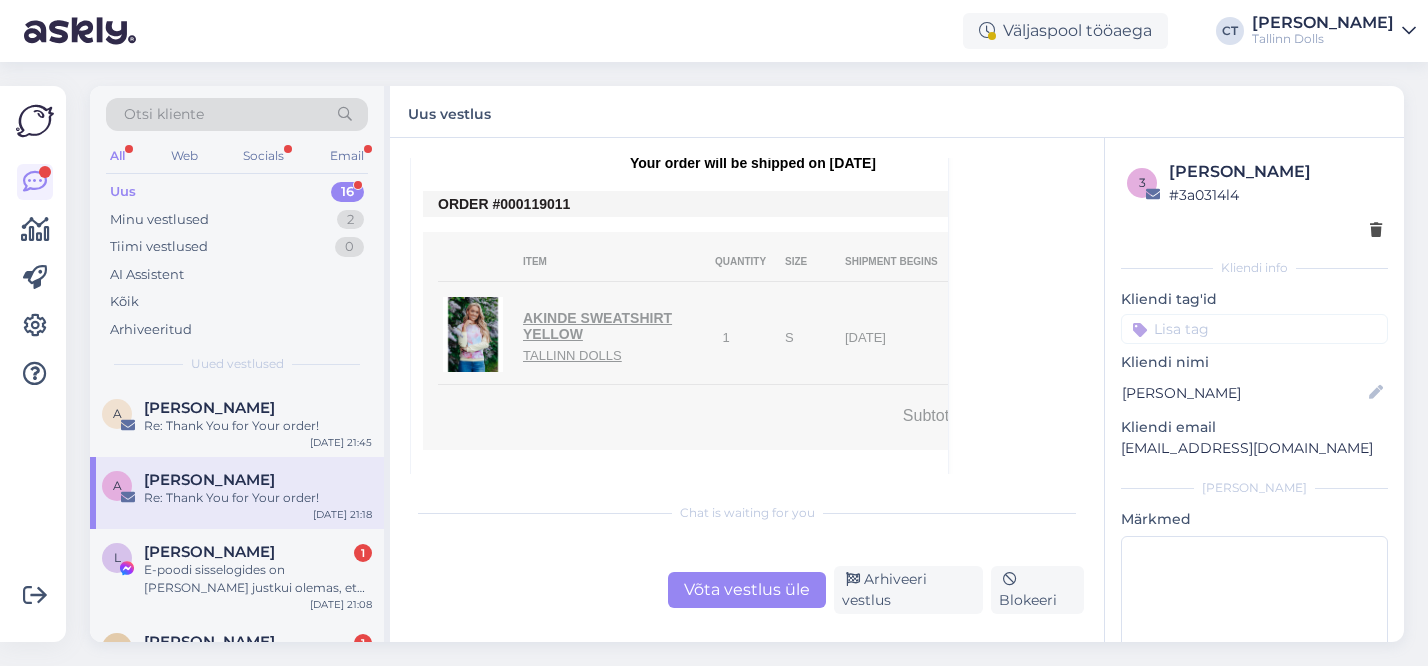 scroll, scrollTop: 1356, scrollLeft: 0, axis: vertical 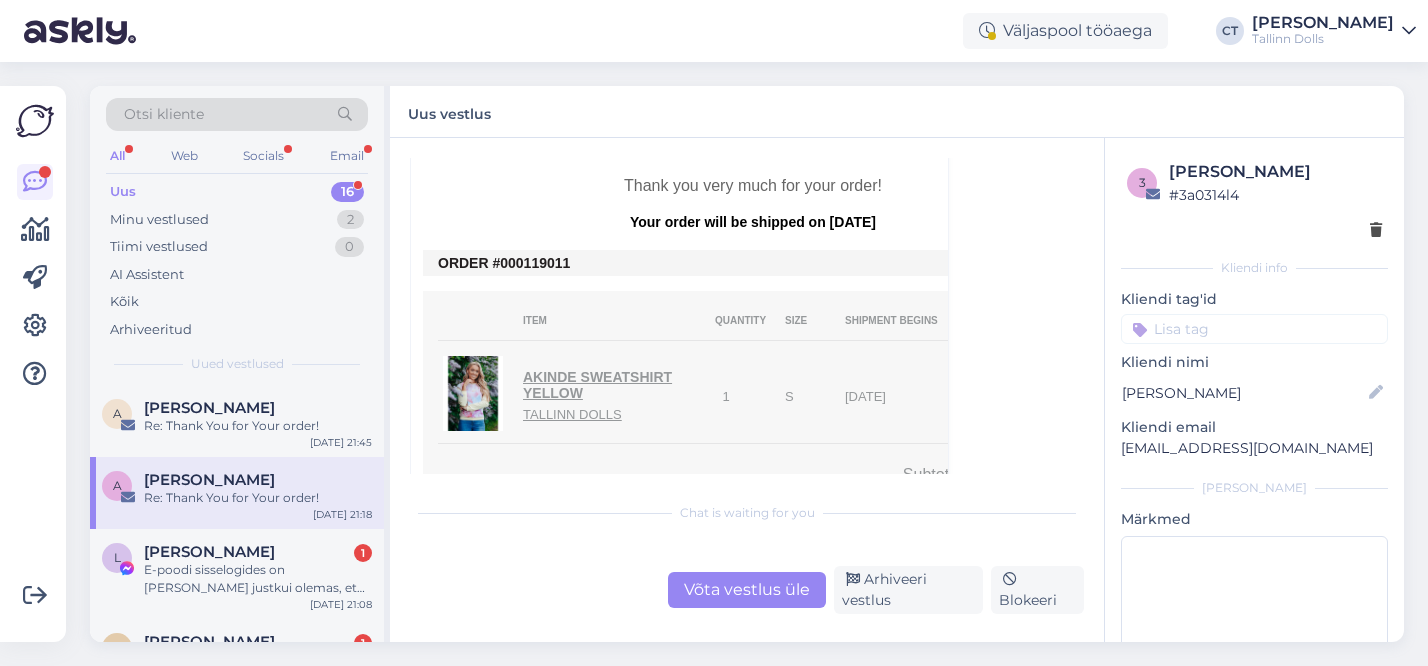 click on "Võta vestlus üle" at bounding box center [747, 590] 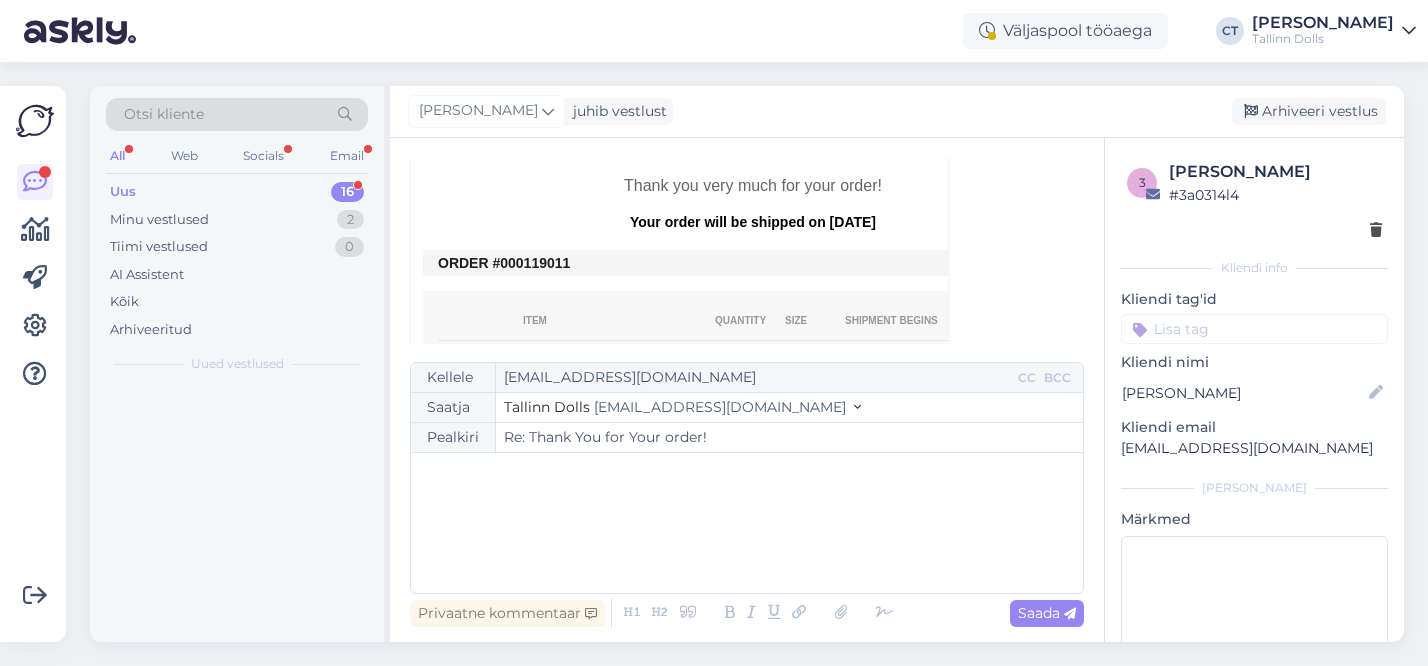 scroll, scrollTop: 871, scrollLeft: 0, axis: vertical 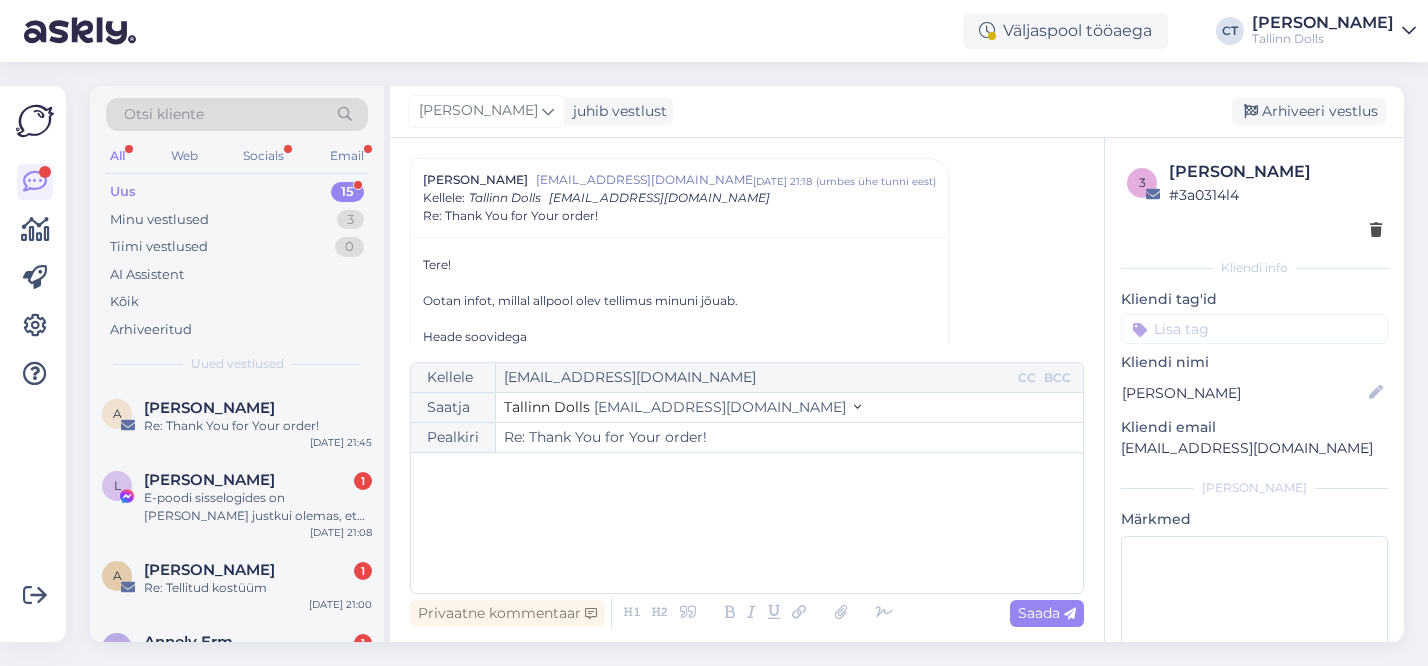 click on "﻿" at bounding box center [747, 523] 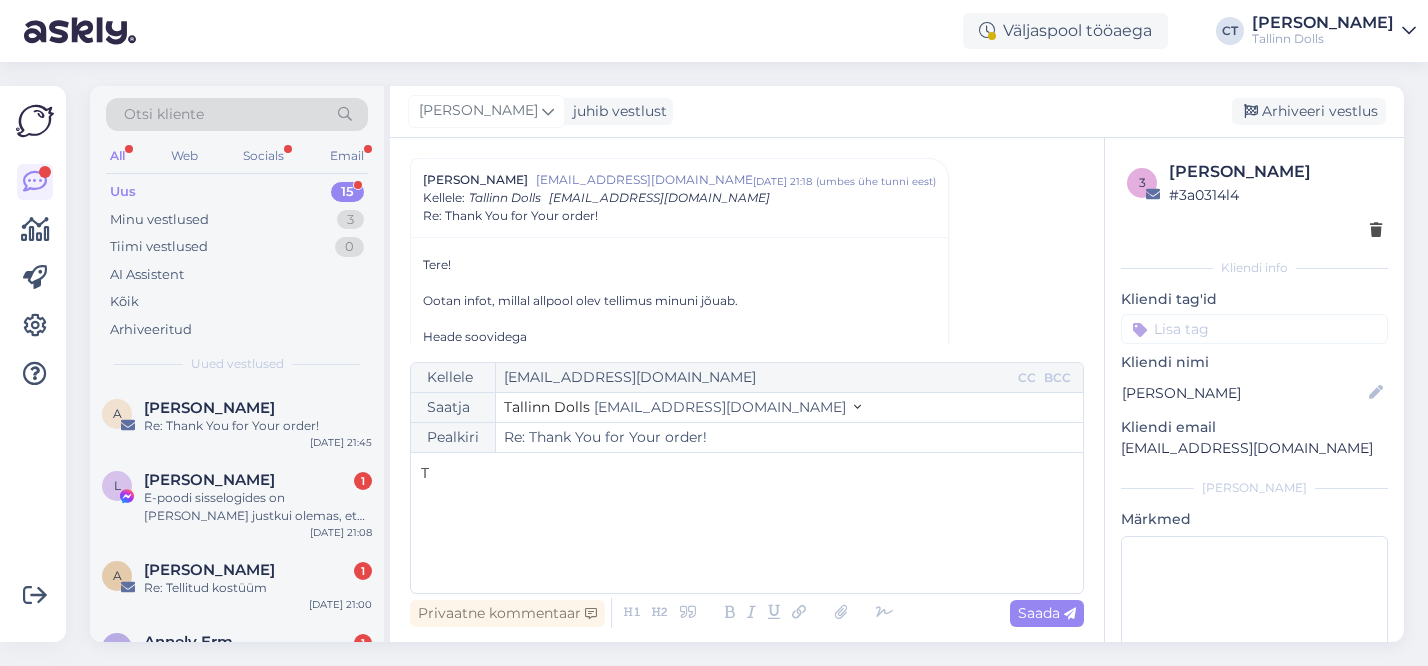 type 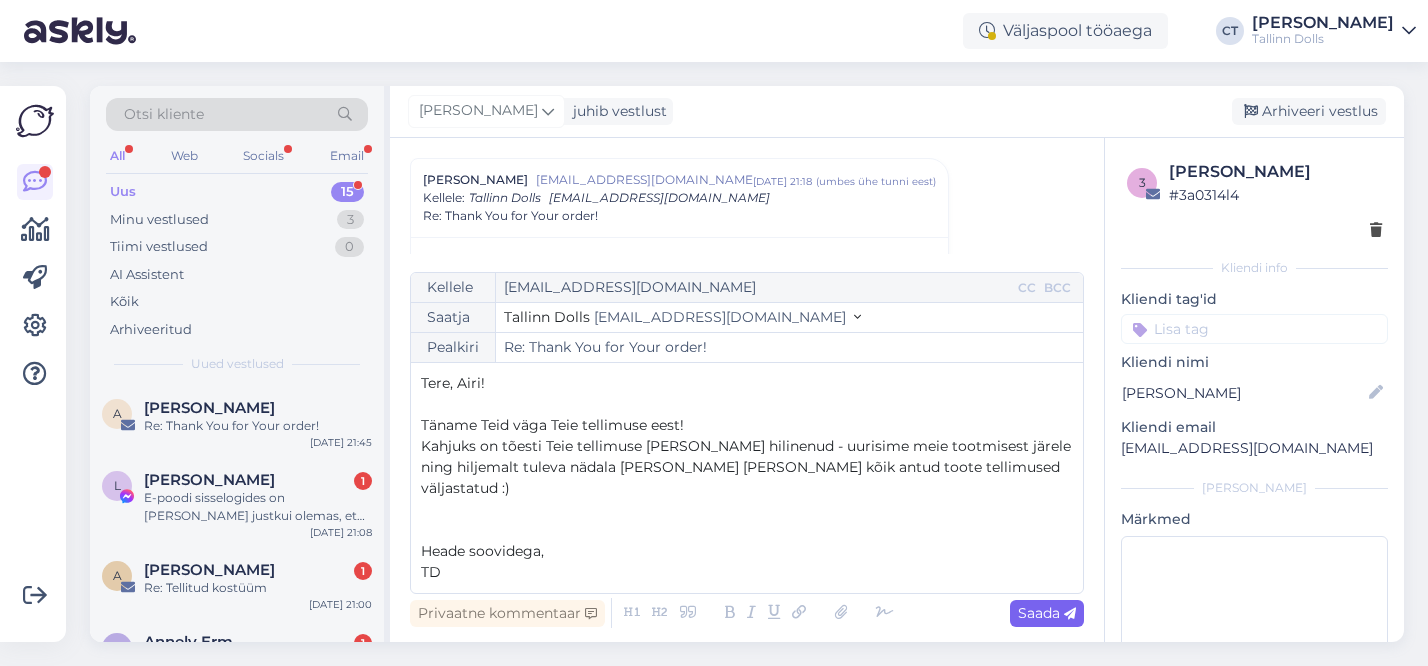 click on "Saada" at bounding box center [1047, 613] 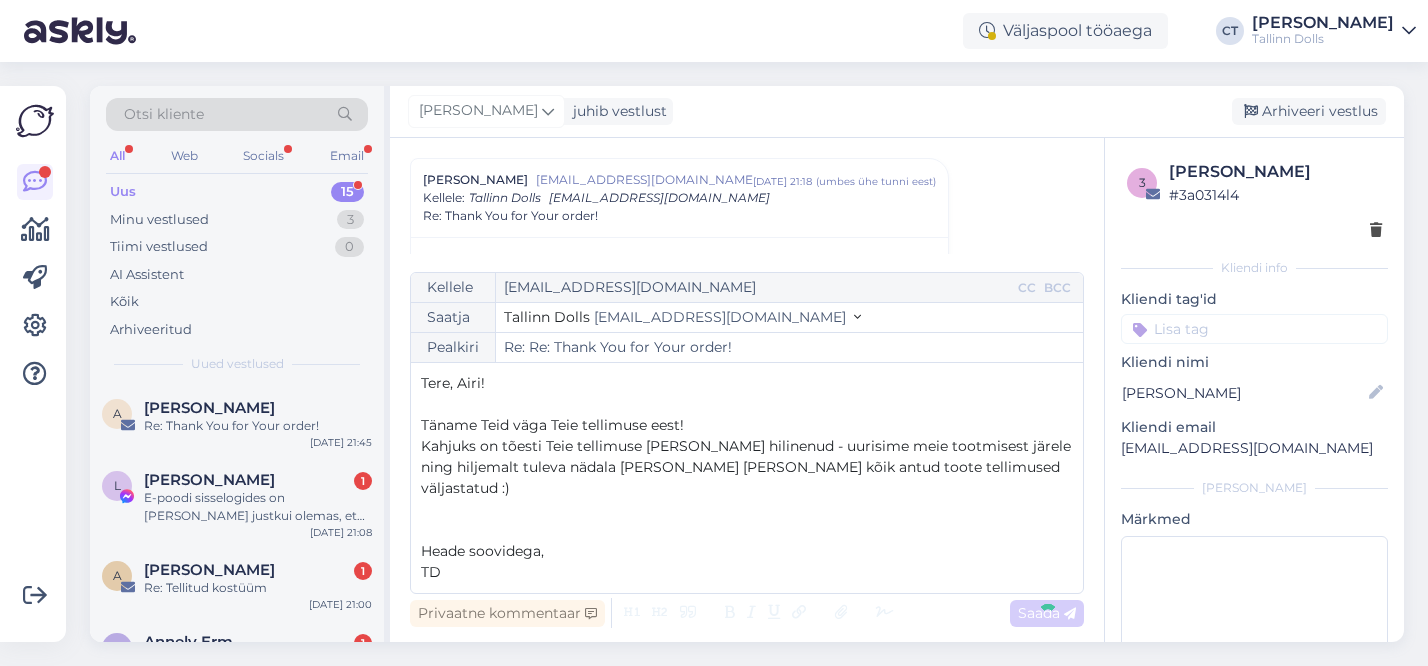 type on "Re: Thank You for Your order!" 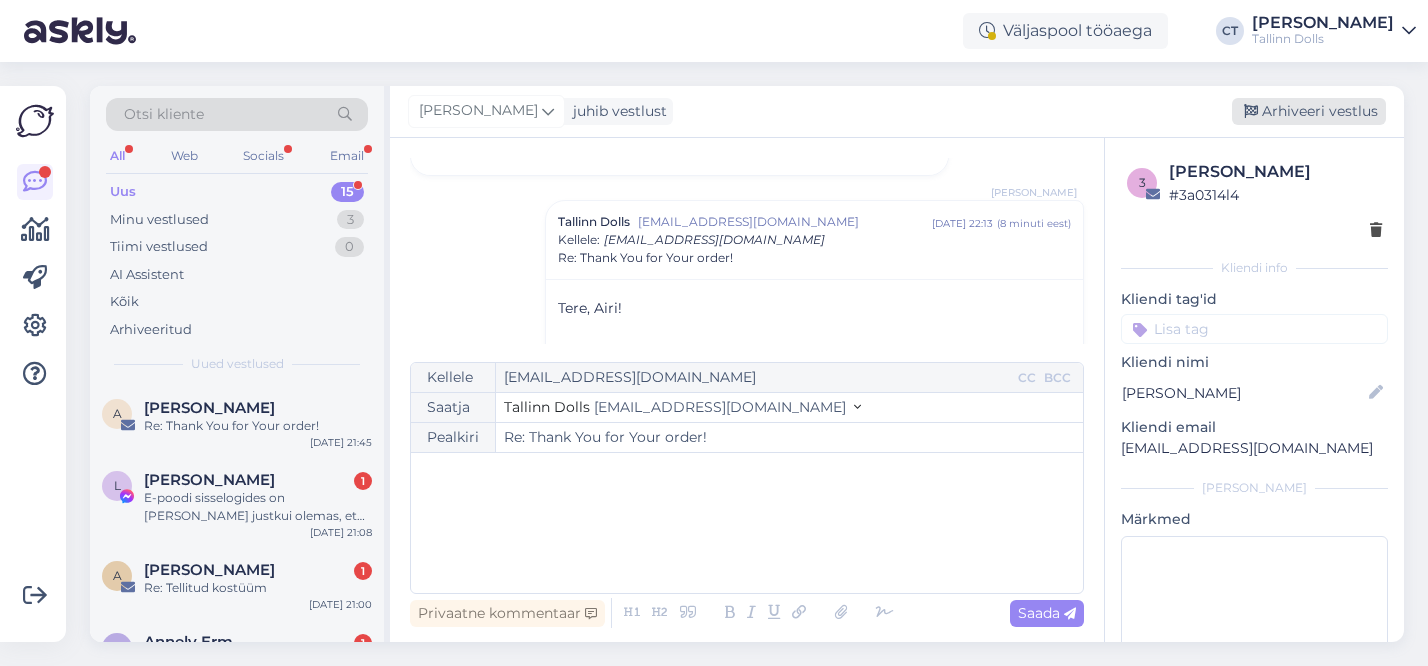 click on "Arhiveeri vestlus" at bounding box center (1309, 111) 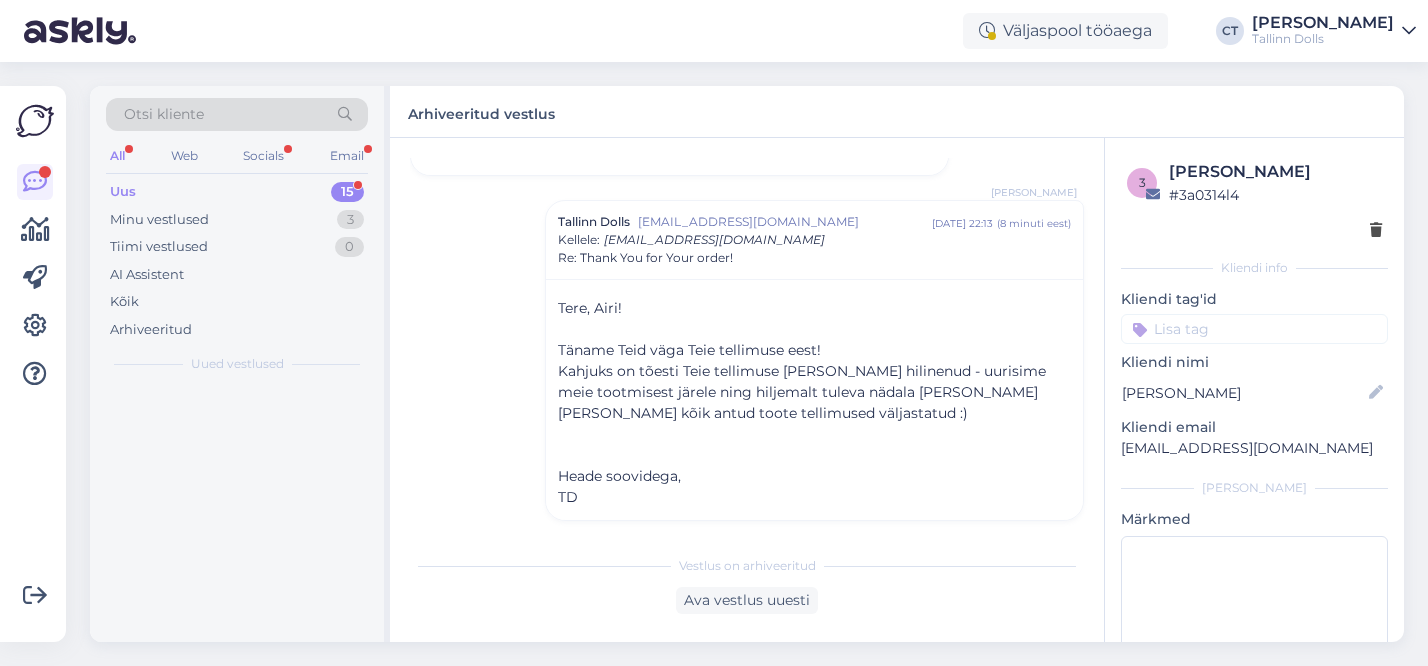 scroll, scrollTop: 2178, scrollLeft: 0, axis: vertical 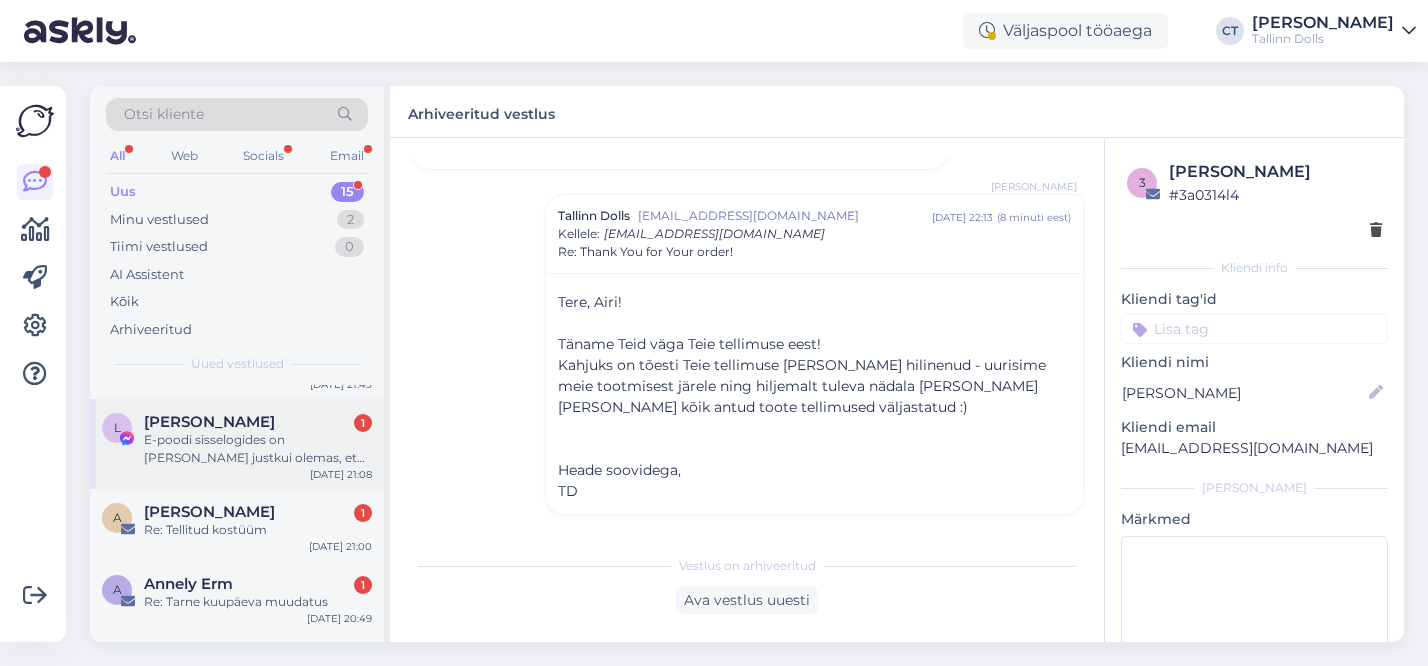 click on "L Liina Allik 1 E-poodi sisselogides on märge justkui olemas, et tooted on tagastatud Jul 10 21:08" at bounding box center [237, 444] 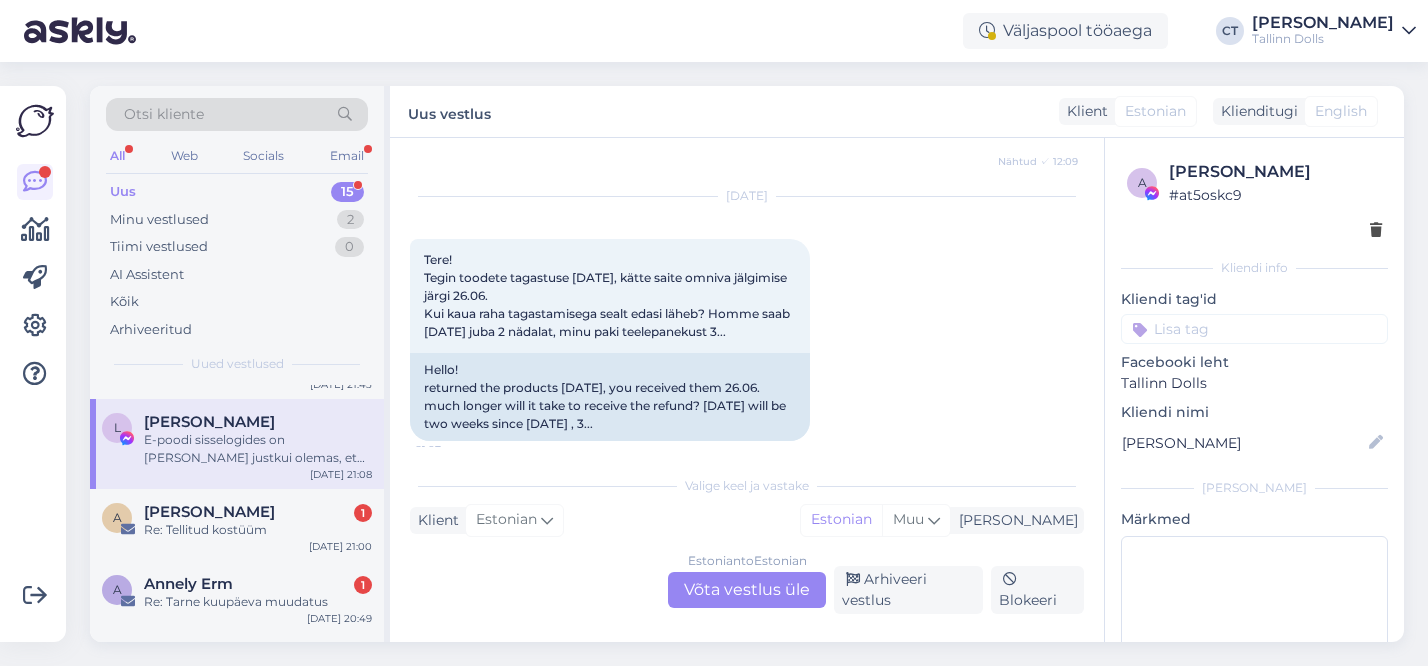 scroll, scrollTop: 1213, scrollLeft: 0, axis: vertical 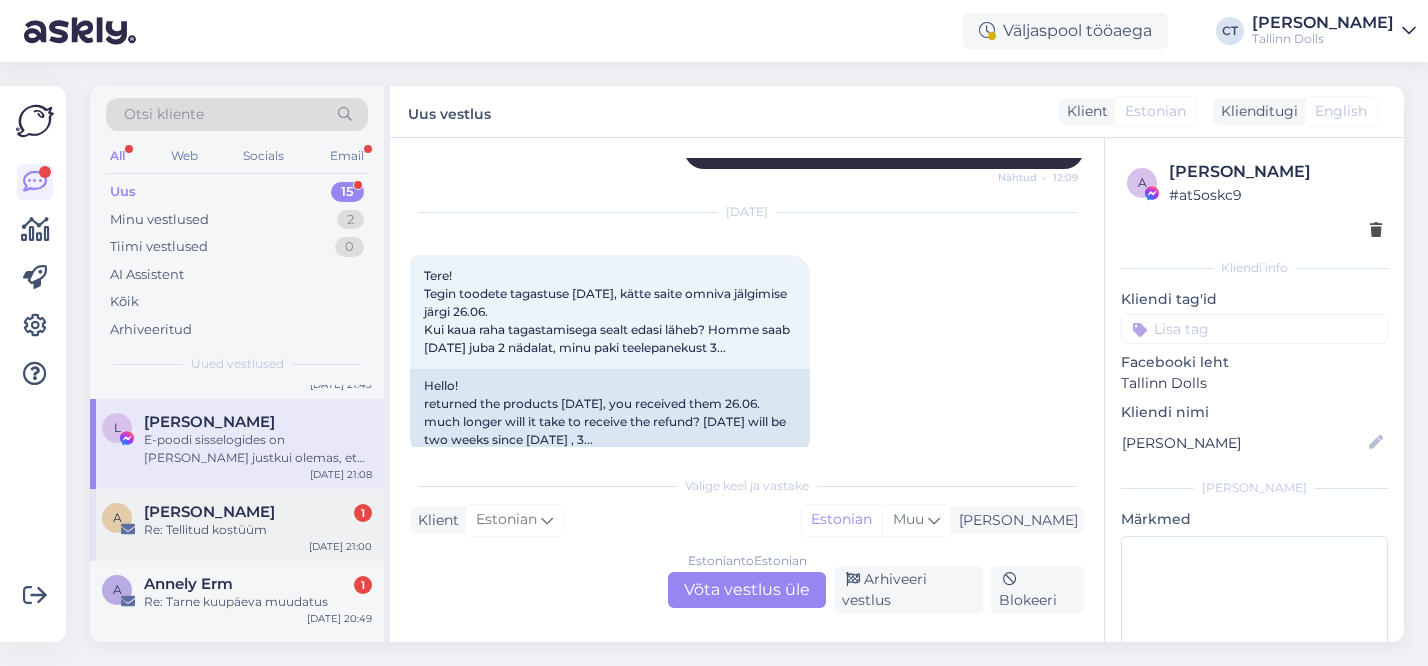 click on "Re: Tellitud kostüüm" at bounding box center (258, 530) 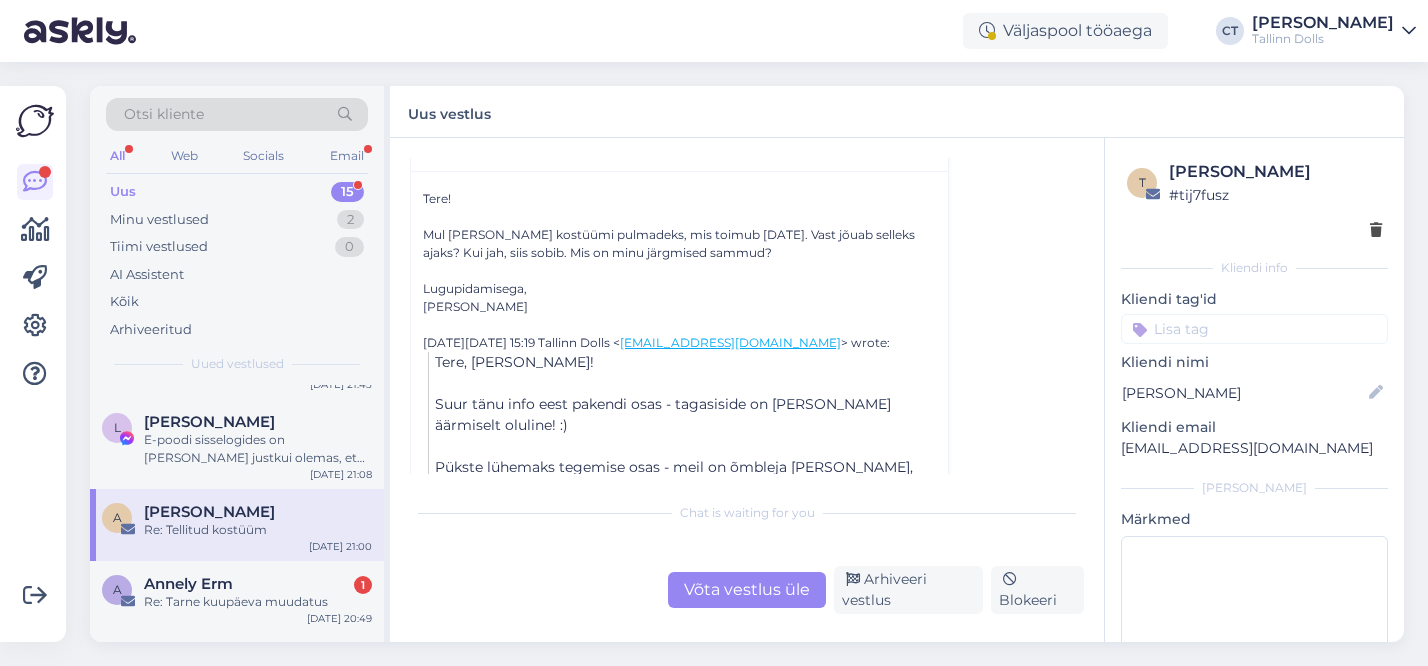 scroll, scrollTop: 287, scrollLeft: 0, axis: vertical 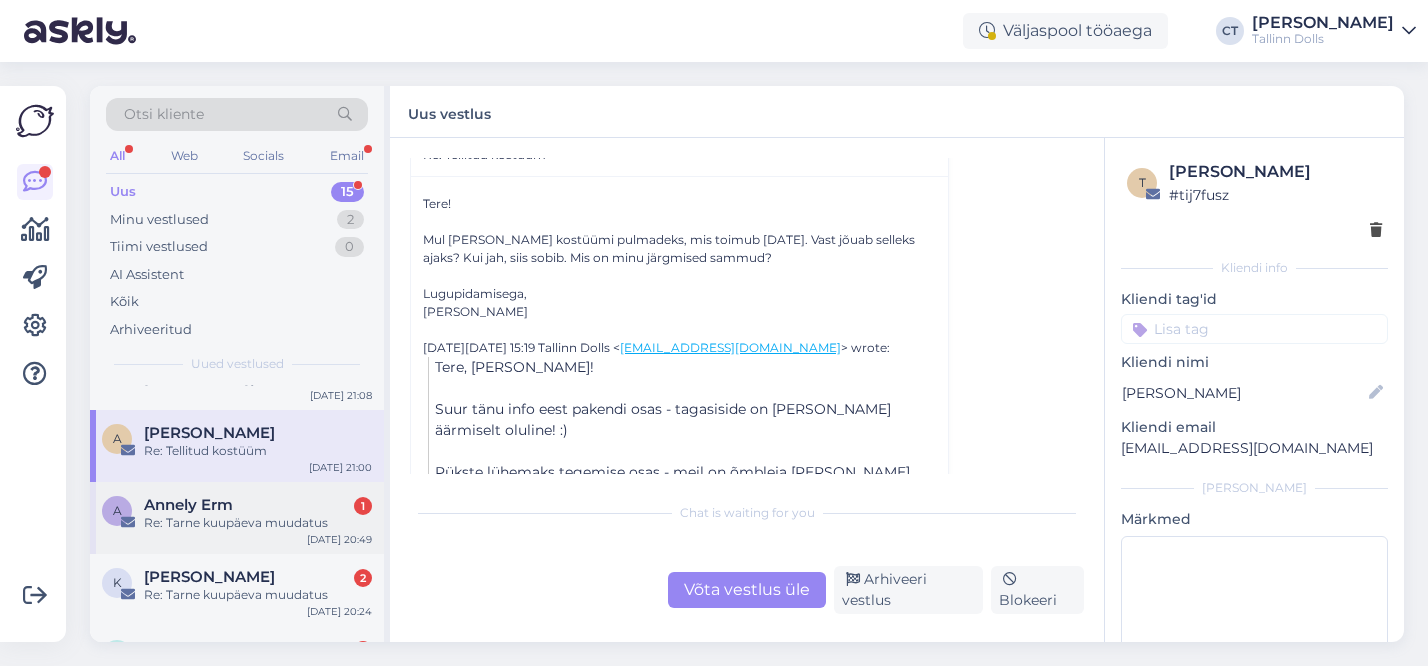 click on "A Annely Erm 1 Re: Tarne kuupäeva muudatus Jul 10 20:49" at bounding box center [237, 518] 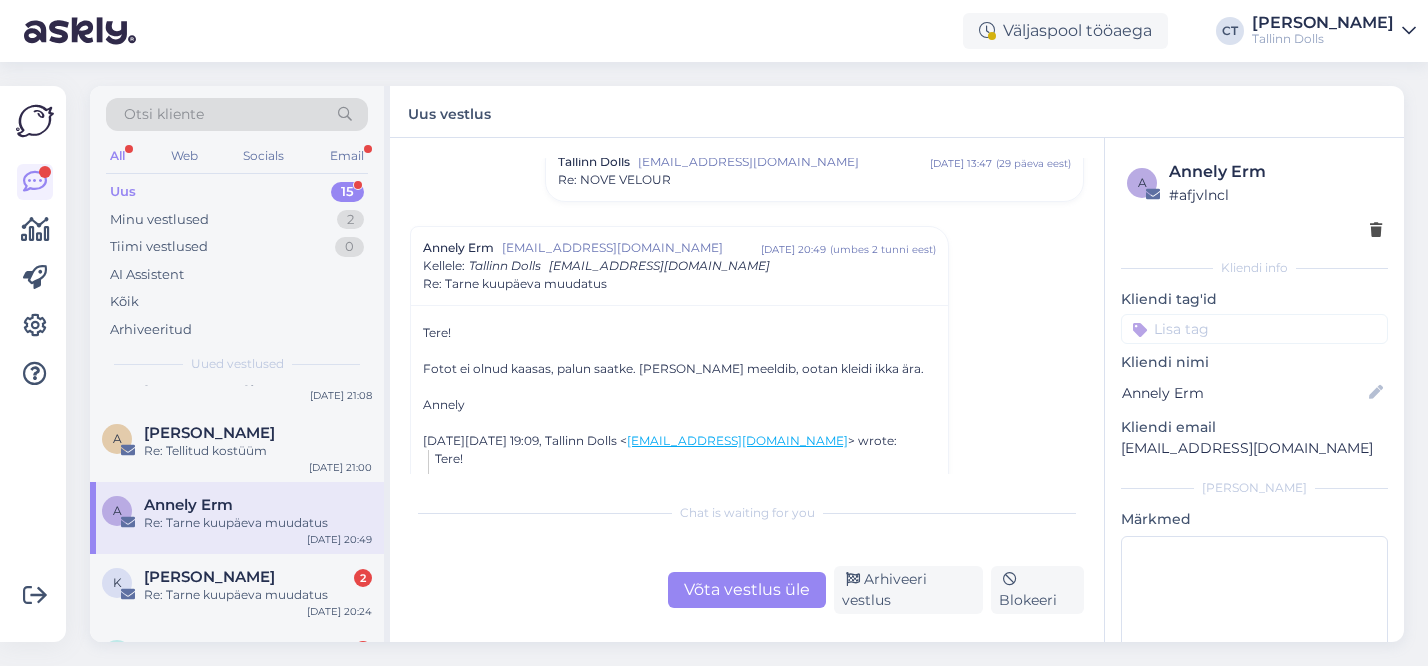 scroll, scrollTop: 503, scrollLeft: 0, axis: vertical 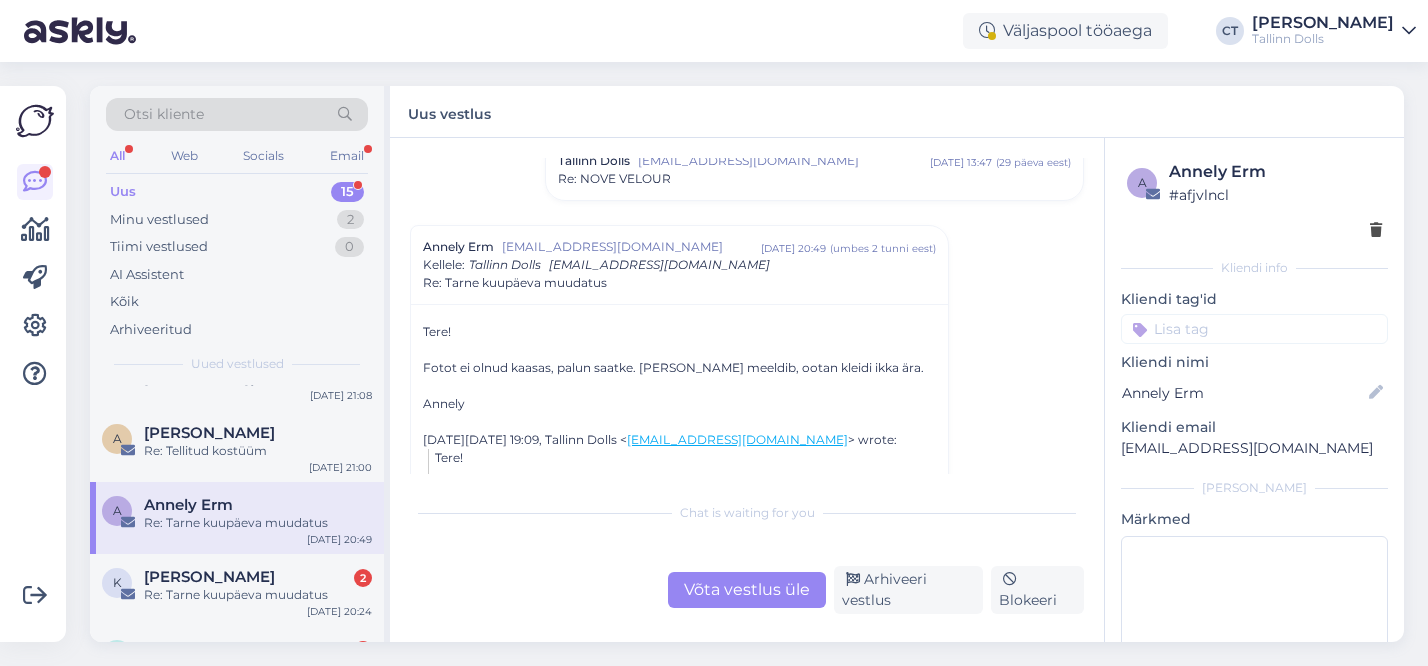 click on "Võta vestlus üle" at bounding box center [747, 590] 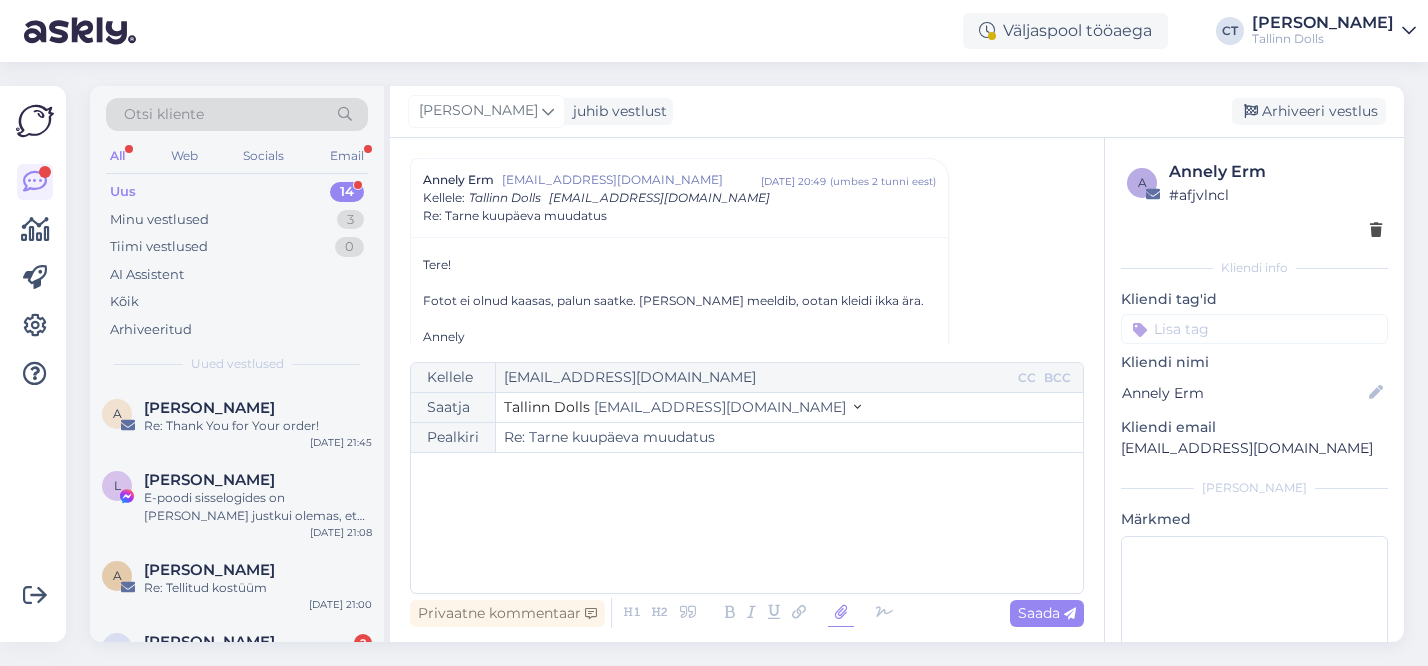 click at bounding box center (841, 613) 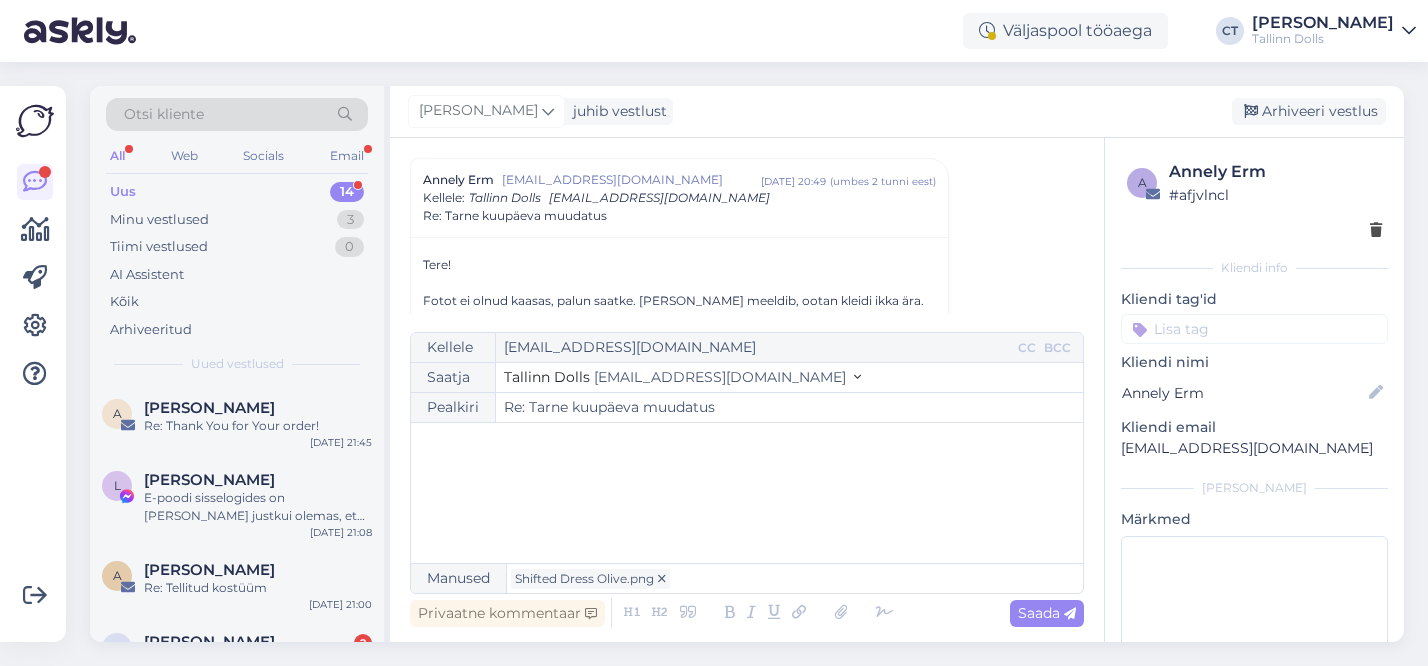 click on "﻿" at bounding box center (747, 493) 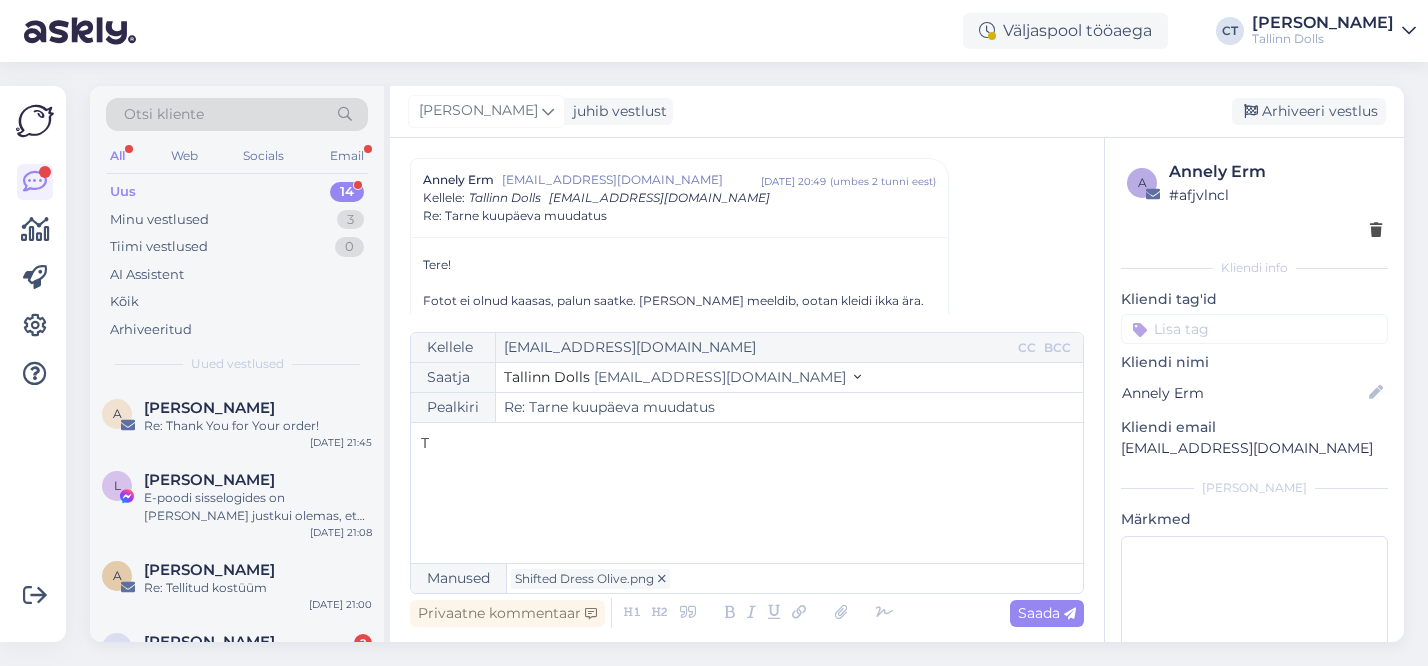 type 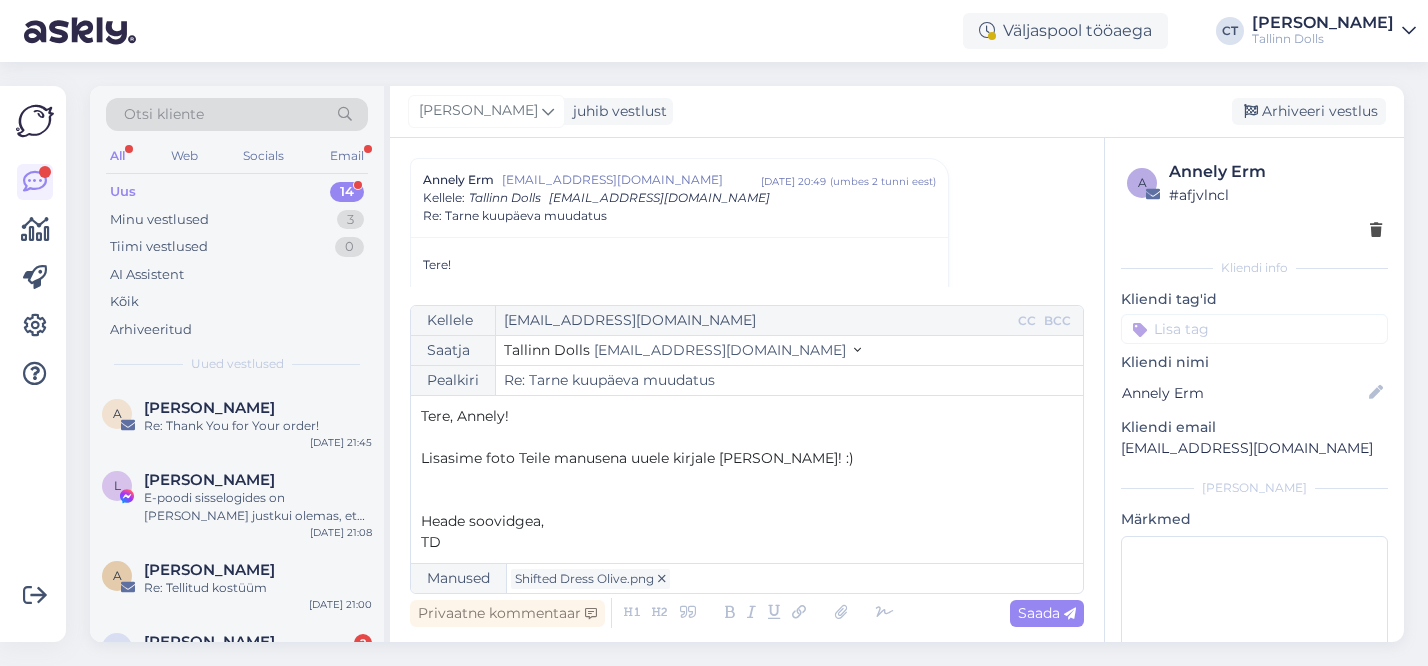 click on "Heade soovidgea," at bounding box center (482, 521) 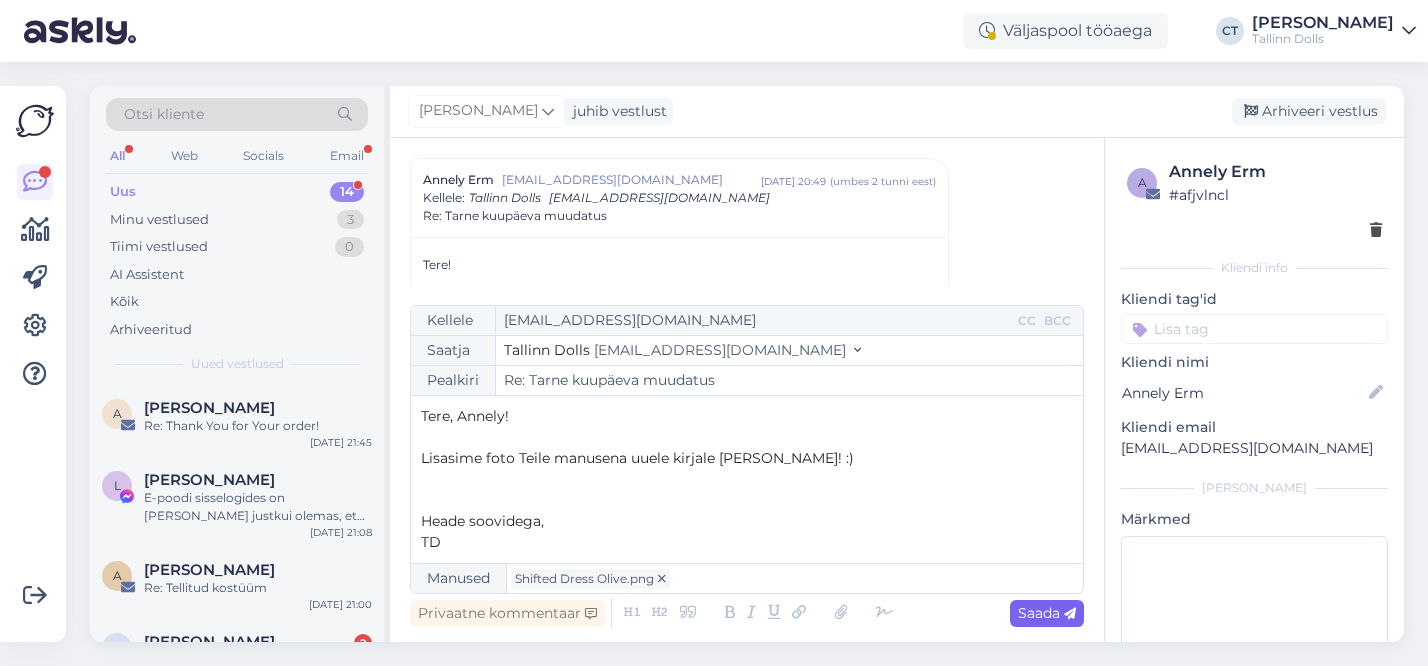 click at bounding box center (1070, 614) 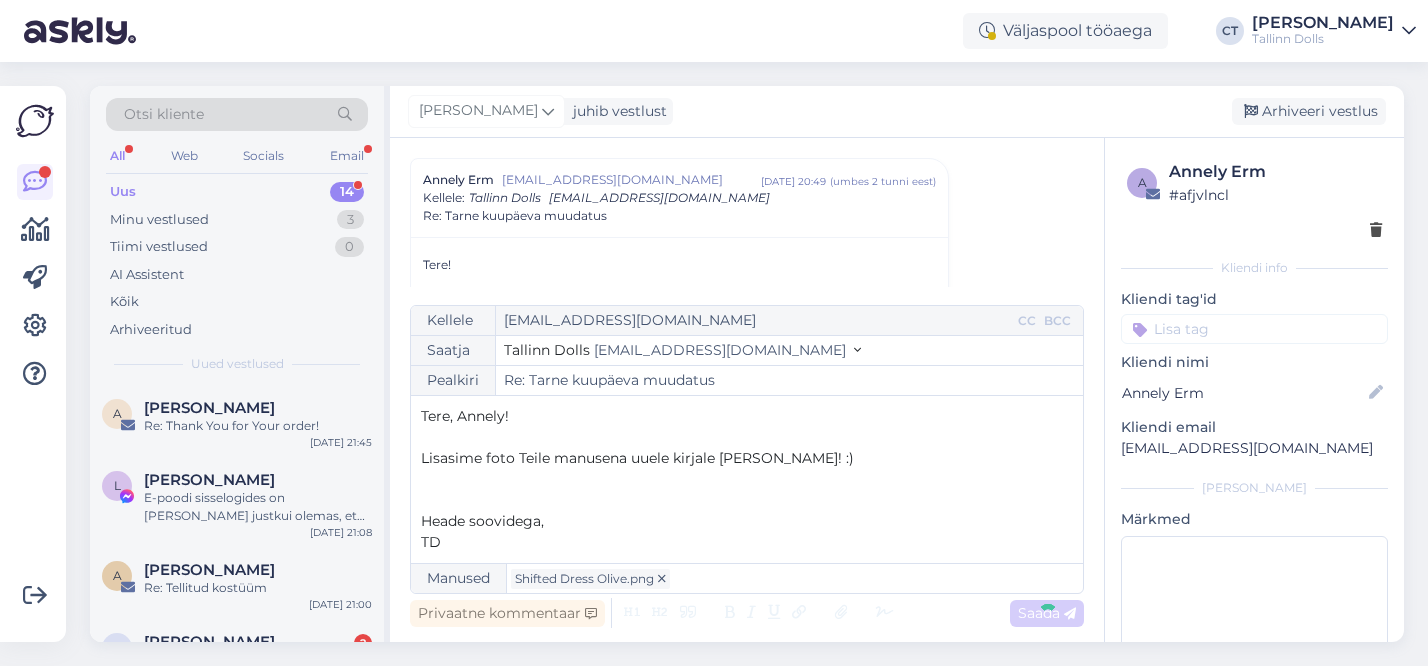 type on "Re: Re: Tarne kuupäeva muudatus" 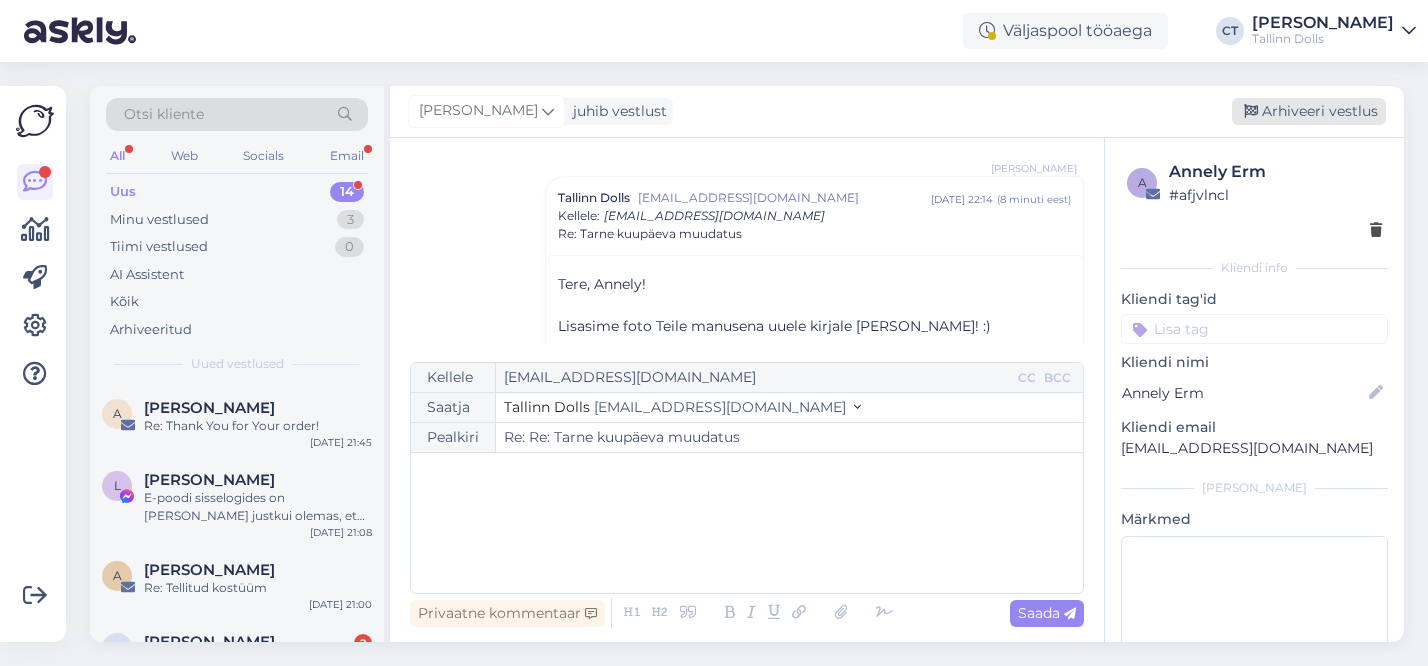 click on "Arhiveeri vestlus" at bounding box center (1309, 111) 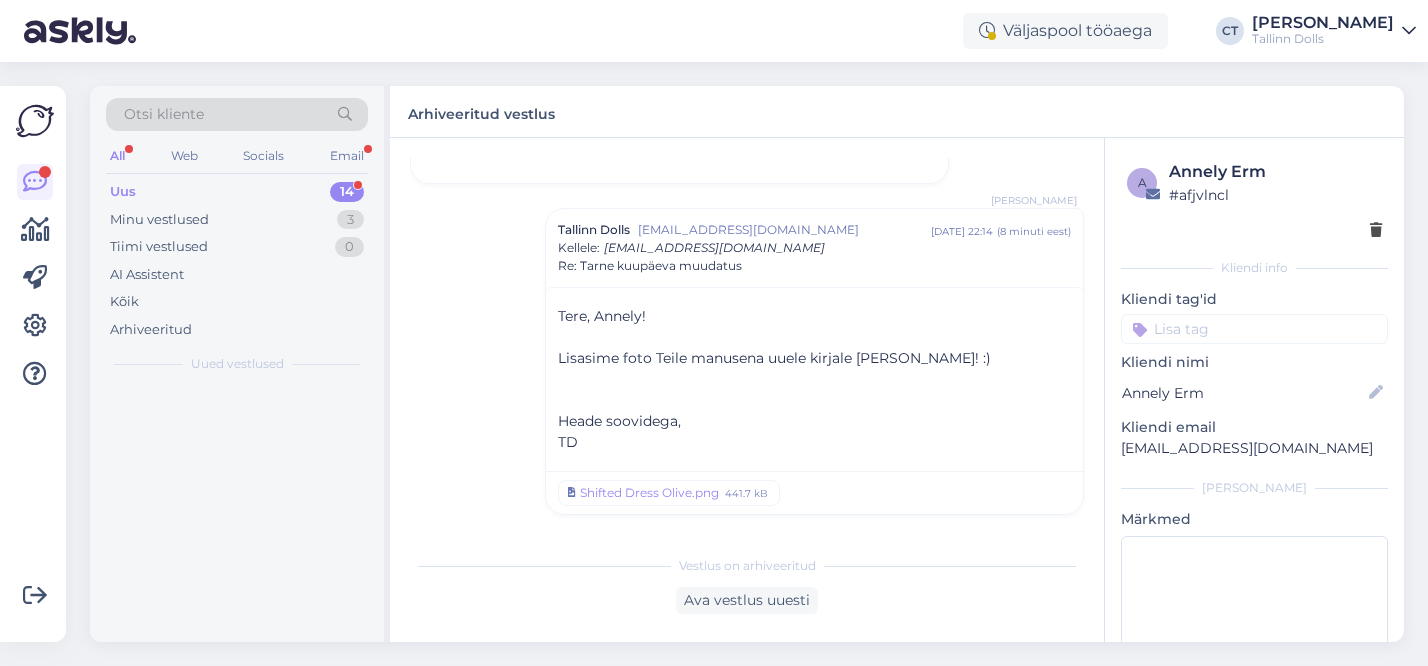 scroll, scrollTop: 1501, scrollLeft: 0, axis: vertical 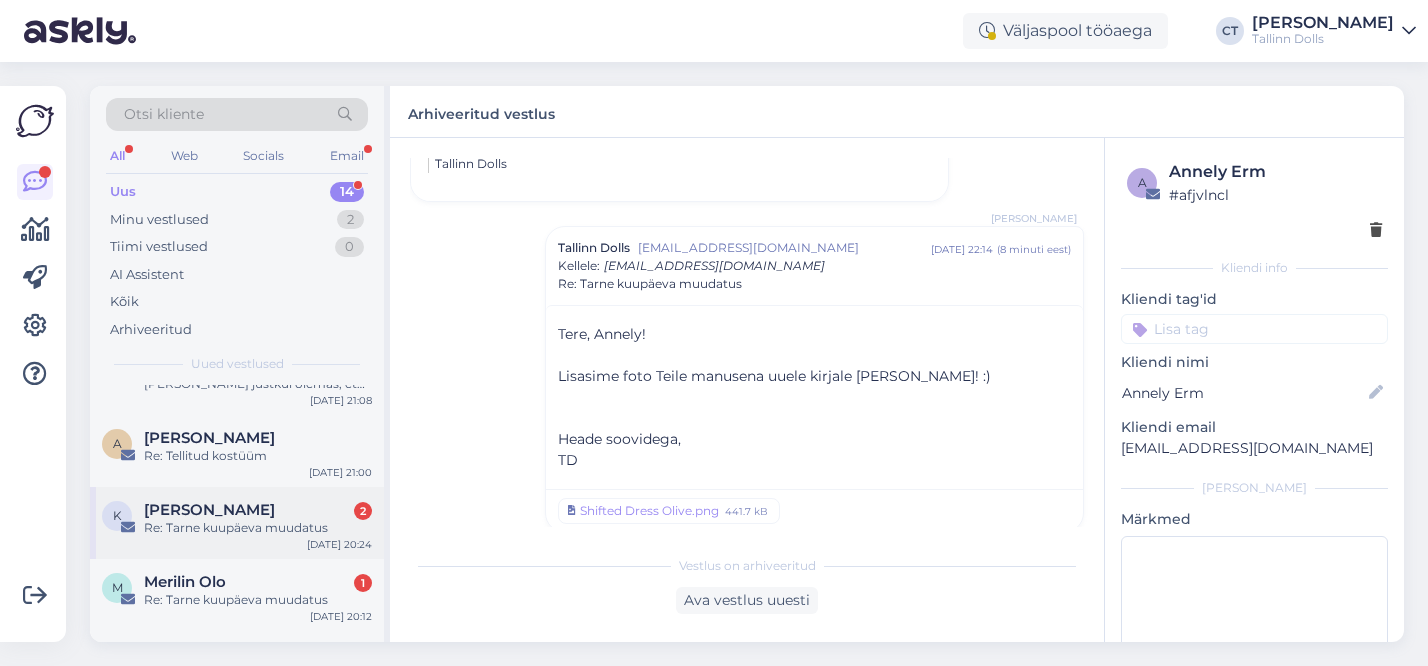 click on "Krisli Halliko 2" at bounding box center (258, 510) 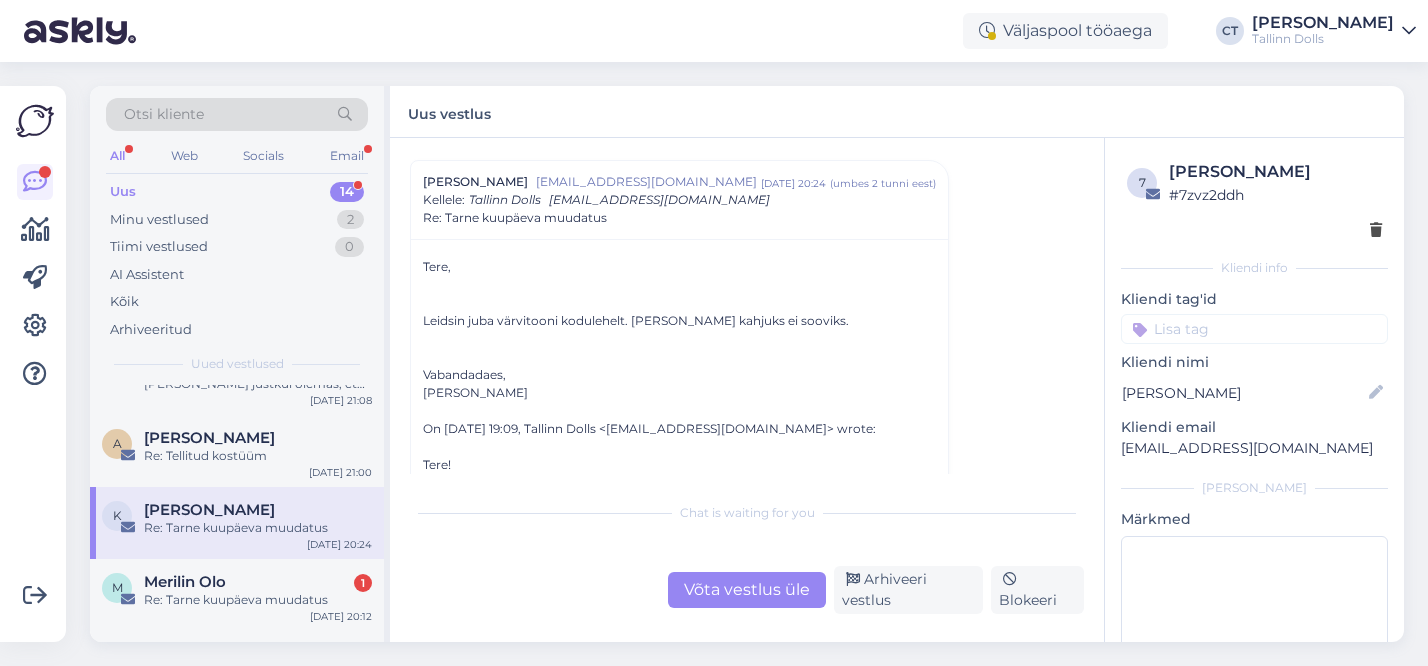 scroll, scrollTop: 1044, scrollLeft: 0, axis: vertical 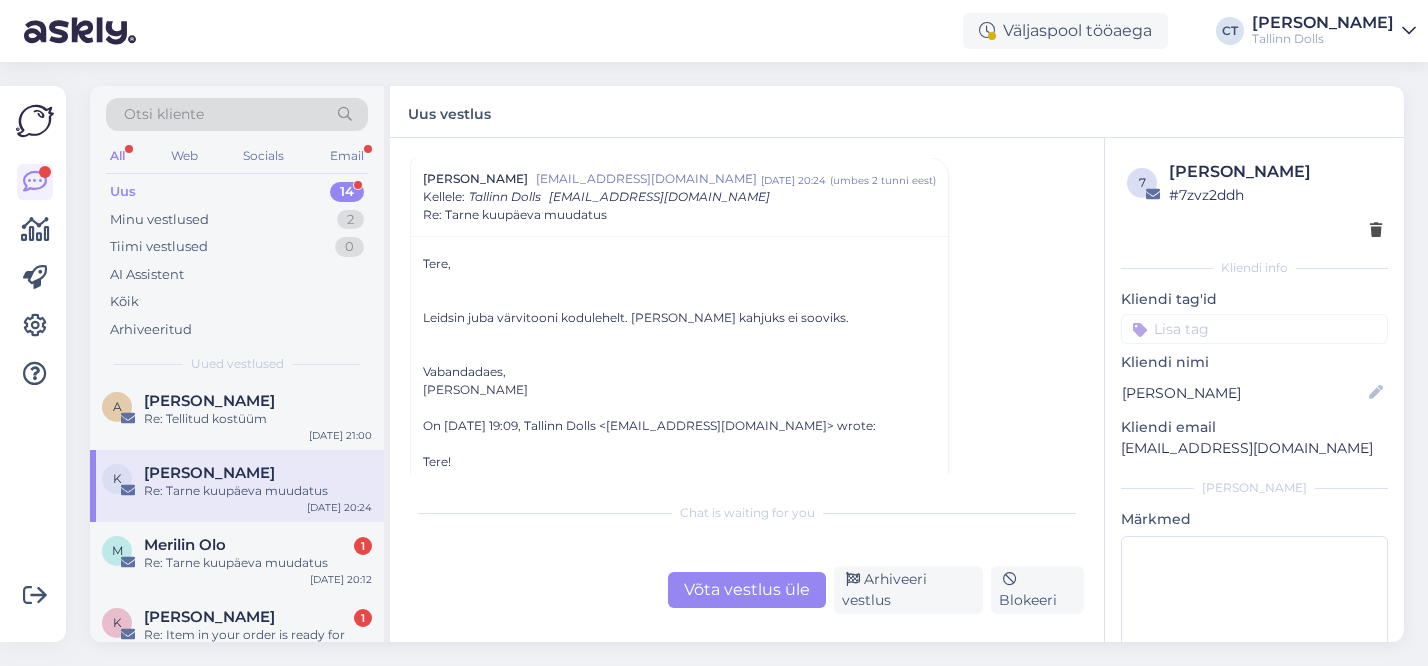 click on "Võta vestlus üle" at bounding box center [747, 590] 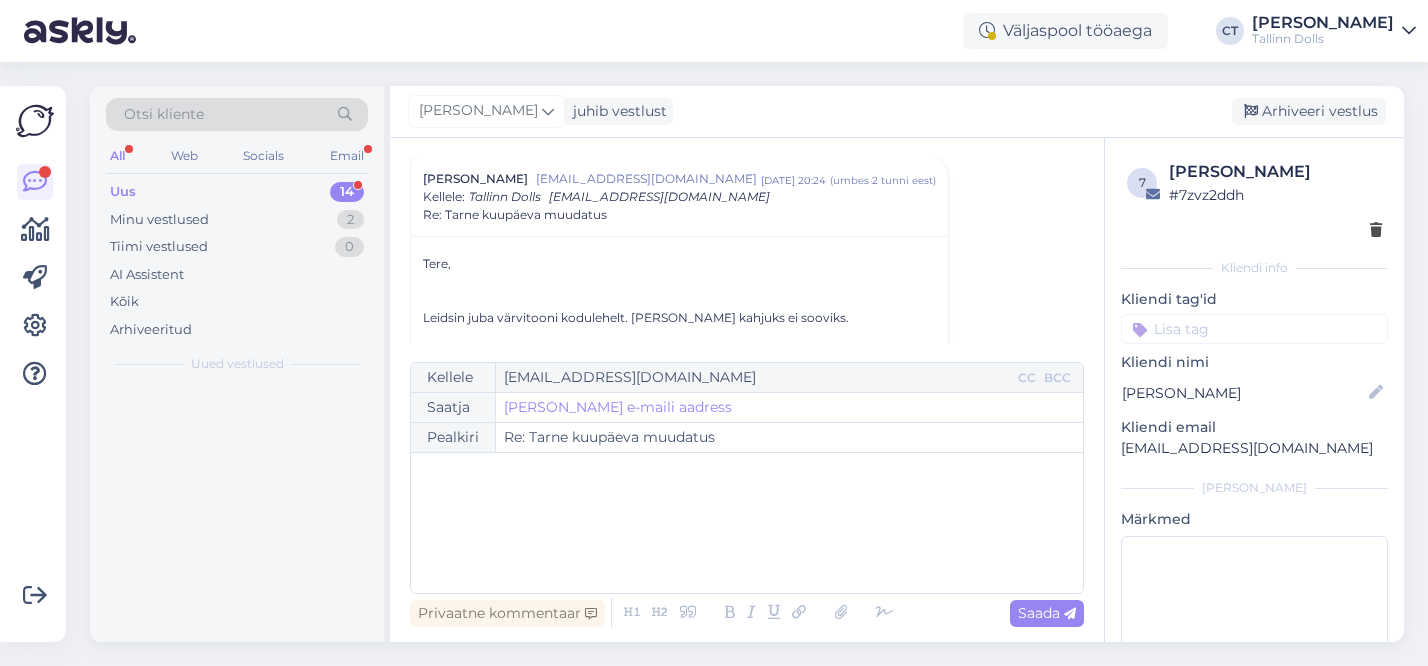 scroll, scrollTop: 1043, scrollLeft: 0, axis: vertical 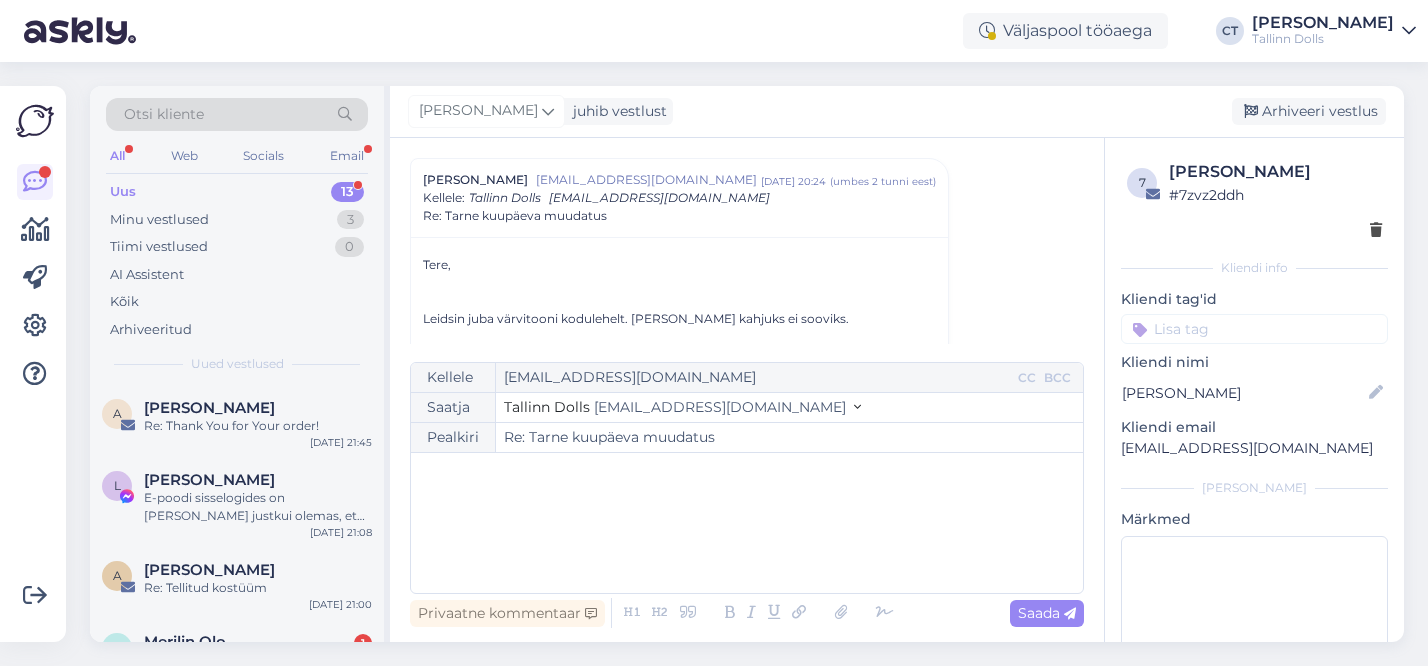 click on "﻿" at bounding box center (747, 523) 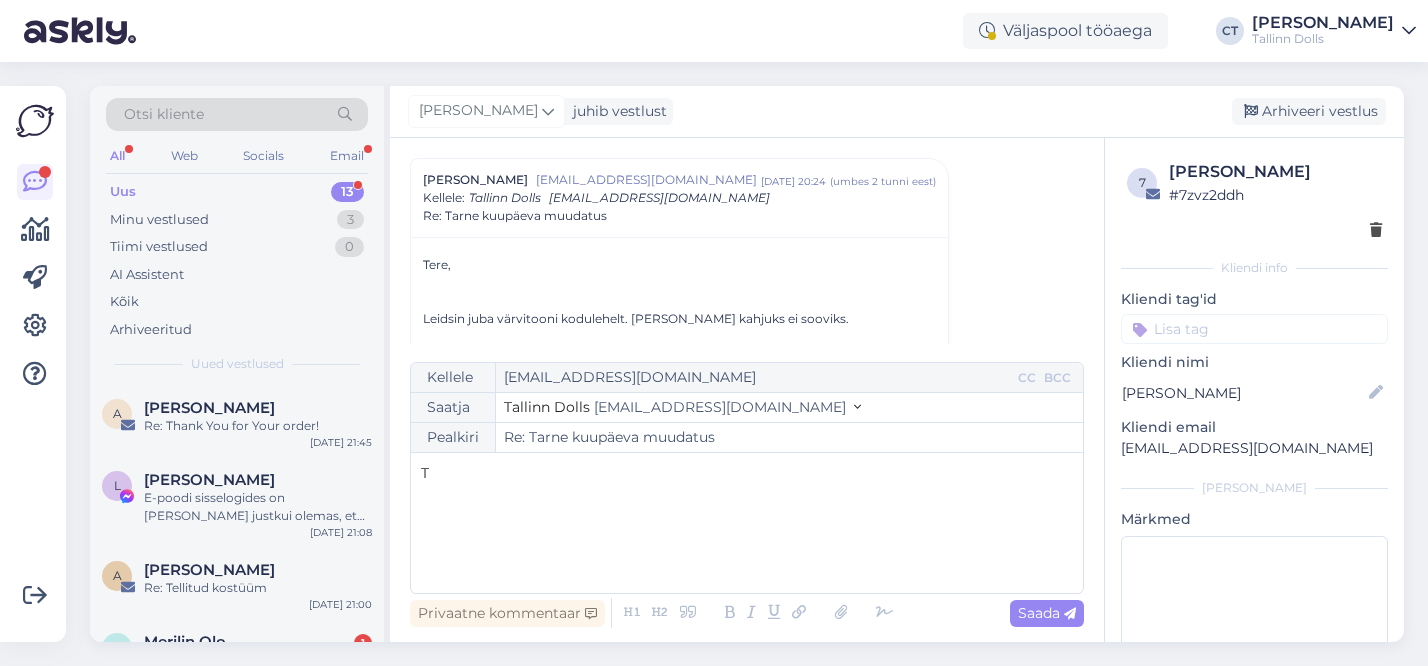 type 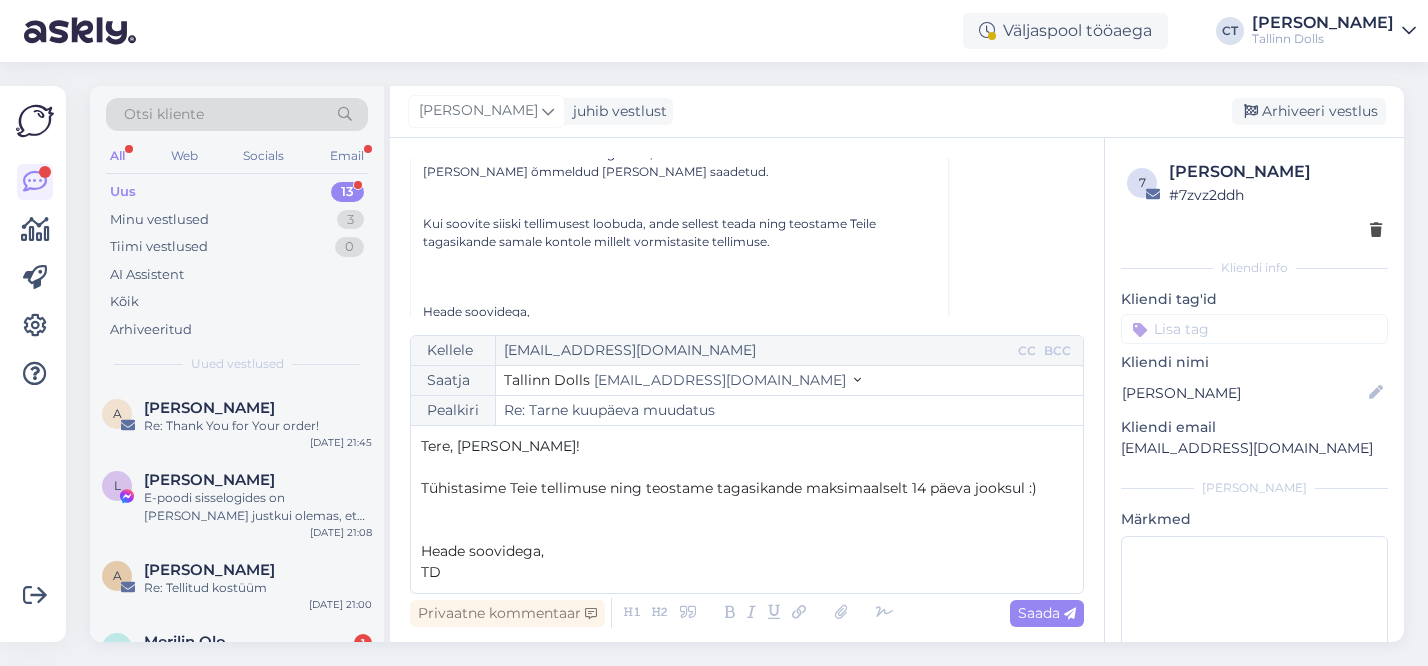 scroll, scrollTop: 1726, scrollLeft: 0, axis: vertical 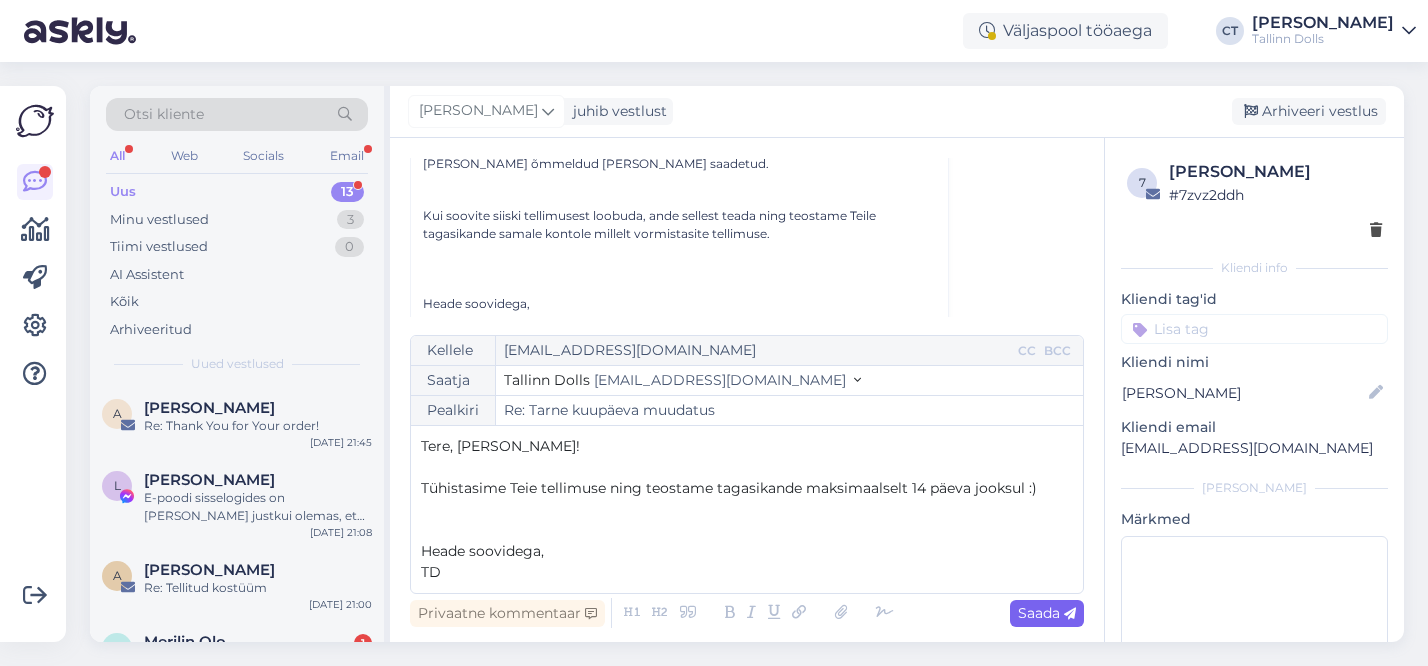 click on "Saada" at bounding box center [1047, 613] 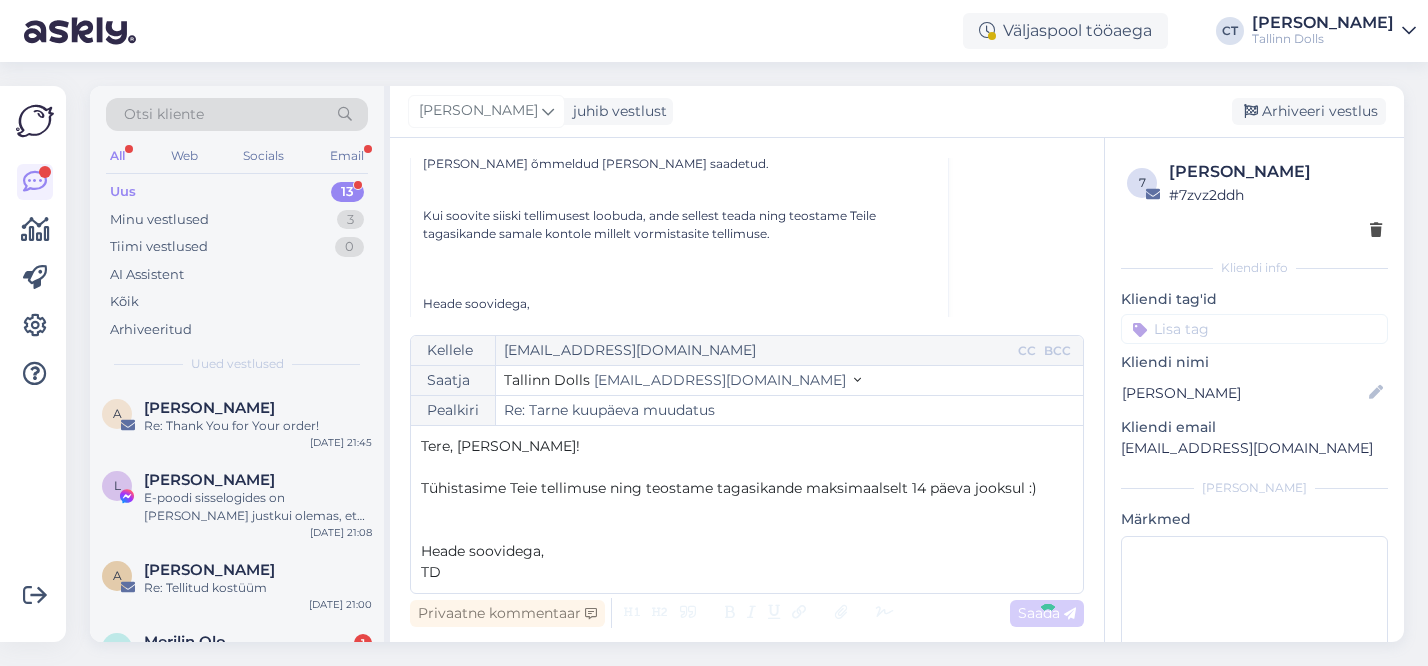 type on "Re: Re: Tarne kuupäeva muudatus" 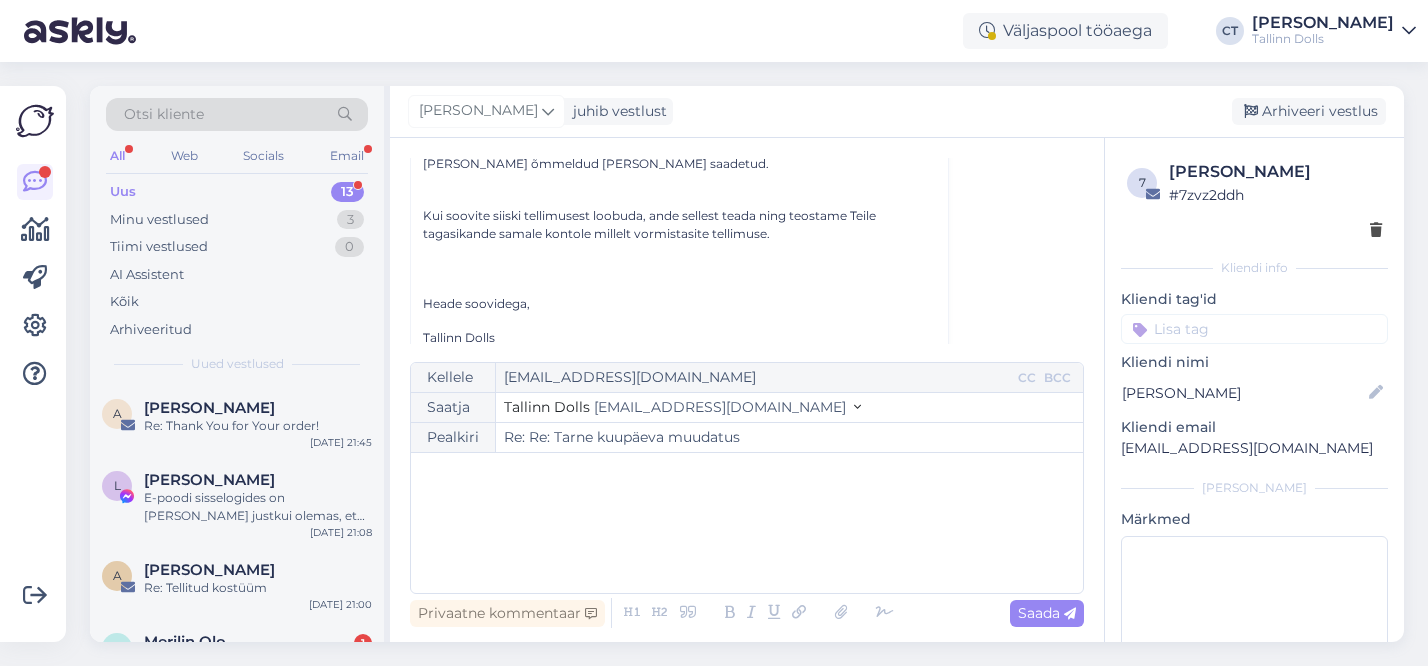 scroll, scrollTop: 1971, scrollLeft: 0, axis: vertical 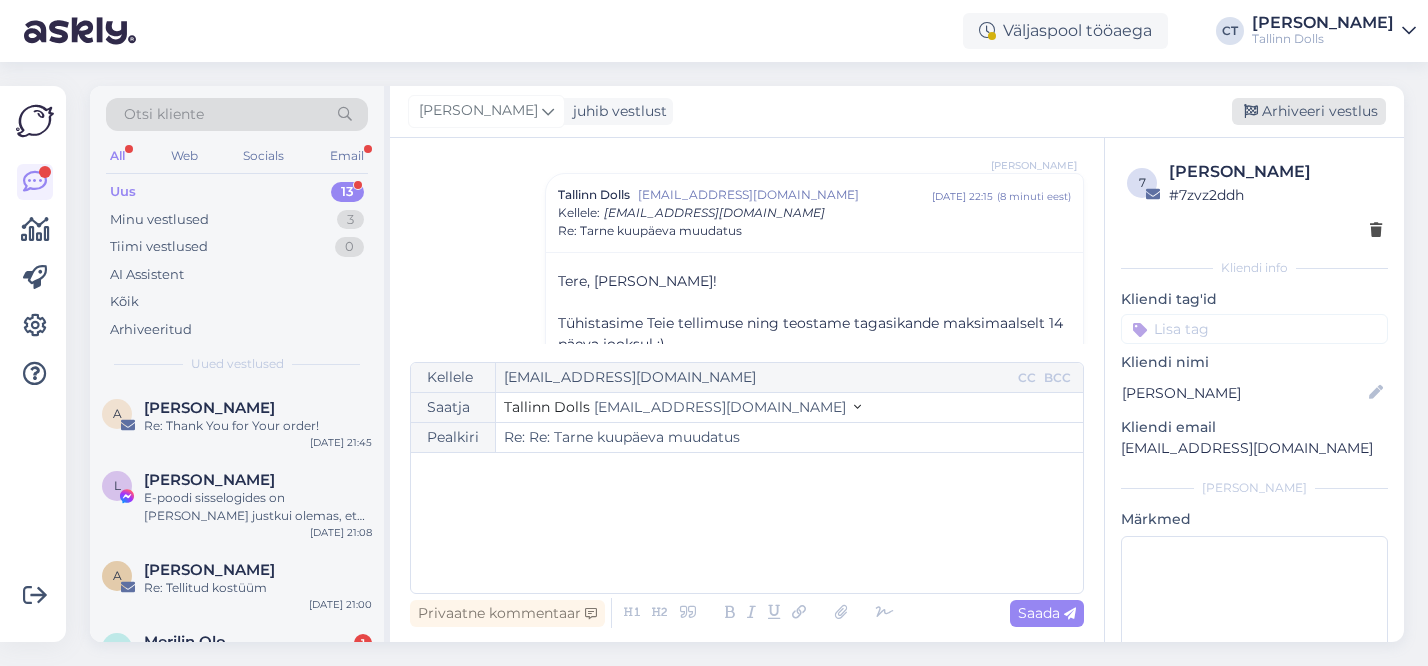 click on "Arhiveeri vestlus" at bounding box center (1309, 111) 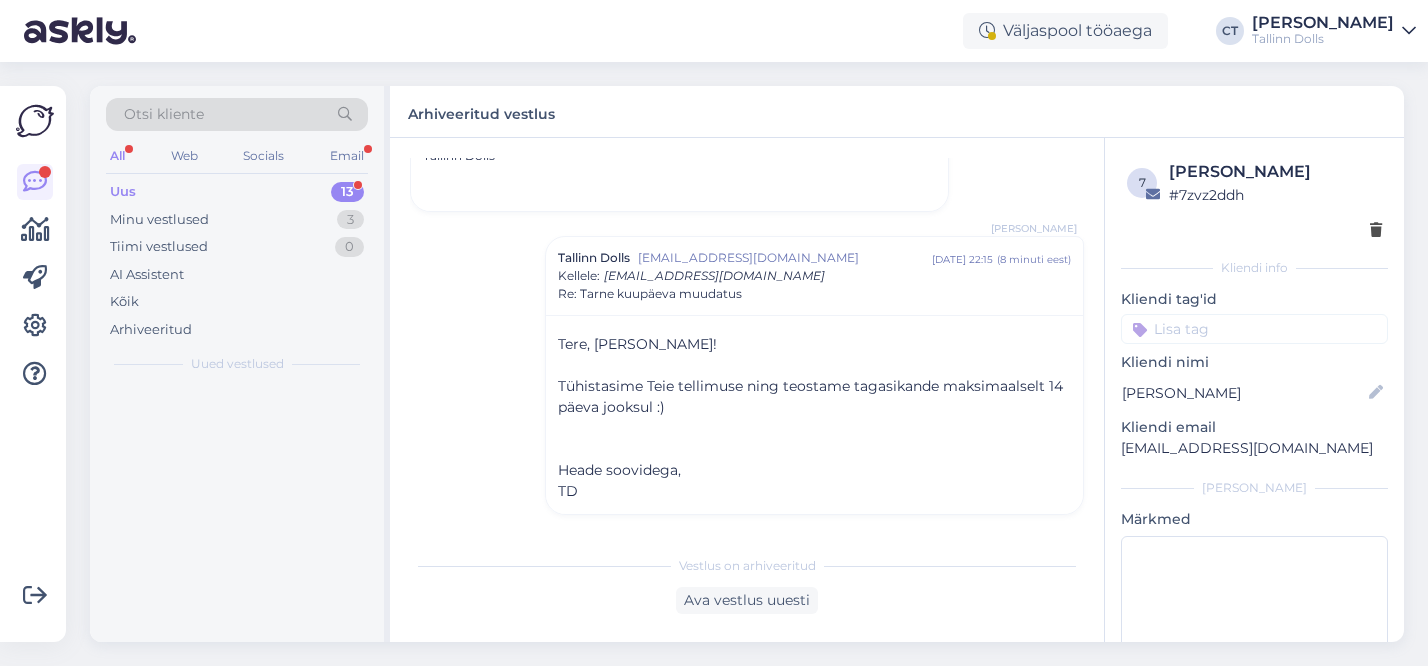scroll, scrollTop: 1908, scrollLeft: 0, axis: vertical 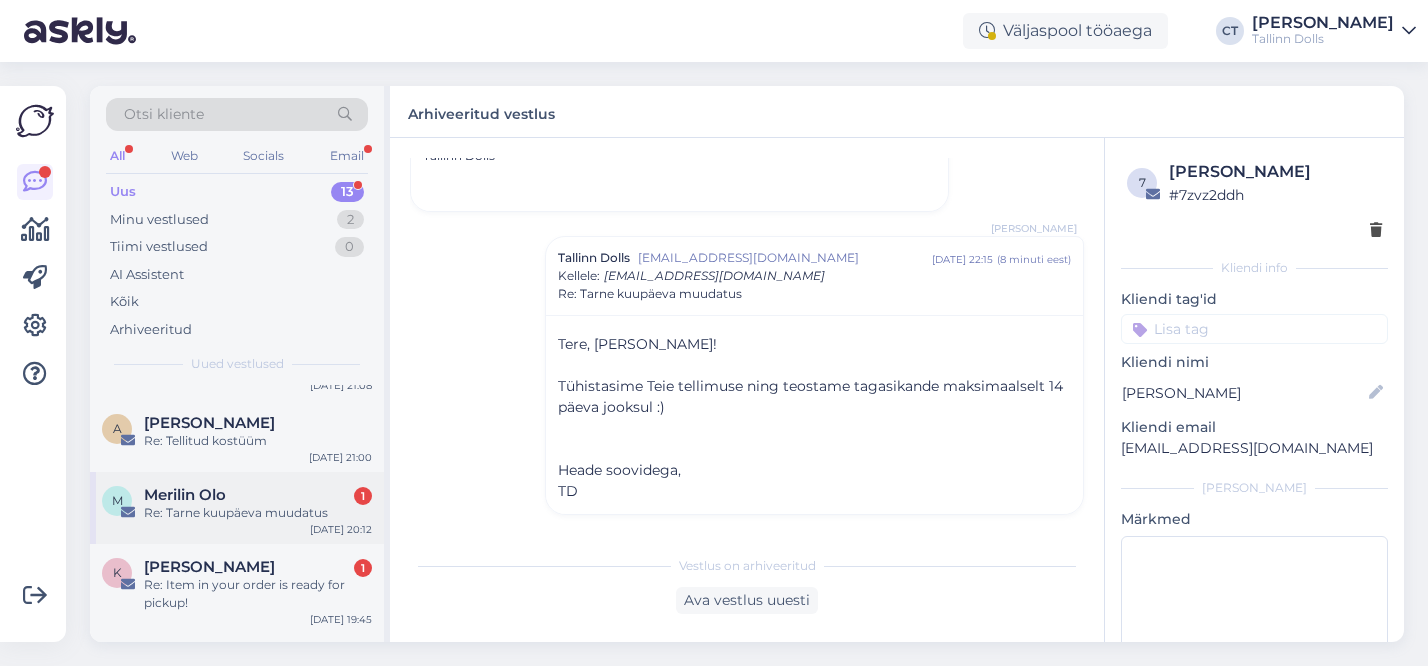click on "Re: Tarne kuupäeva muudatus" at bounding box center [258, 513] 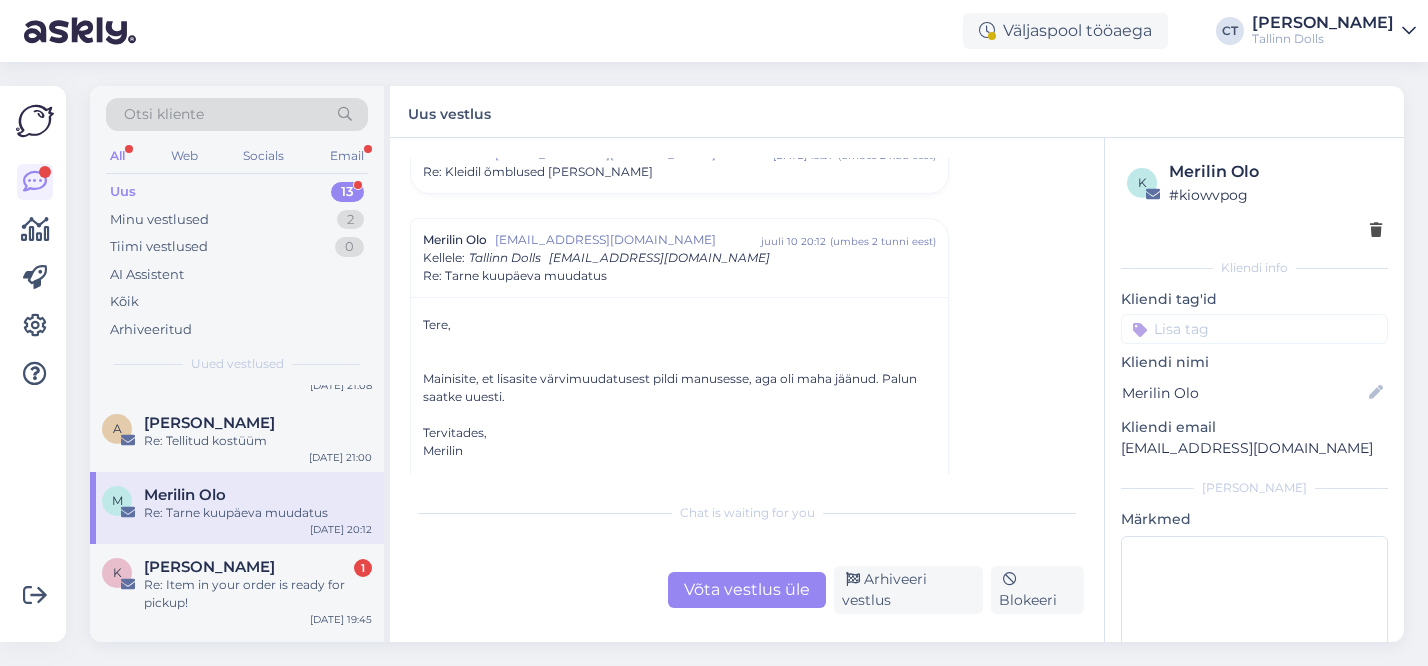 scroll, scrollTop: 282, scrollLeft: 0, axis: vertical 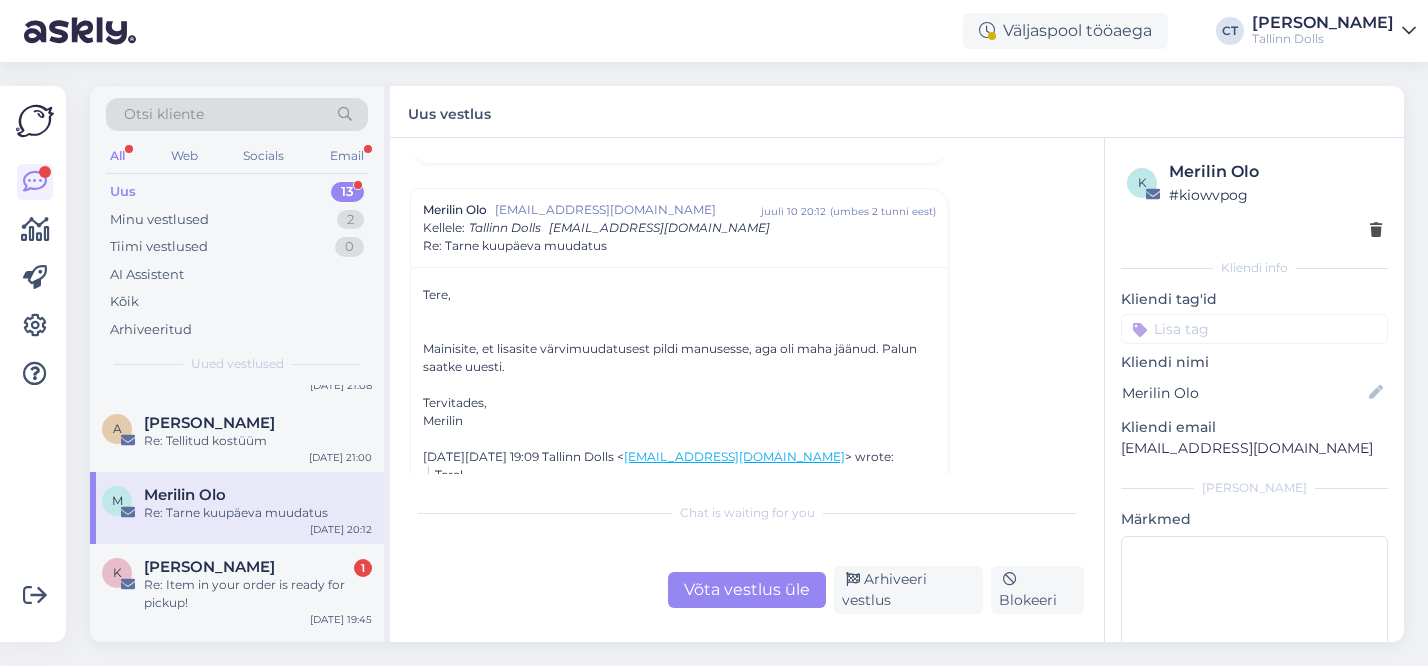 click on "Võta vestlus üle" at bounding box center [747, 590] 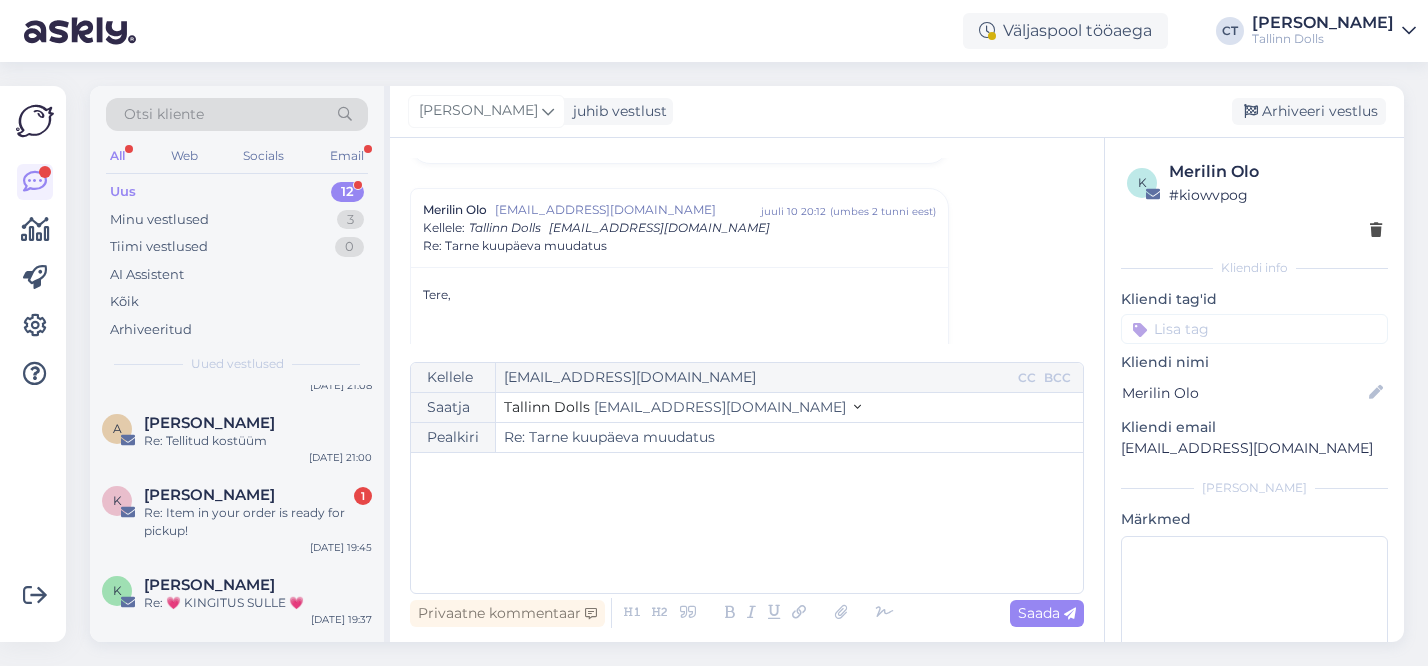 scroll, scrollTop: 312, scrollLeft: 0, axis: vertical 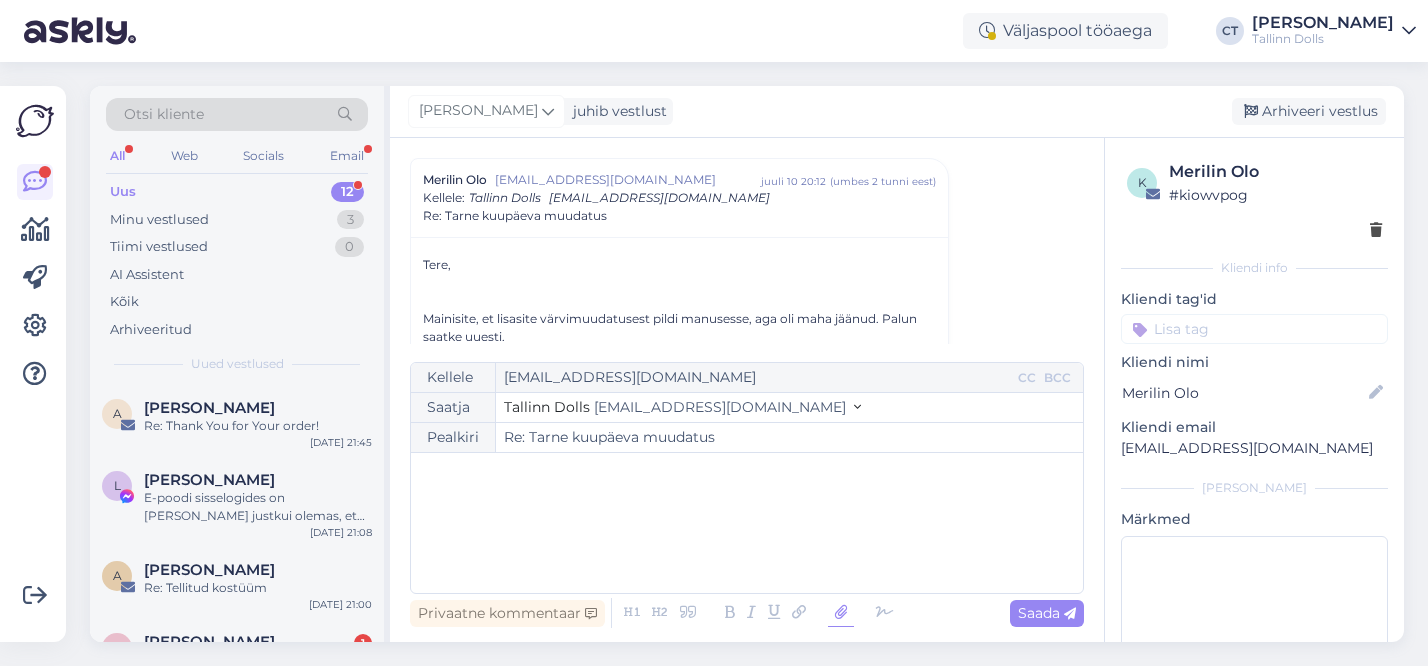 click at bounding box center (841, 613) 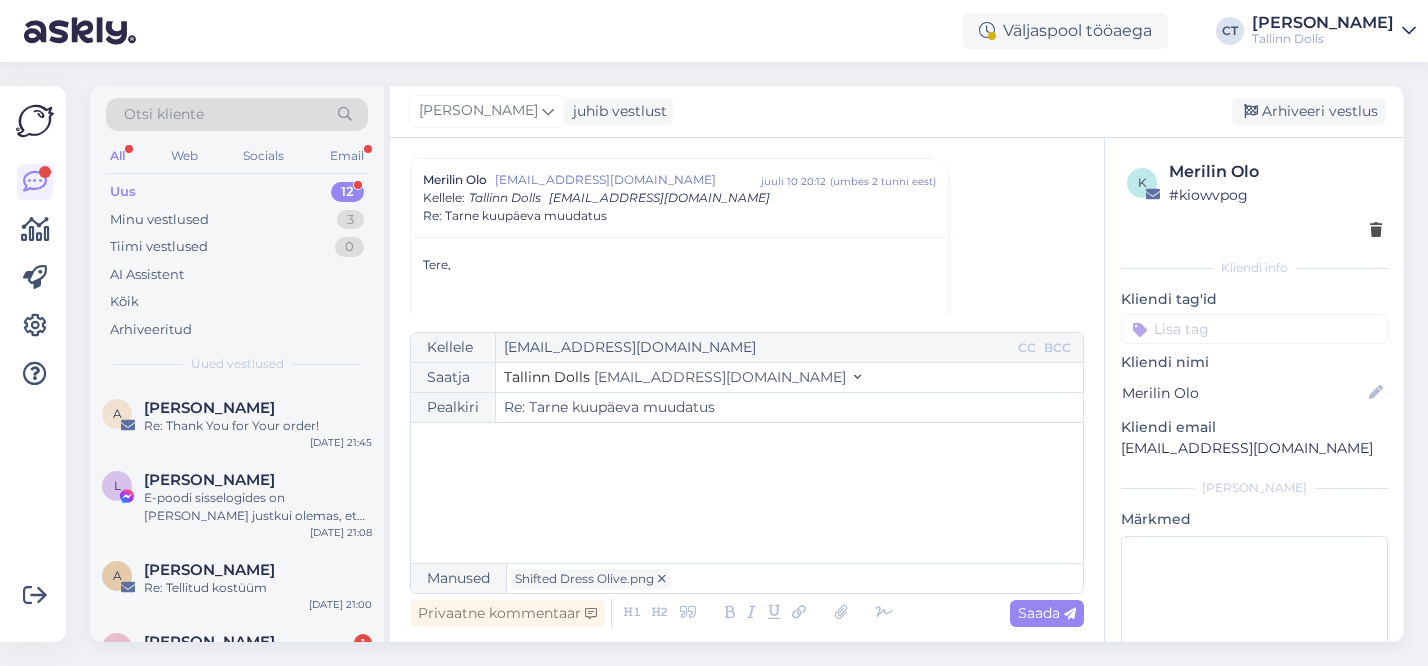 click on "﻿" at bounding box center [747, 493] 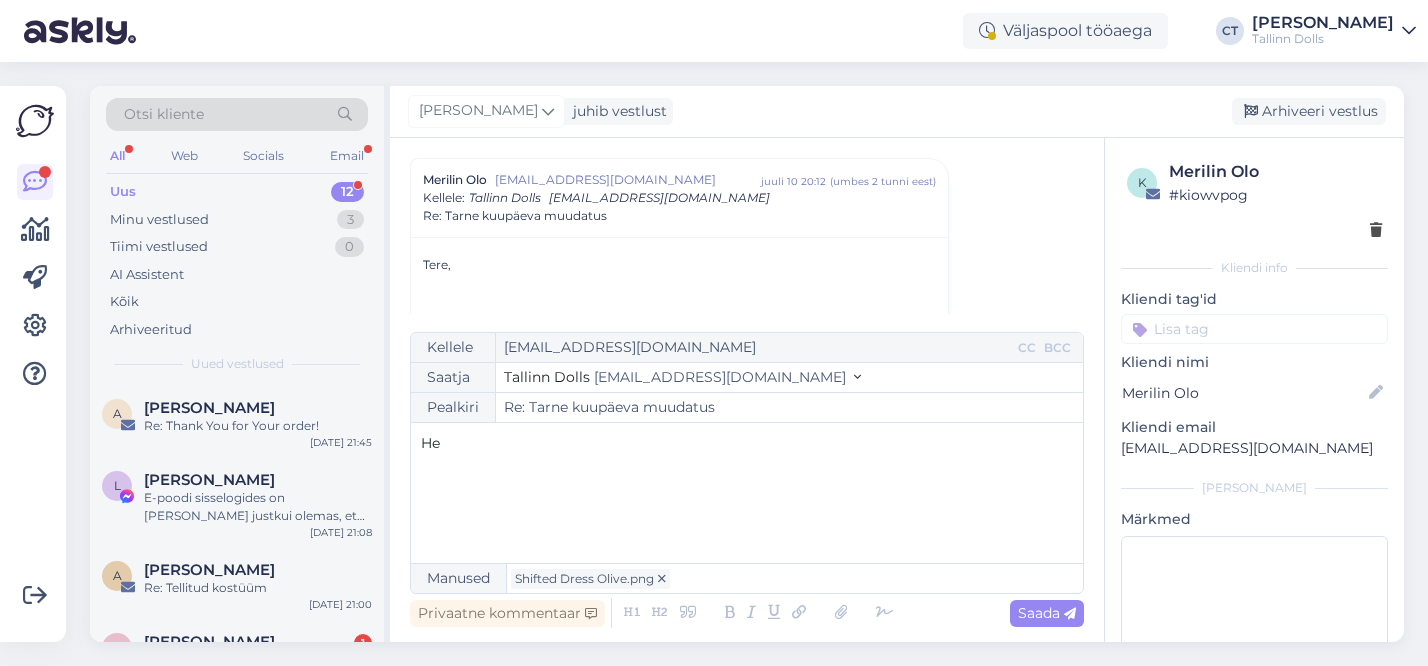 type 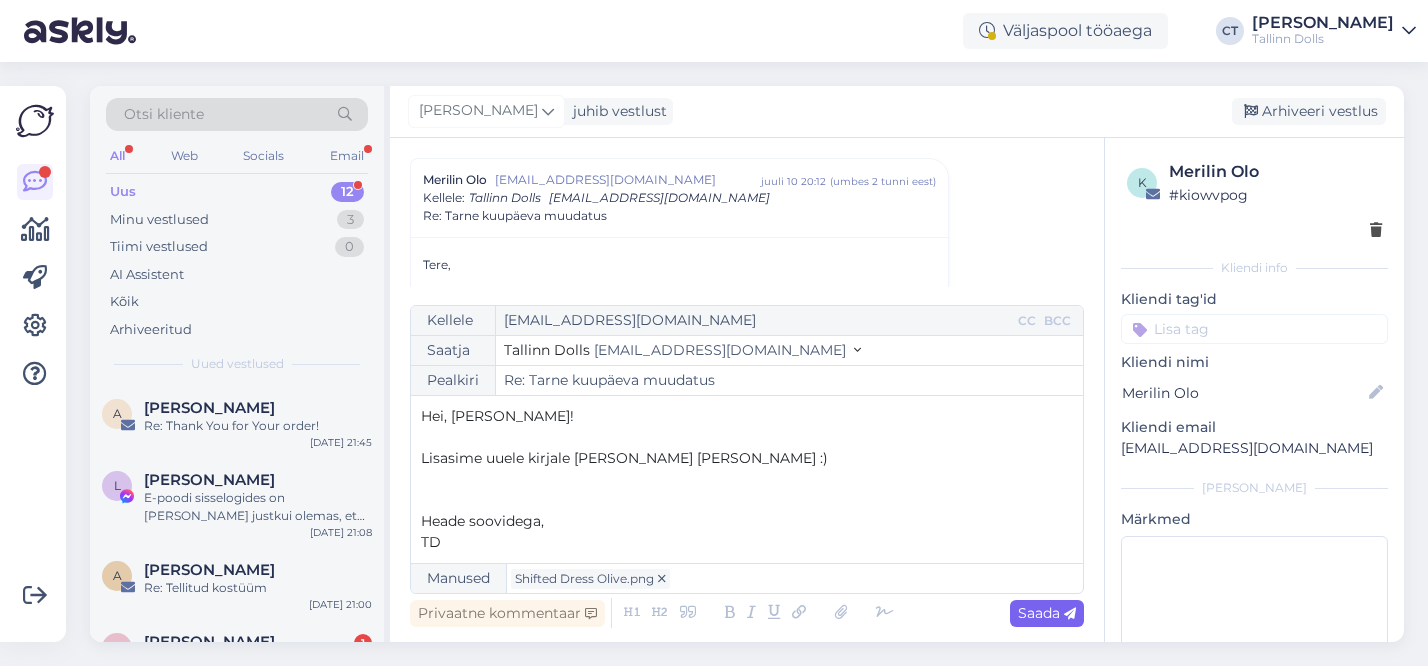 click on "Saada" at bounding box center [1047, 613] 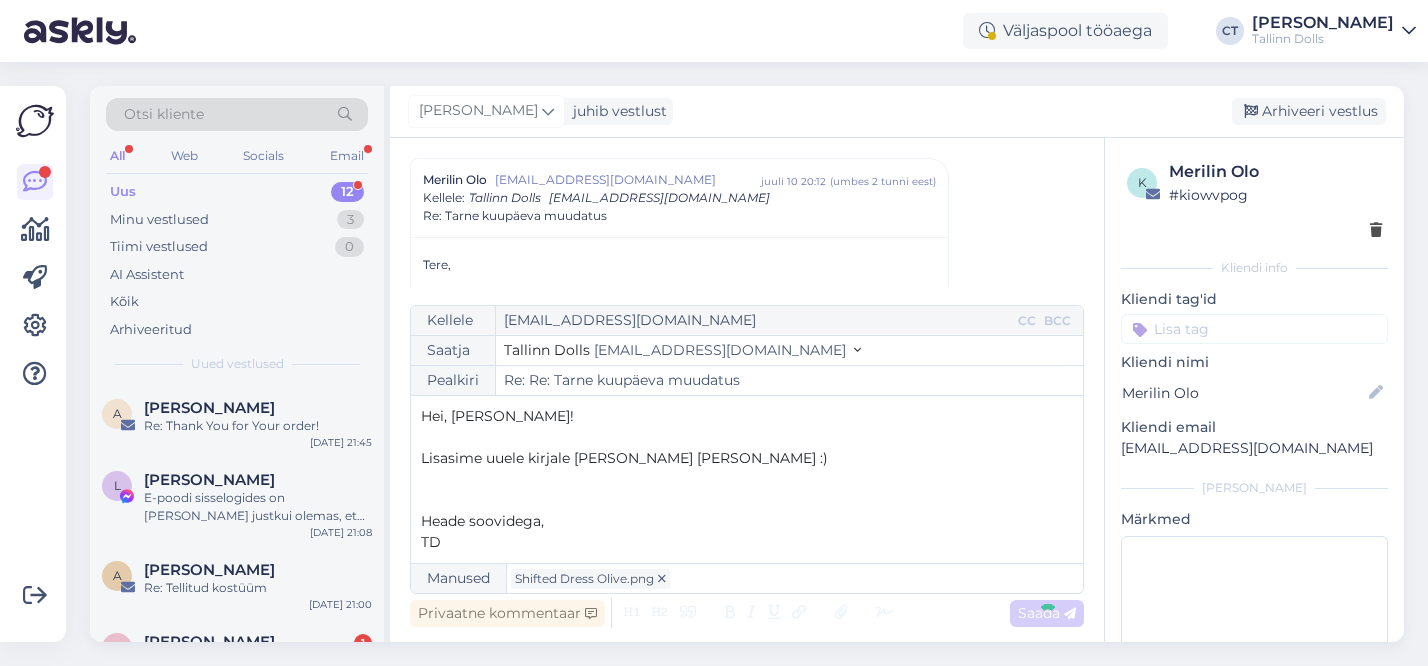 type on "Re: Tarne kuupäeva muudatus" 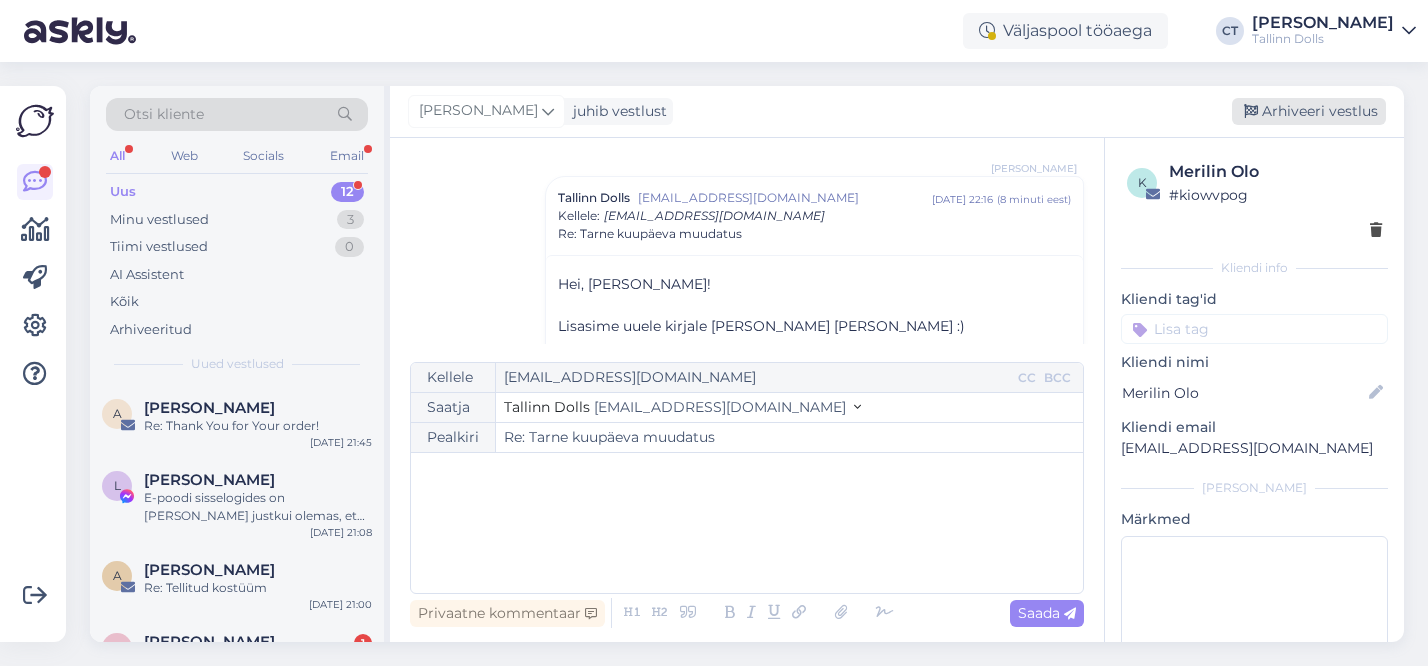 click on "Arhiveeri vestlus" at bounding box center [1309, 111] 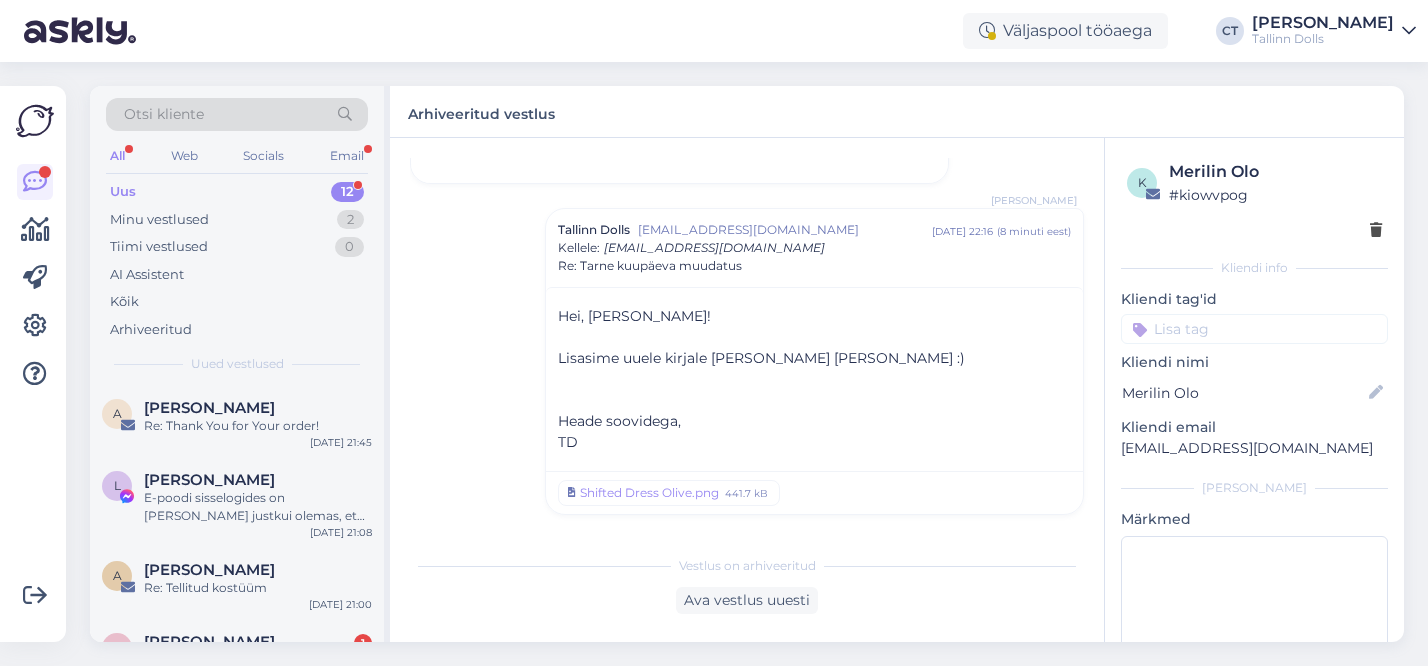 scroll, scrollTop: 1297, scrollLeft: 0, axis: vertical 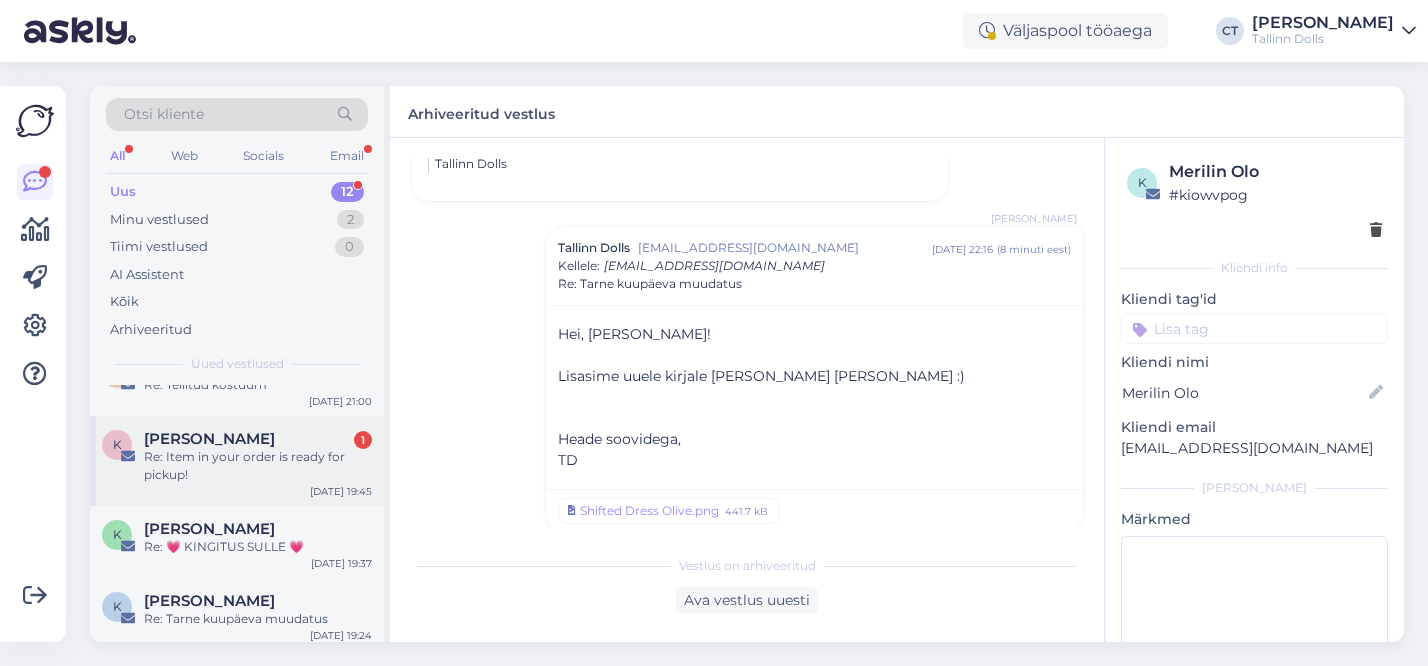 click on "Re: Item in your order is ready for pickup!" at bounding box center [258, 466] 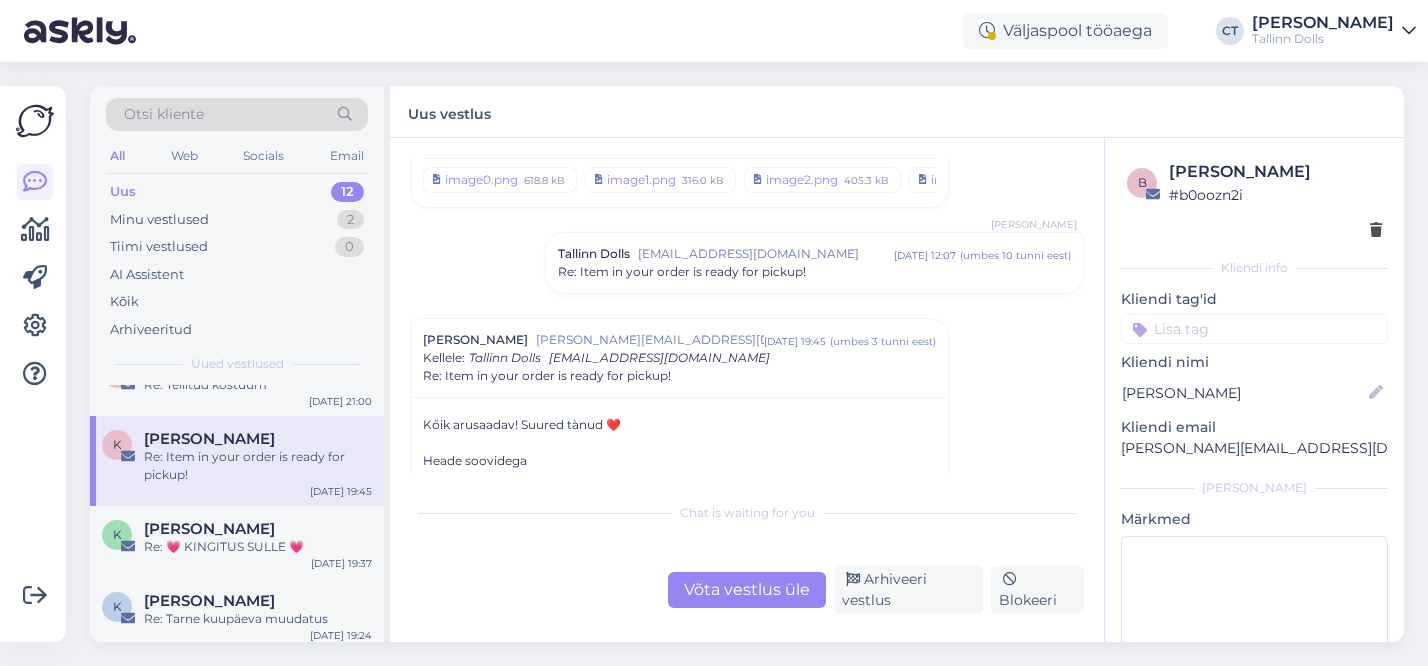 scroll, scrollTop: 442, scrollLeft: 0, axis: vertical 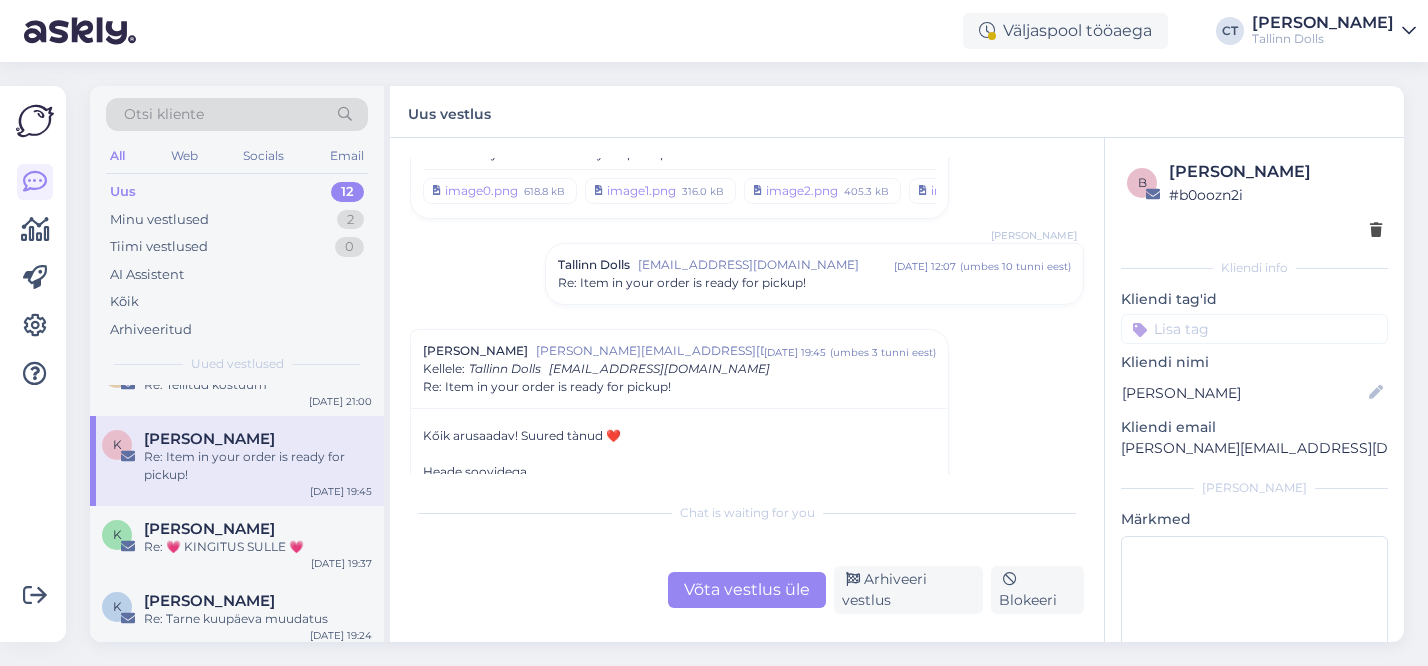 click on "Tallinn Dolls info@tallinndolls.com juuli 10 12:07 ( umbes 10 tunni eest ) Re: Item in your order is ready for pickup!" at bounding box center (814, 274) 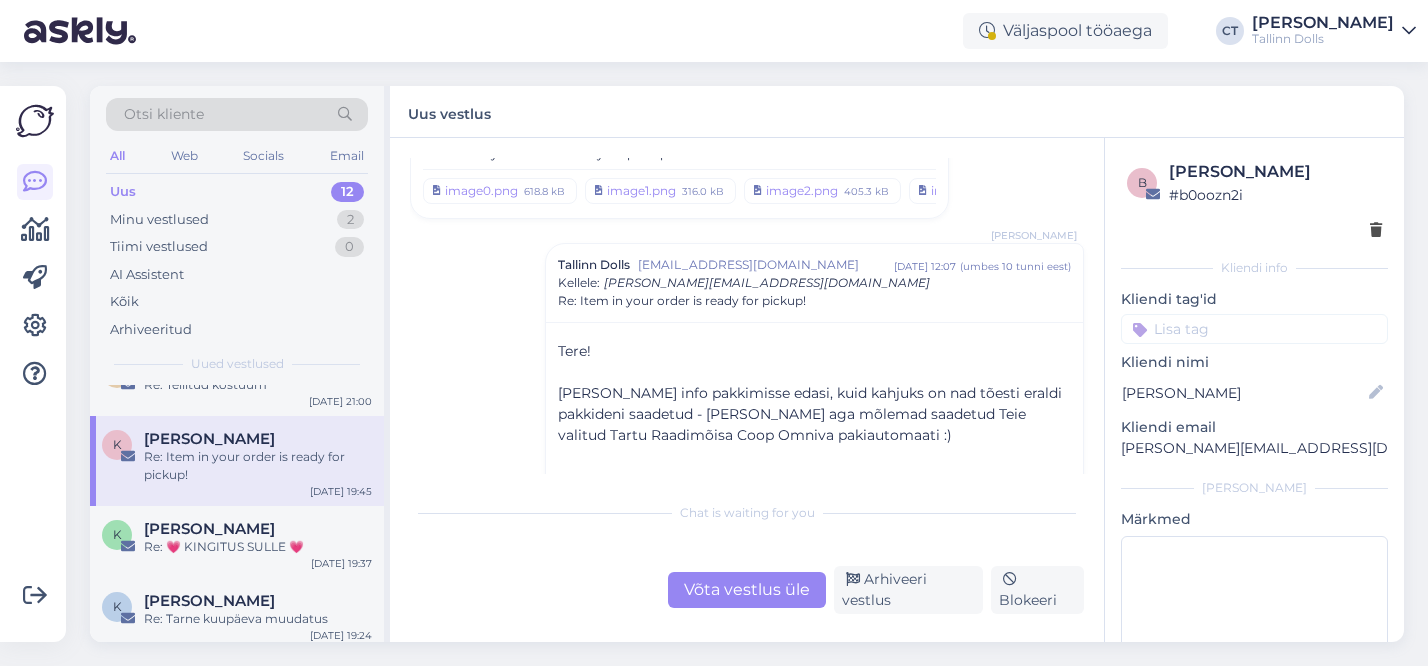 scroll, scrollTop: 621, scrollLeft: 0, axis: vertical 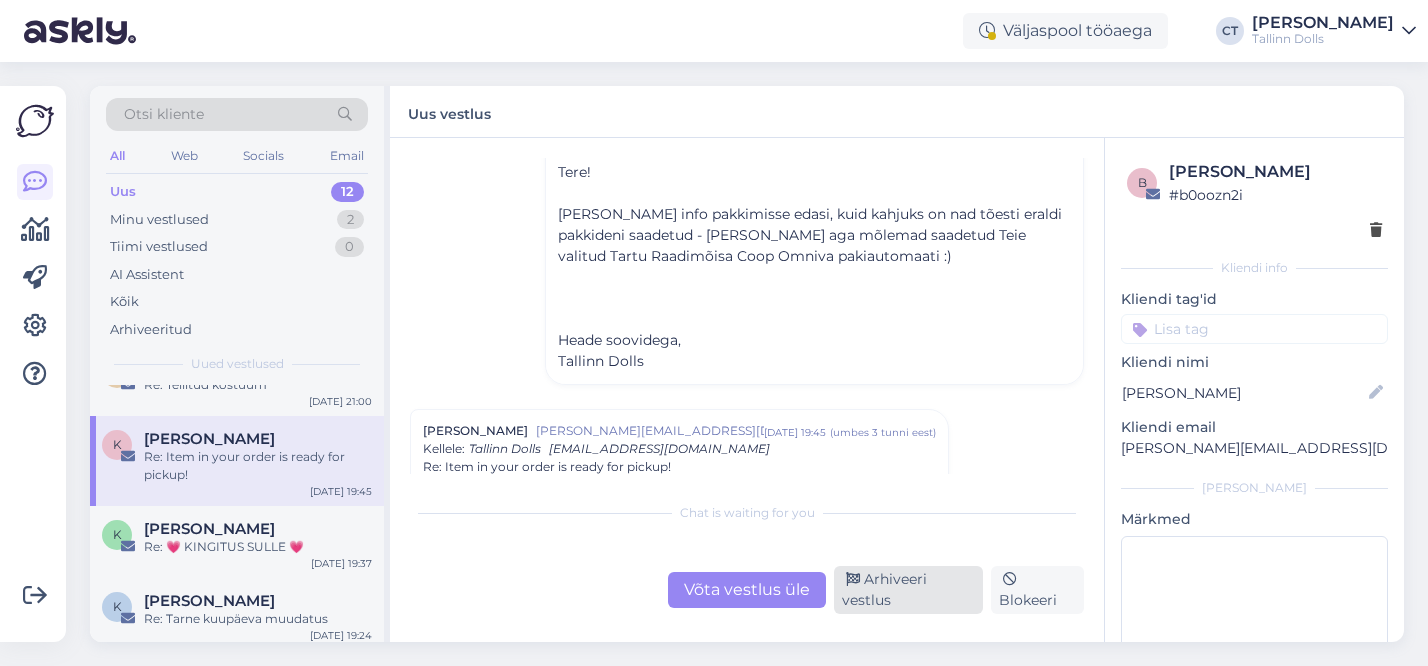 click on "Arhiveeri vestlus" at bounding box center (908, 590) 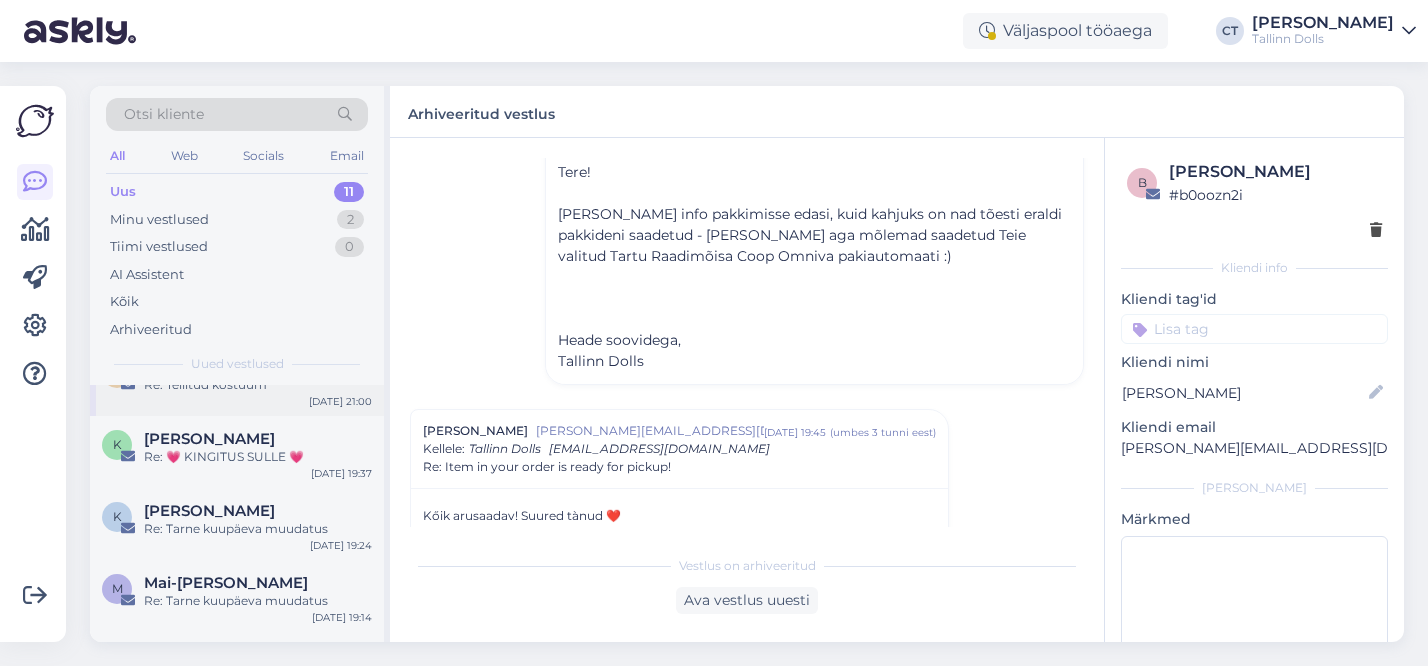scroll, scrollTop: 872, scrollLeft: 0, axis: vertical 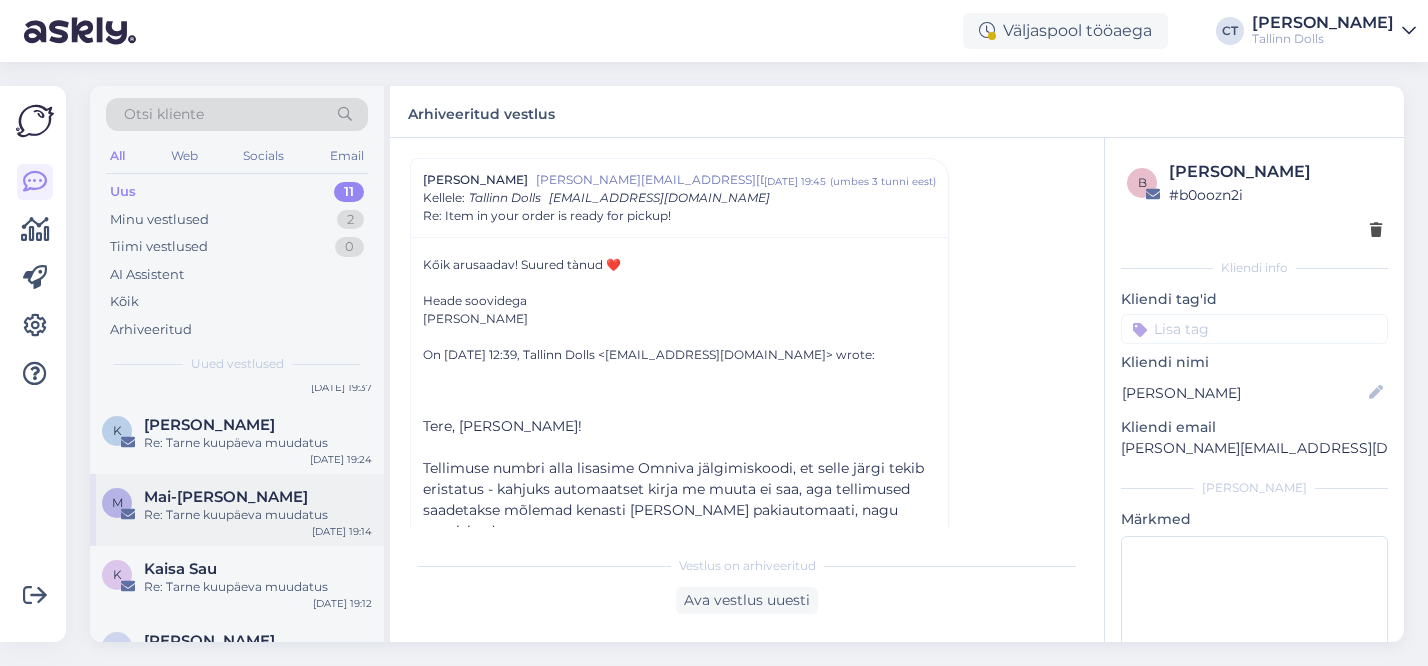 click on "Re: Tarne kuupäeva muudatus" at bounding box center [258, 515] 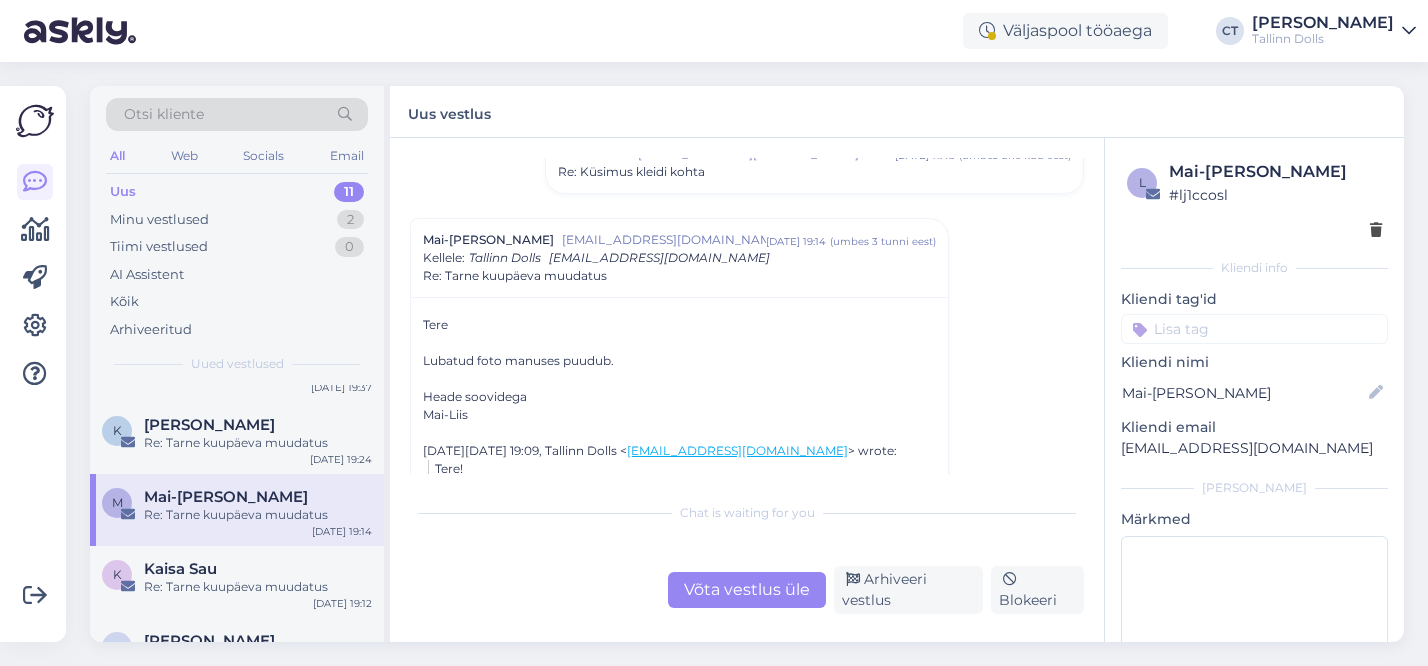 scroll, scrollTop: 167, scrollLeft: 0, axis: vertical 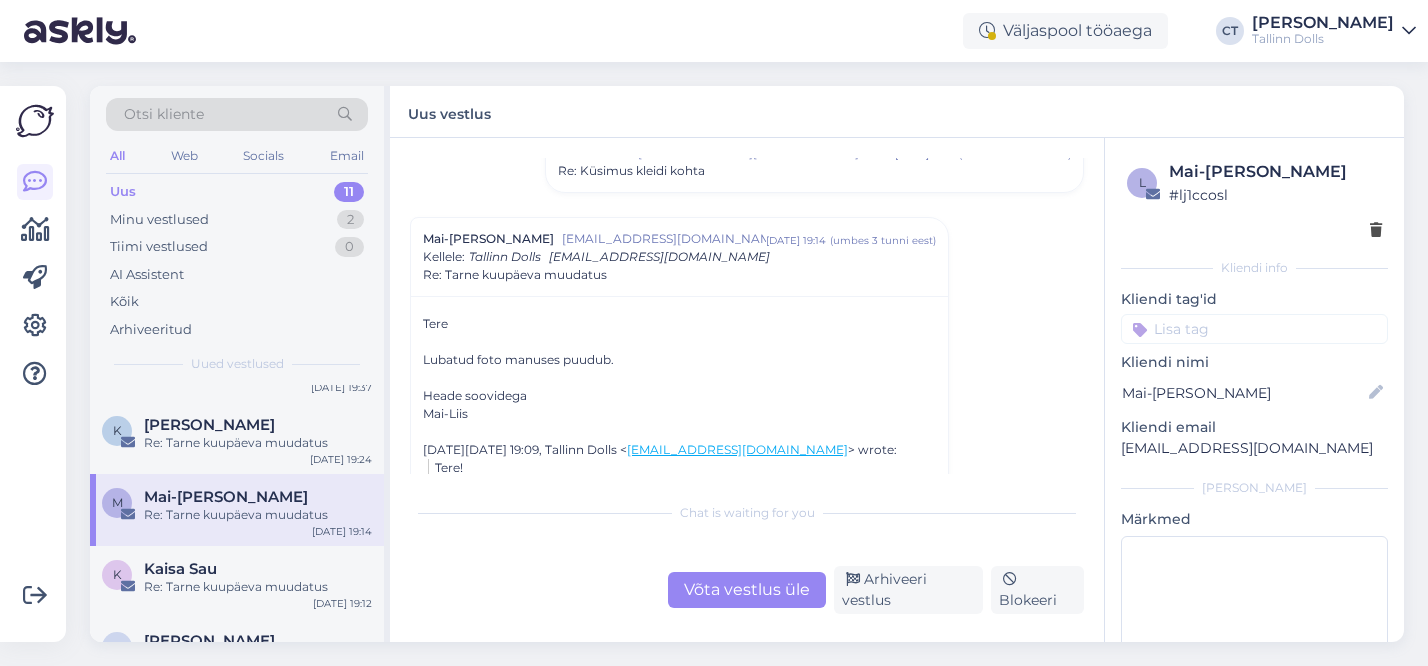 click on "Võta vestlus üle" at bounding box center [747, 590] 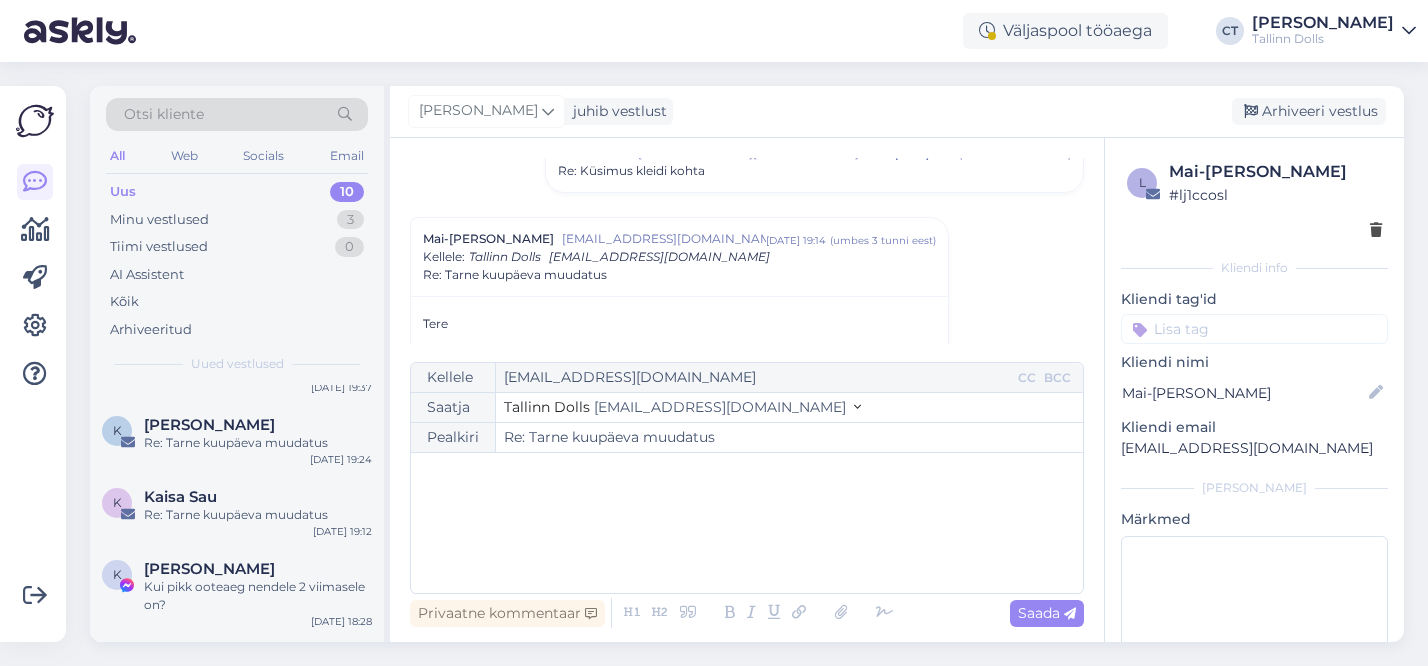 scroll, scrollTop: 226, scrollLeft: 0, axis: vertical 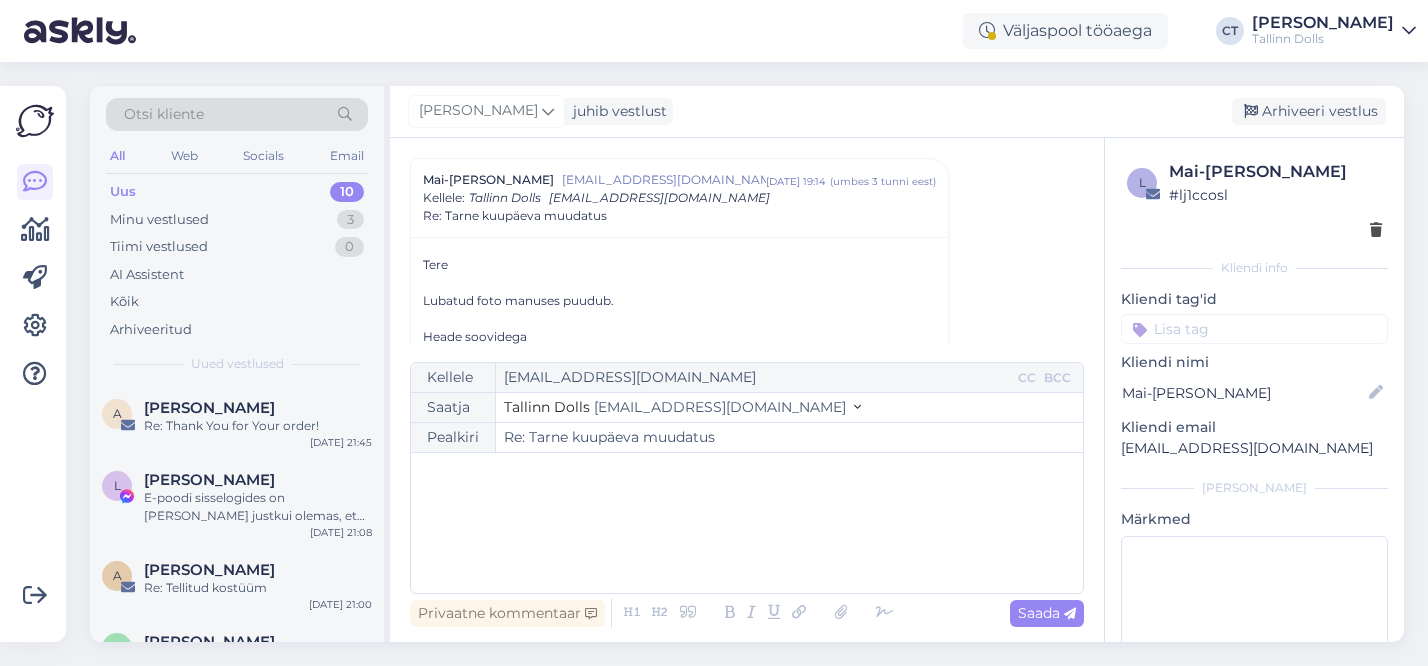 click on "﻿" at bounding box center [747, 523] 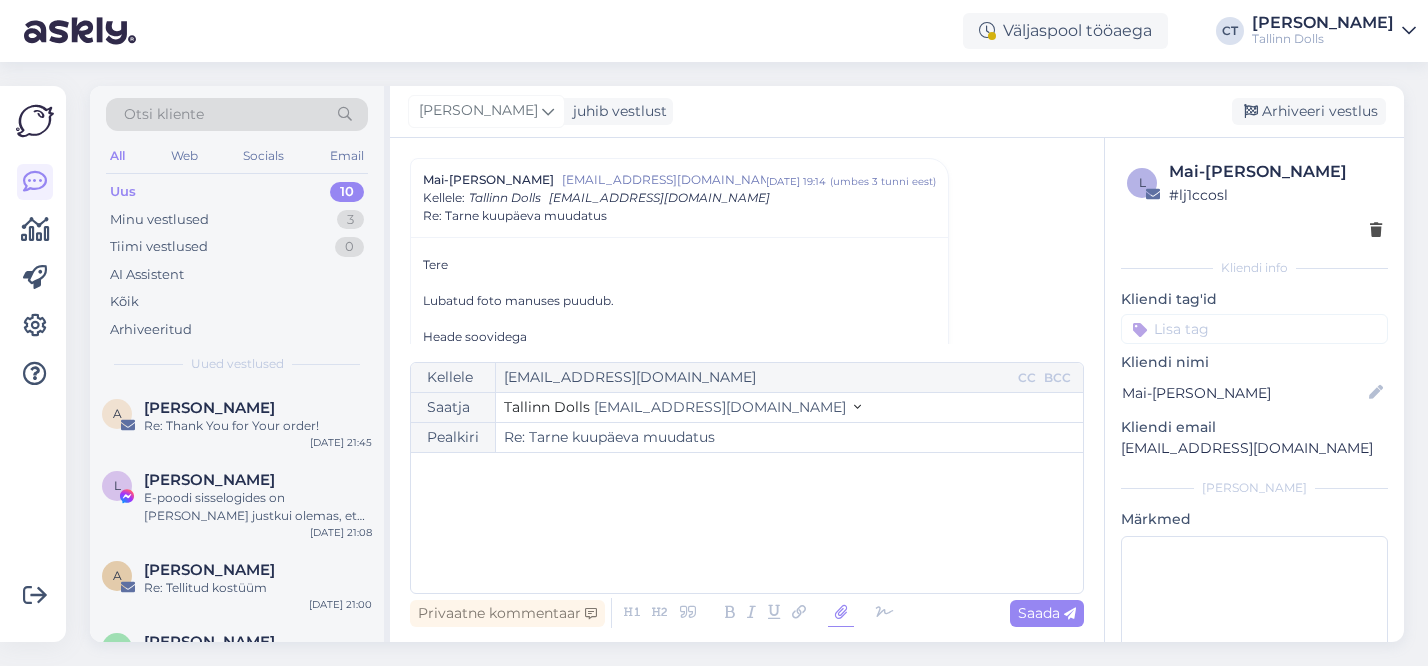click at bounding box center [841, 613] 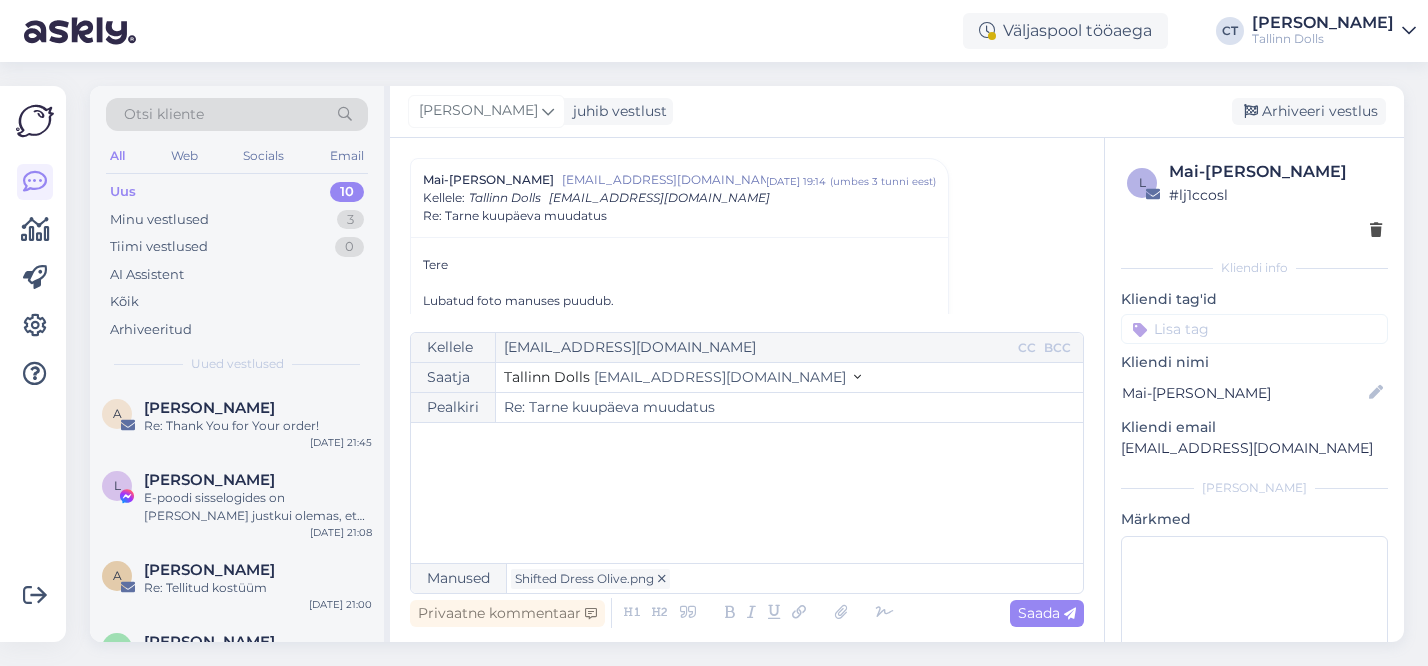 click on "﻿" at bounding box center (747, 493) 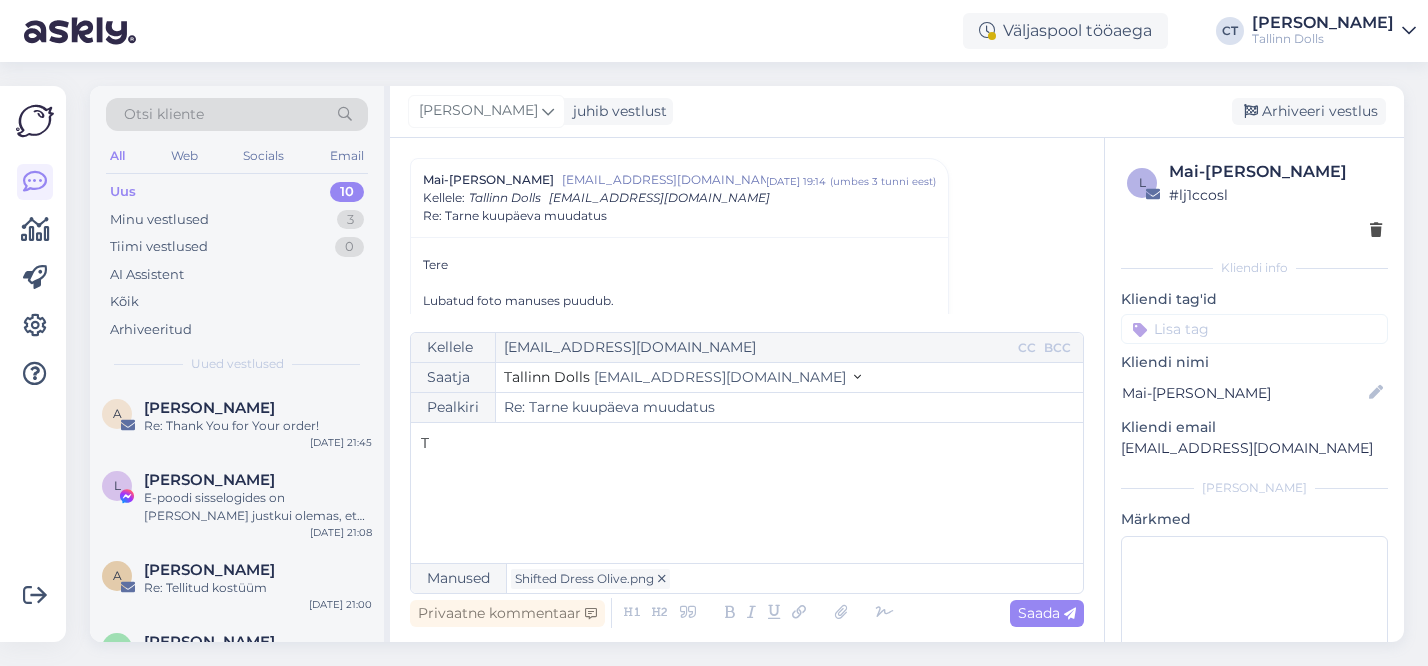 type 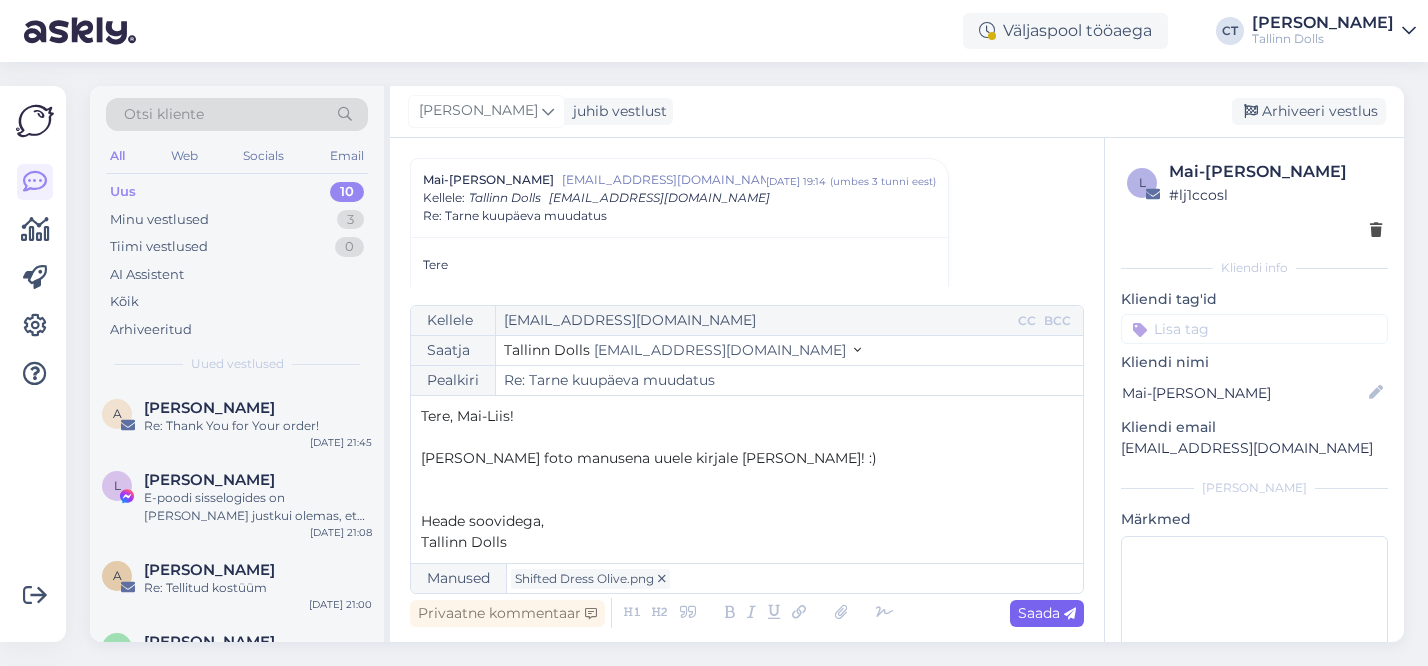 click on "Saada" at bounding box center [1047, 613] 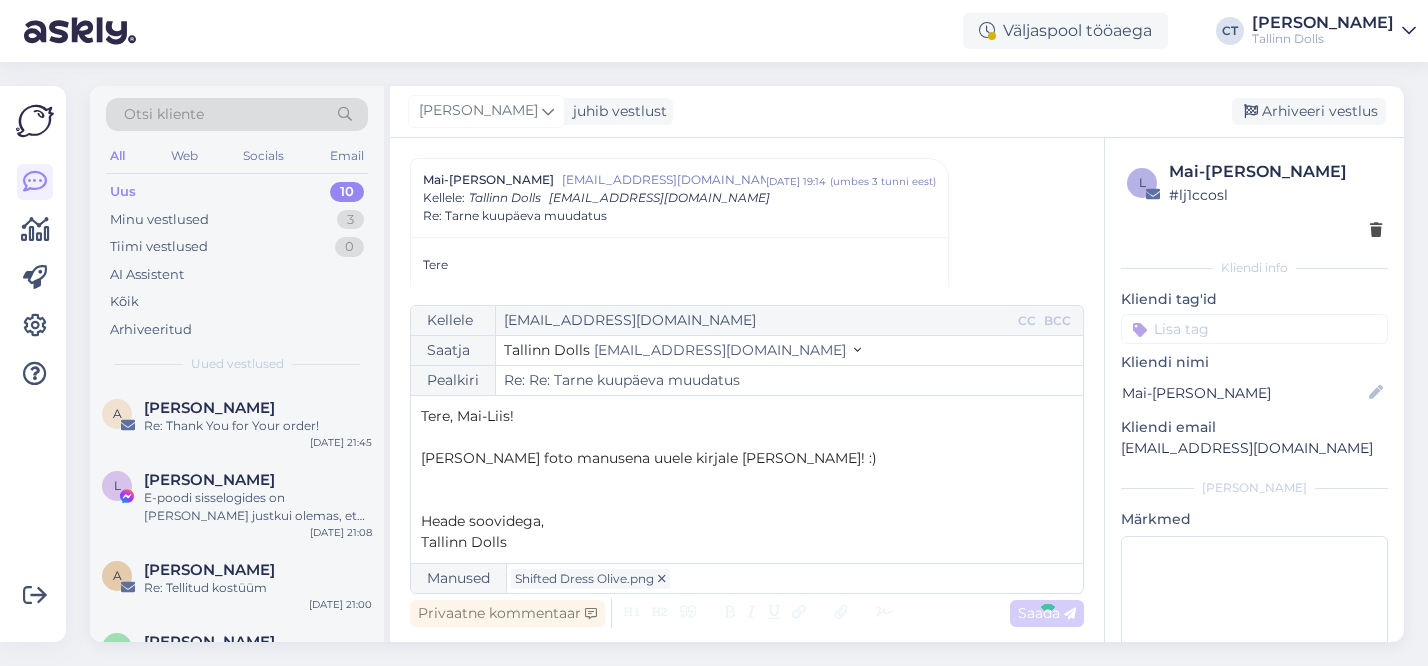 type on "Re: Tarne kuupäeva muudatus" 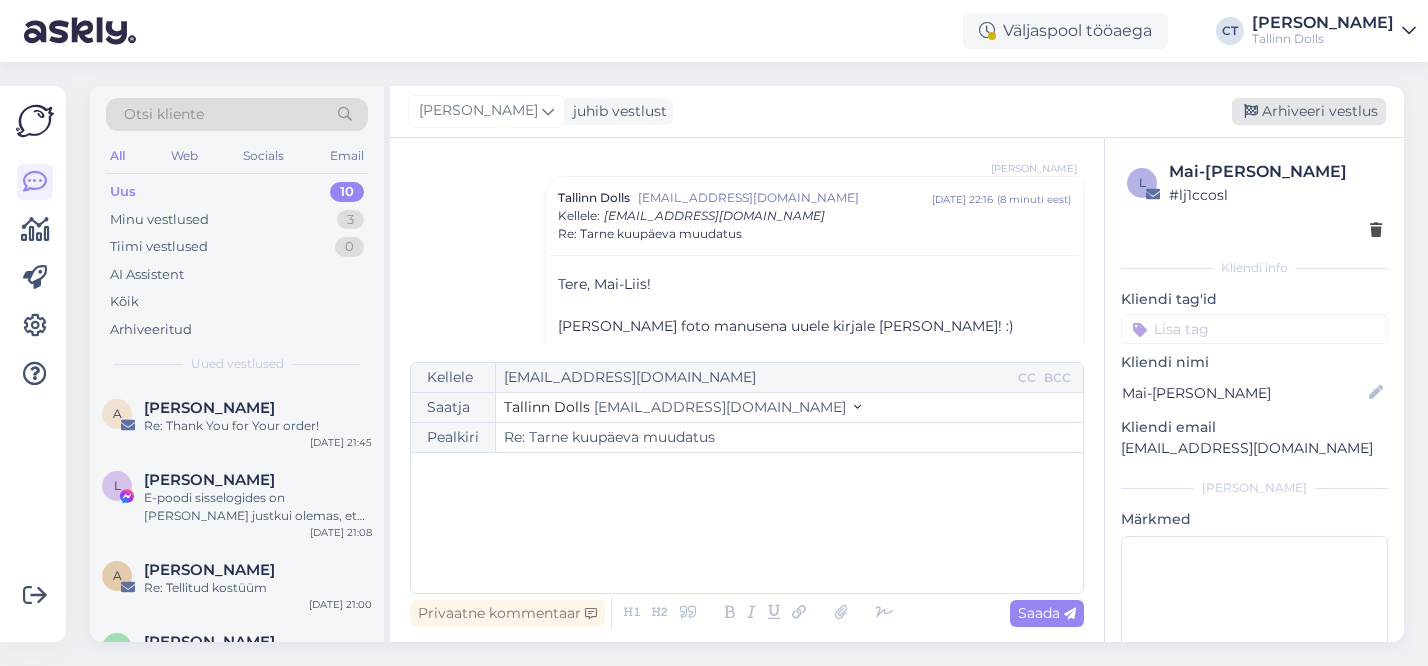 click on "Arhiveeri vestlus" at bounding box center (1309, 111) 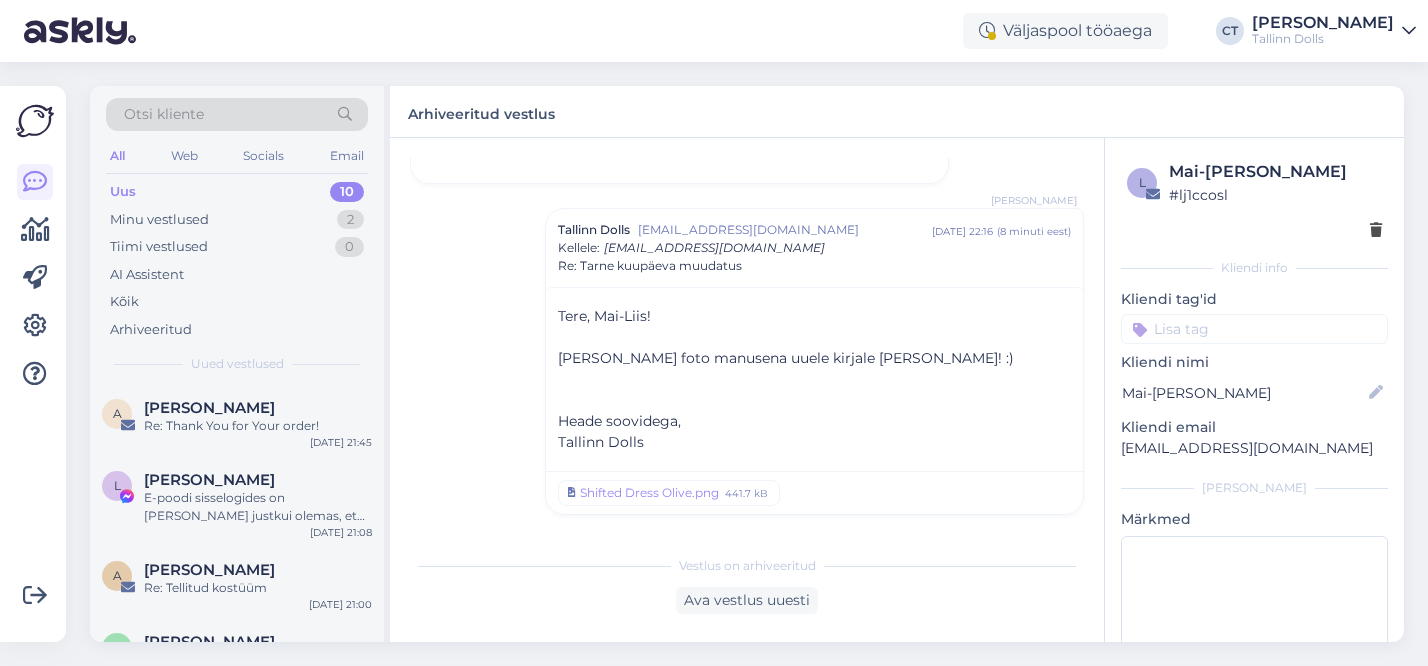 scroll, scrollTop: 1175, scrollLeft: 0, axis: vertical 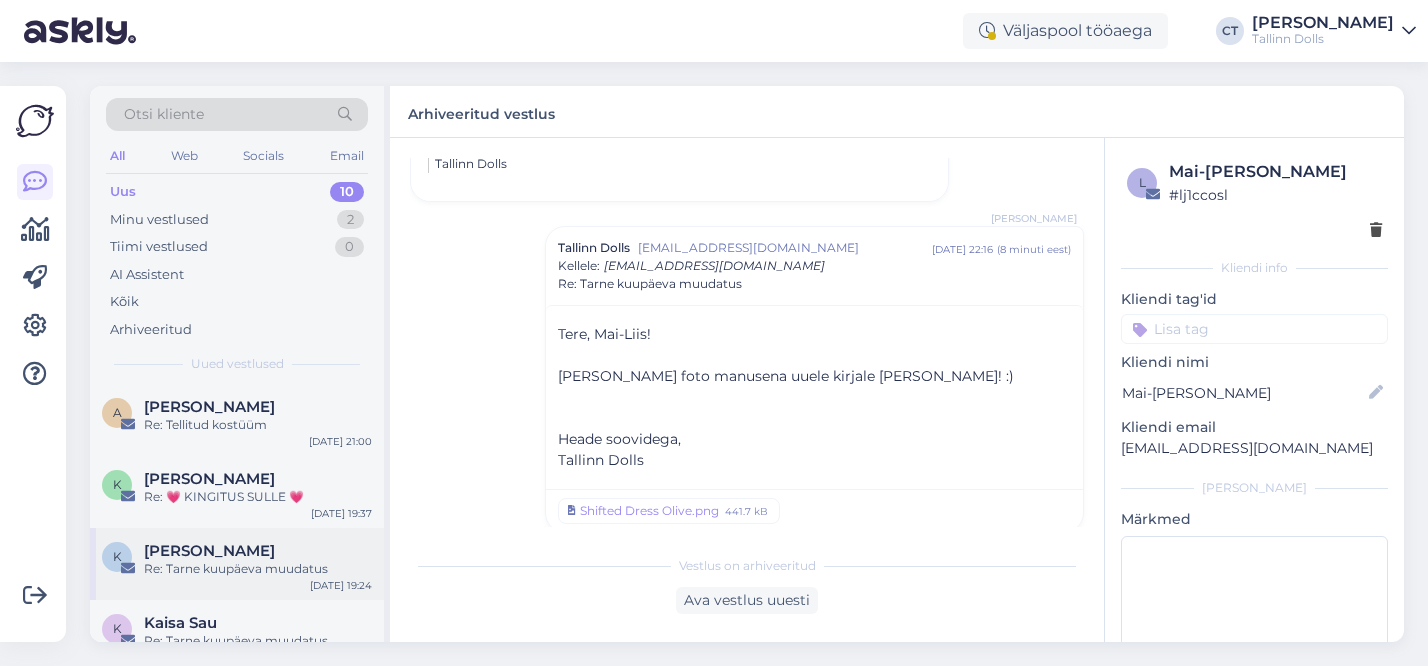 click on "Re: Tarne kuupäeva muudatus" at bounding box center (258, 569) 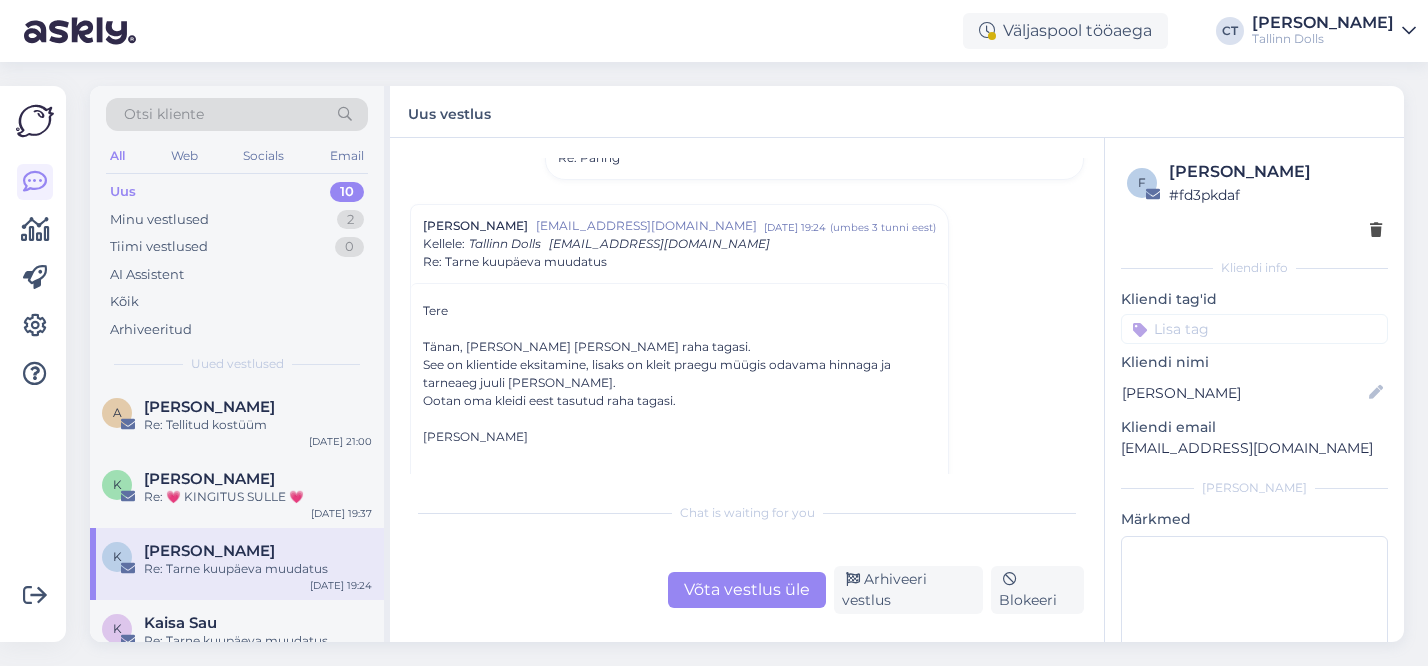 scroll, scrollTop: 353, scrollLeft: 0, axis: vertical 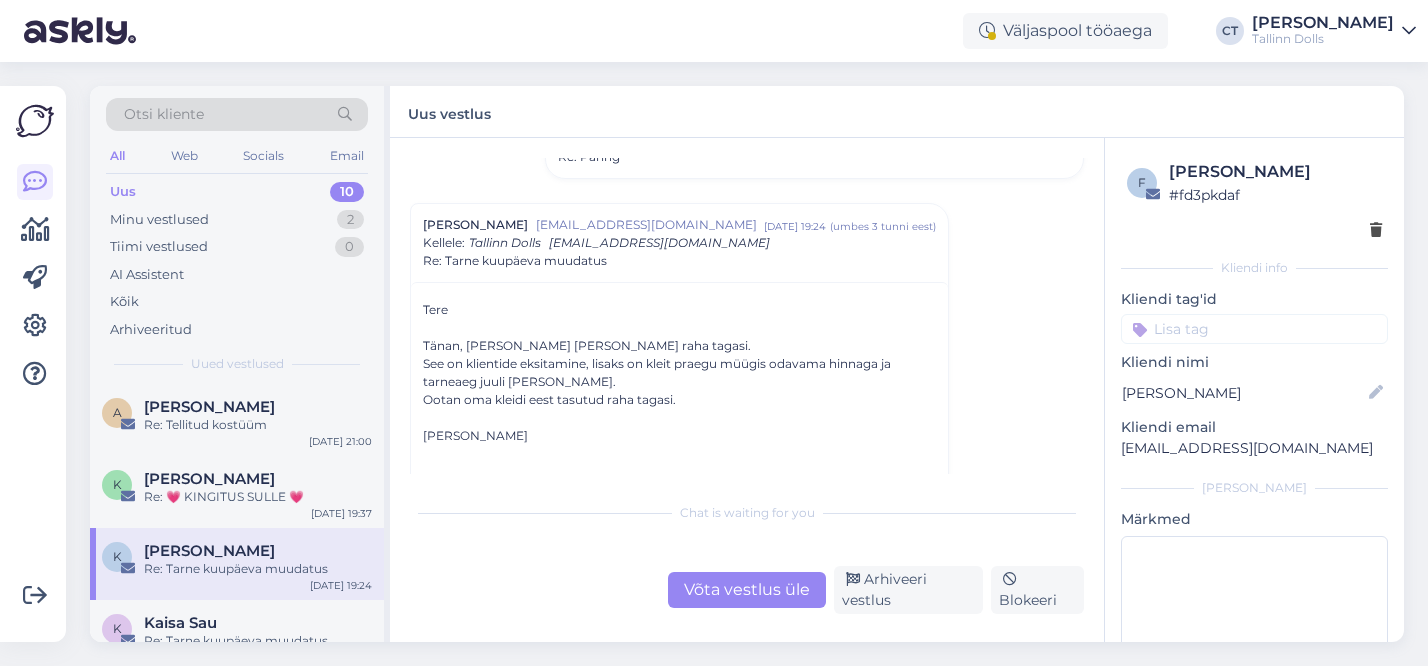 copy on "Kulijev" 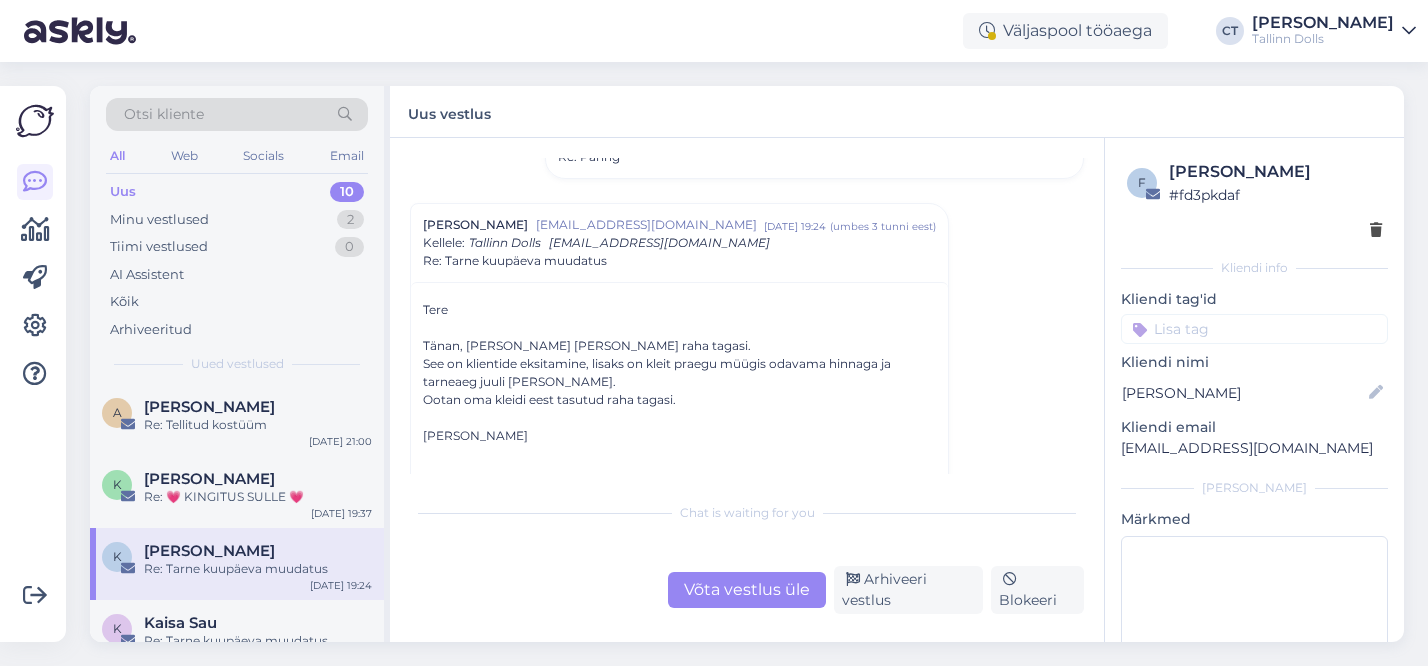 drag, startPoint x: 1296, startPoint y: 171, endPoint x: 1245, endPoint y: 170, distance: 51.009804 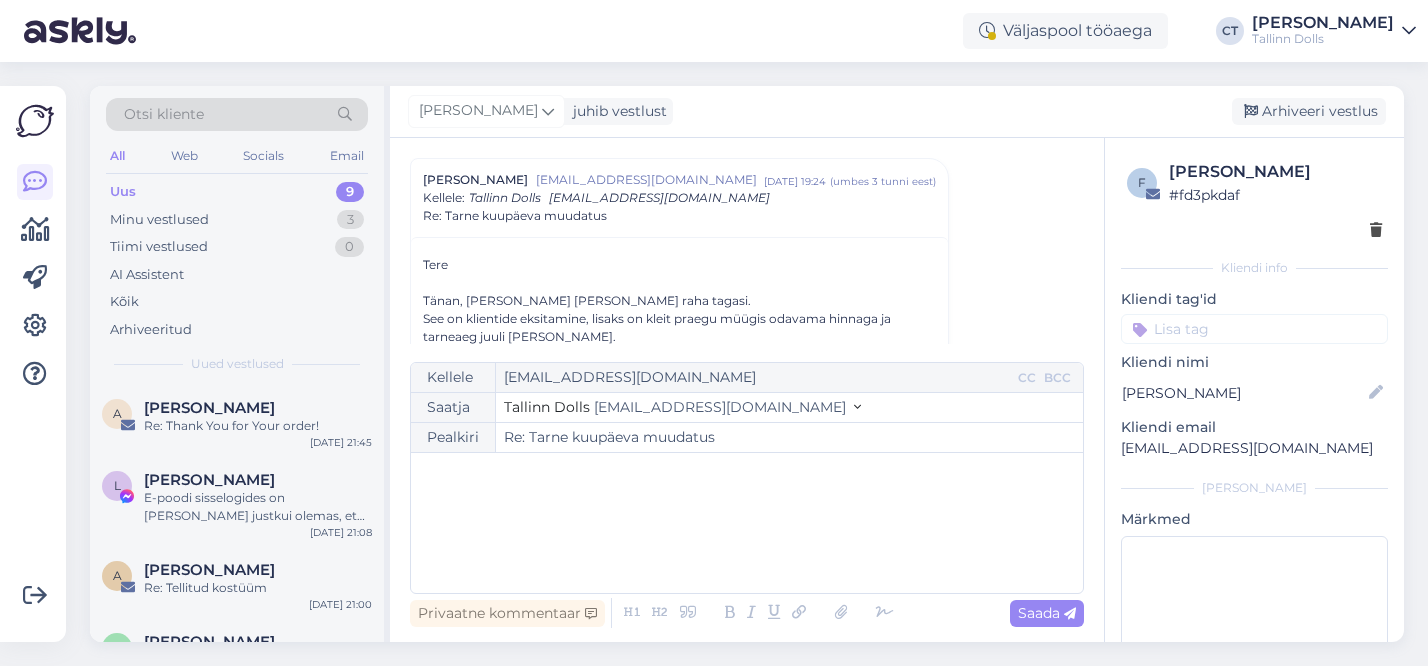 click on "﻿" at bounding box center [747, 523] 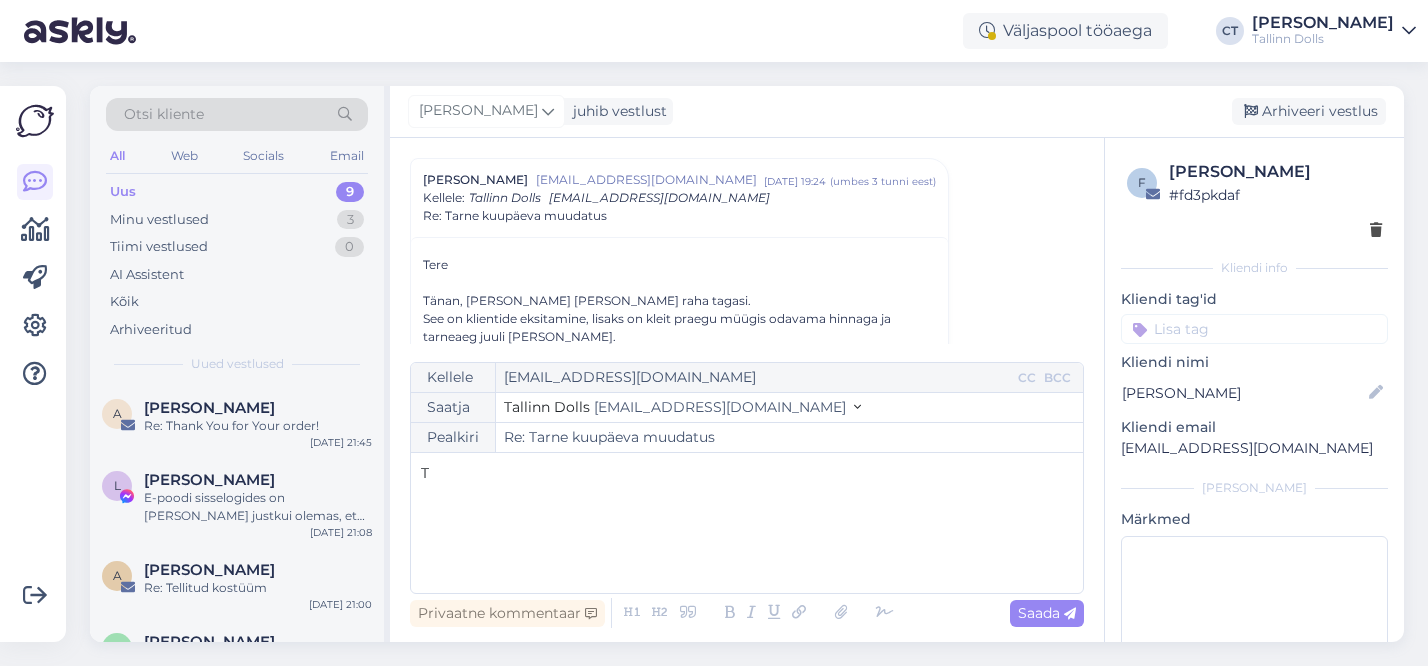 type 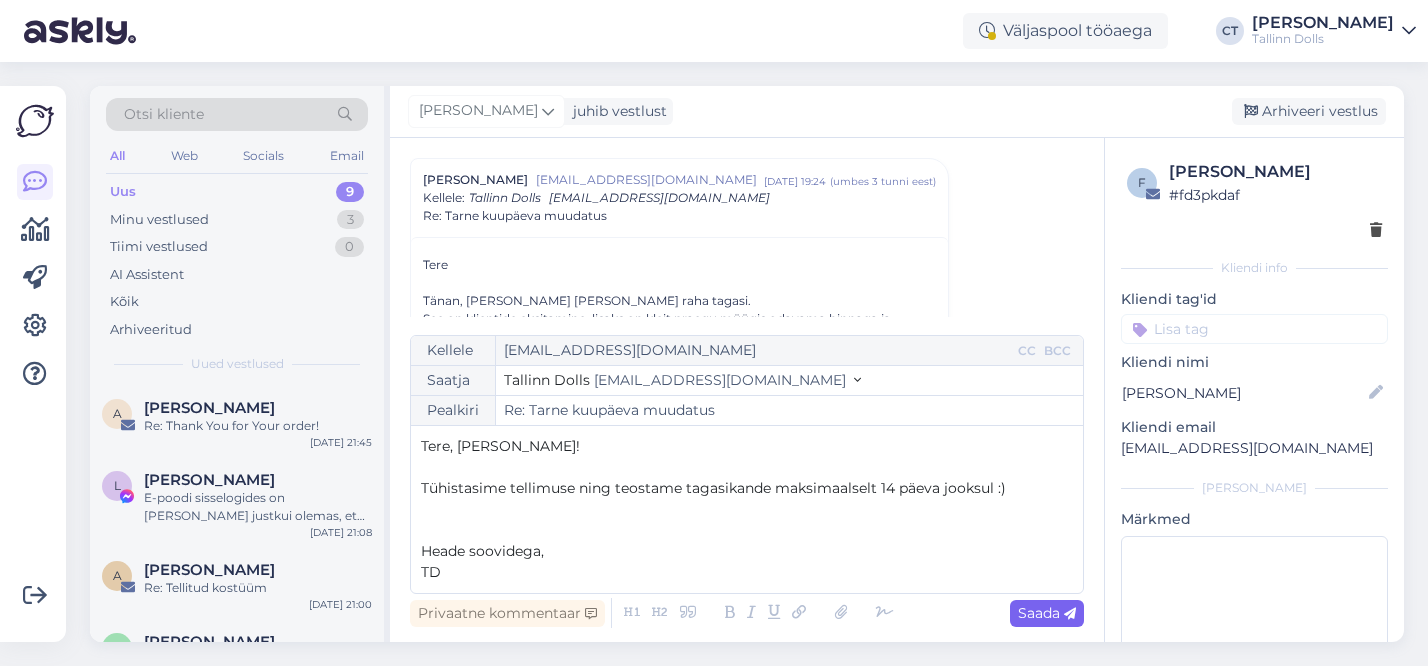 click on "Saada" at bounding box center (1047, 613) 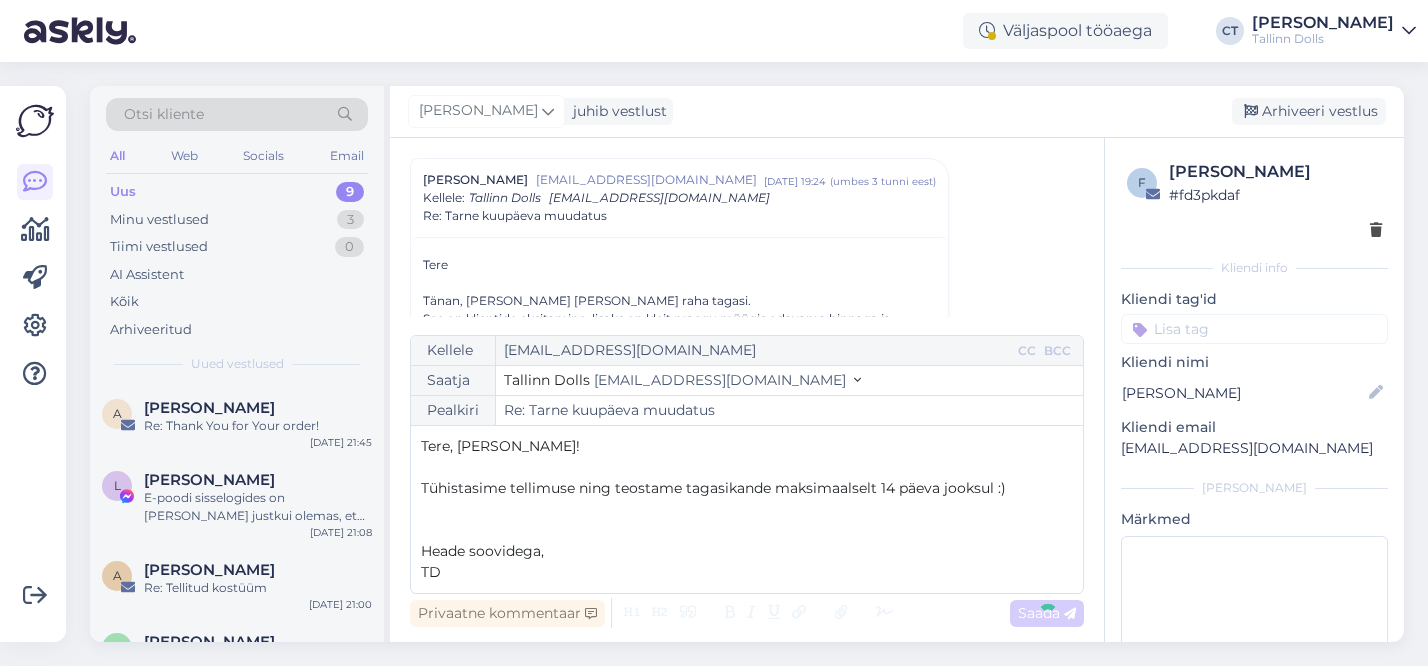 type on "Re: Re: Tarne kuupäeva muudatus" 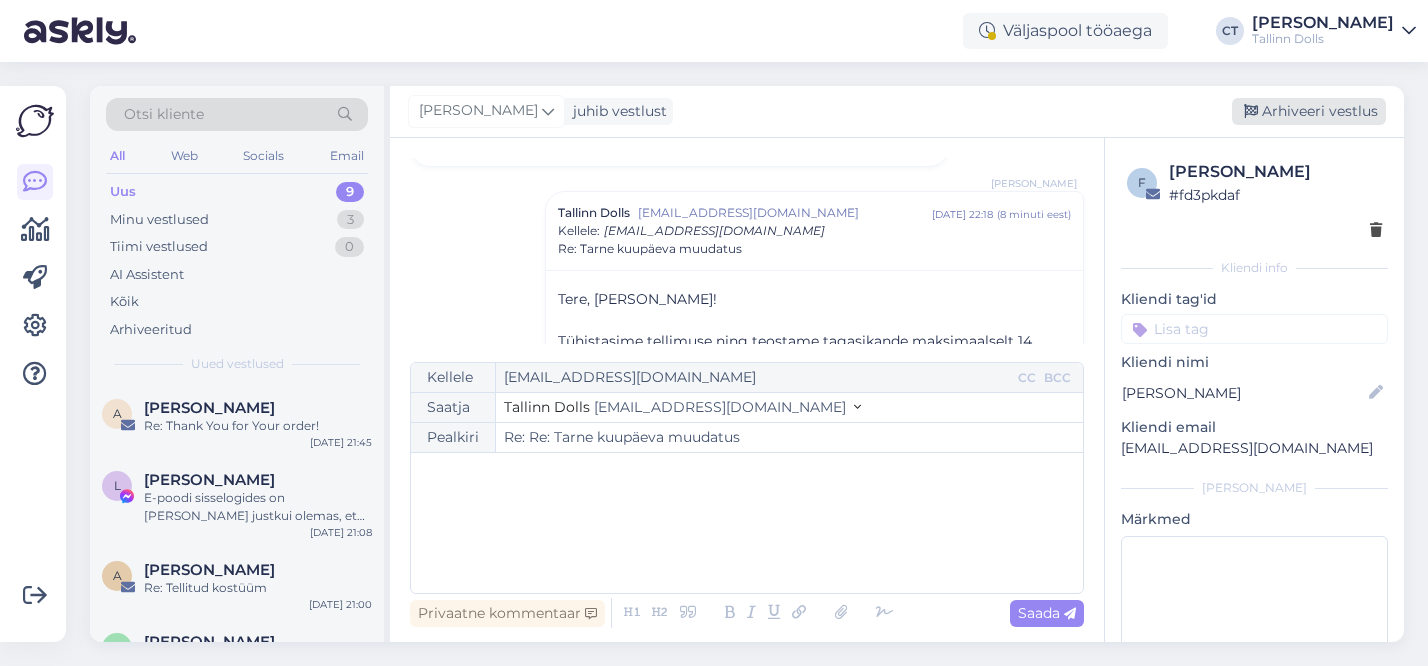 click on "Arhiveeri vestlus" at bounding box center (1309, 111) 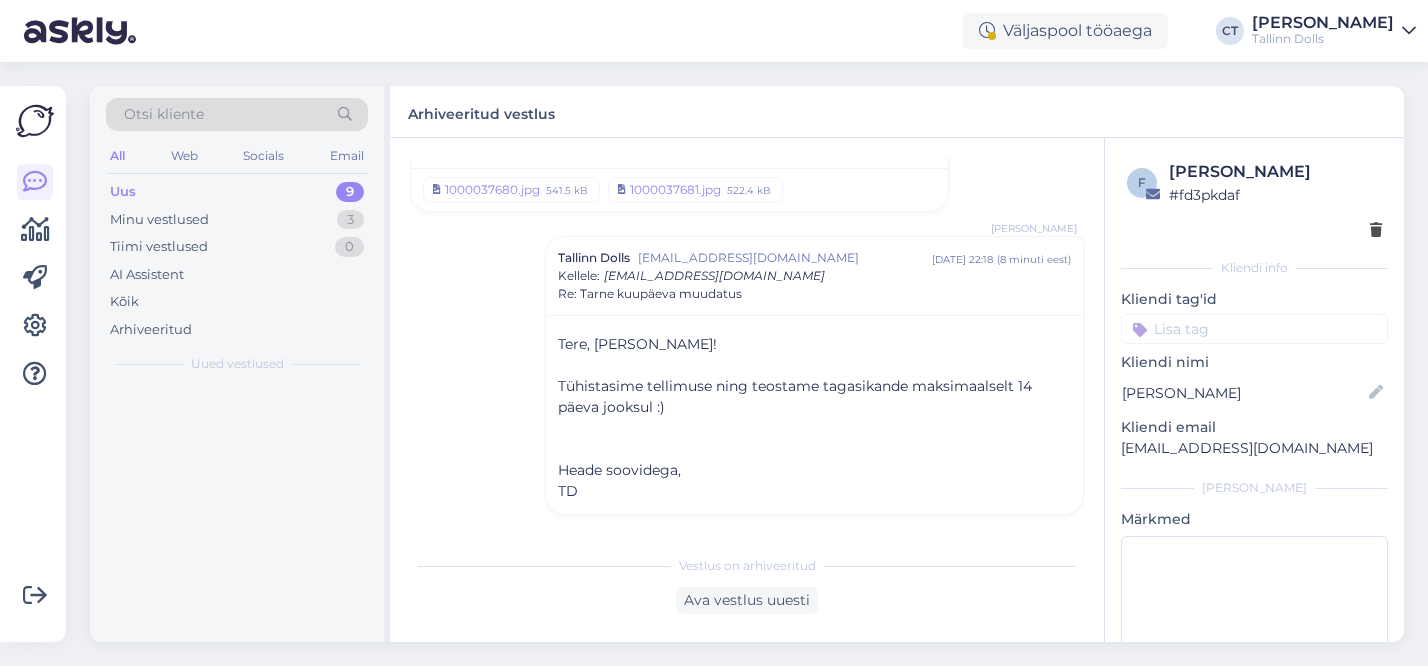 scroll, scrollTop: 1422, scrollLeft: 0, axis: vertical 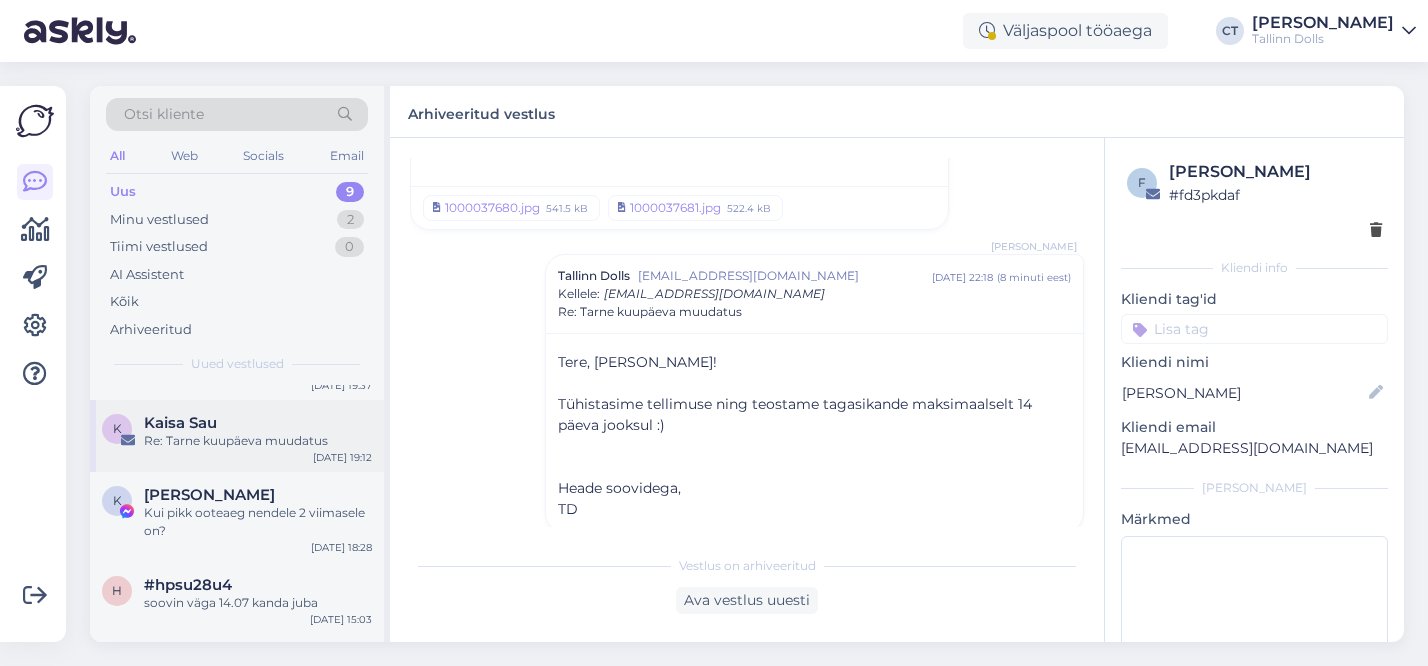 click on "K Kaisa Sau Re: Tarne kuupäeva muudatus Jul 10 19:12" at bounding box center (237, 436) 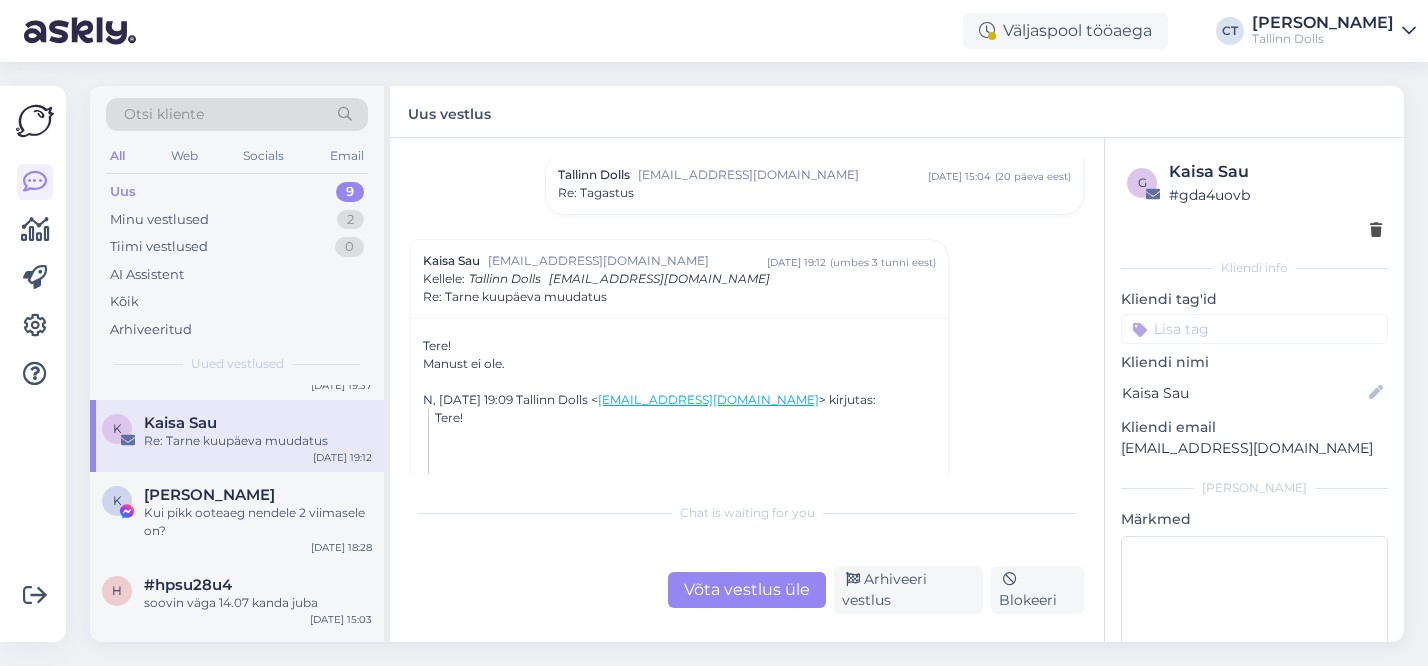 scroll, scrollTop: 6400, scrollLeft: 0, axis: vertical 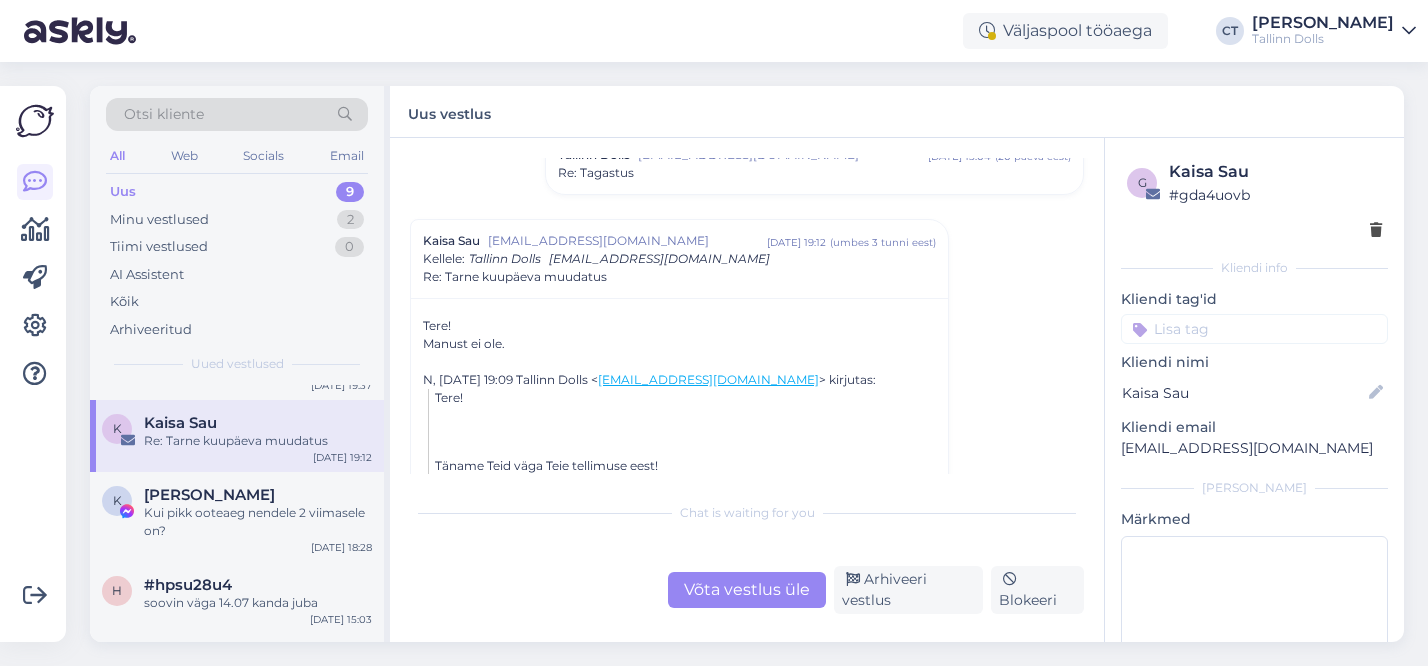click on "Võta vestlus üle" at bounding box center (747, 590) 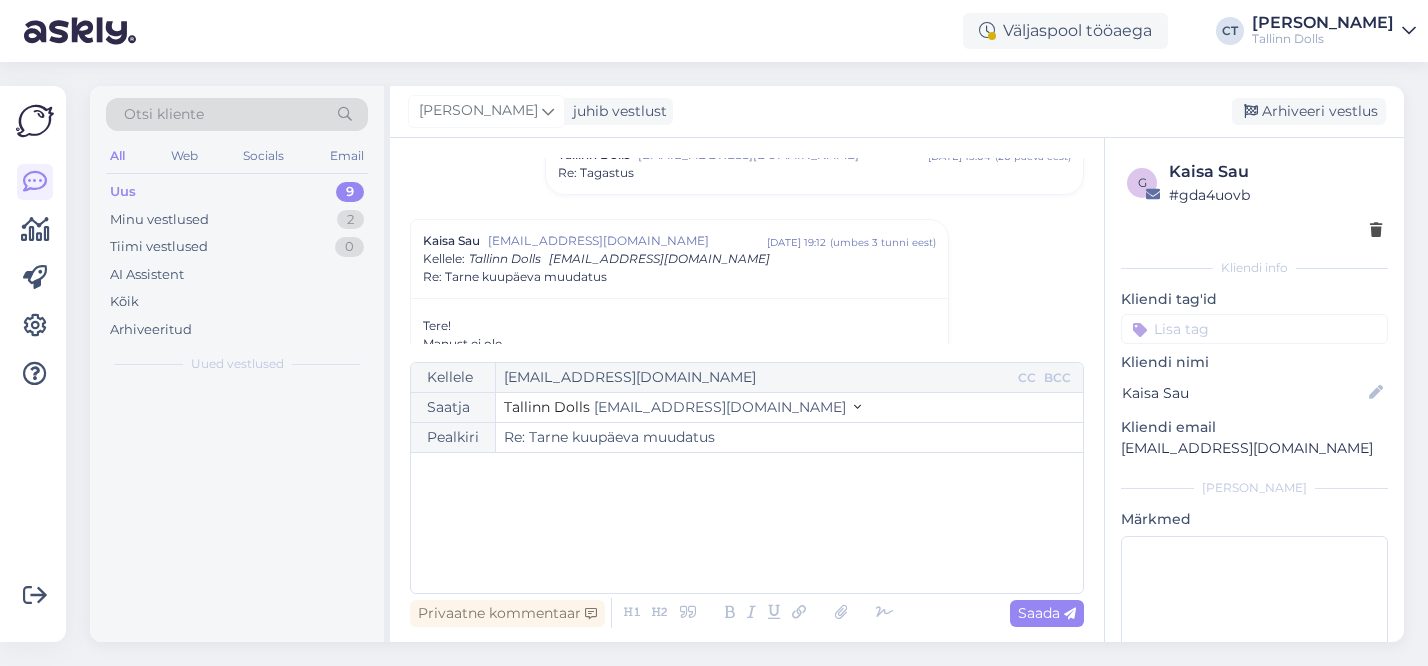 scroll, scrollTop: 6461, scrollLeft: 0, axis: vertical 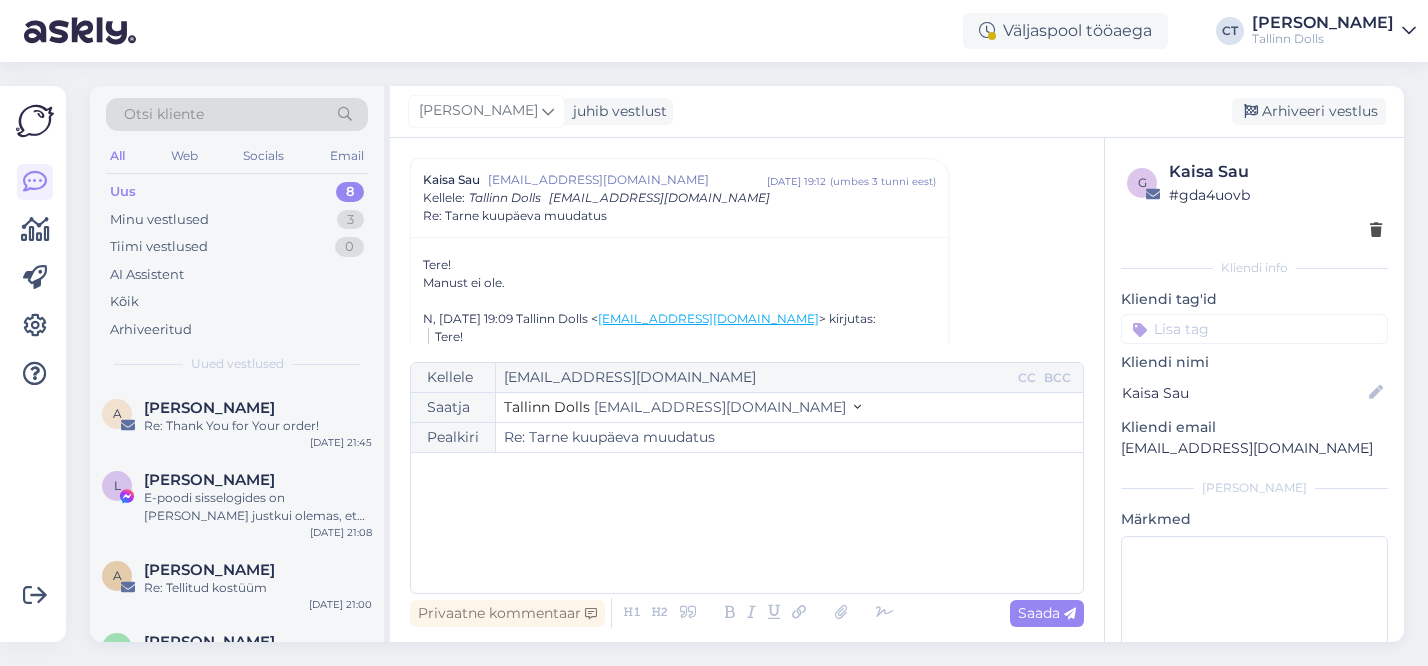 click on "﻿" at bounding box center [747, 523] 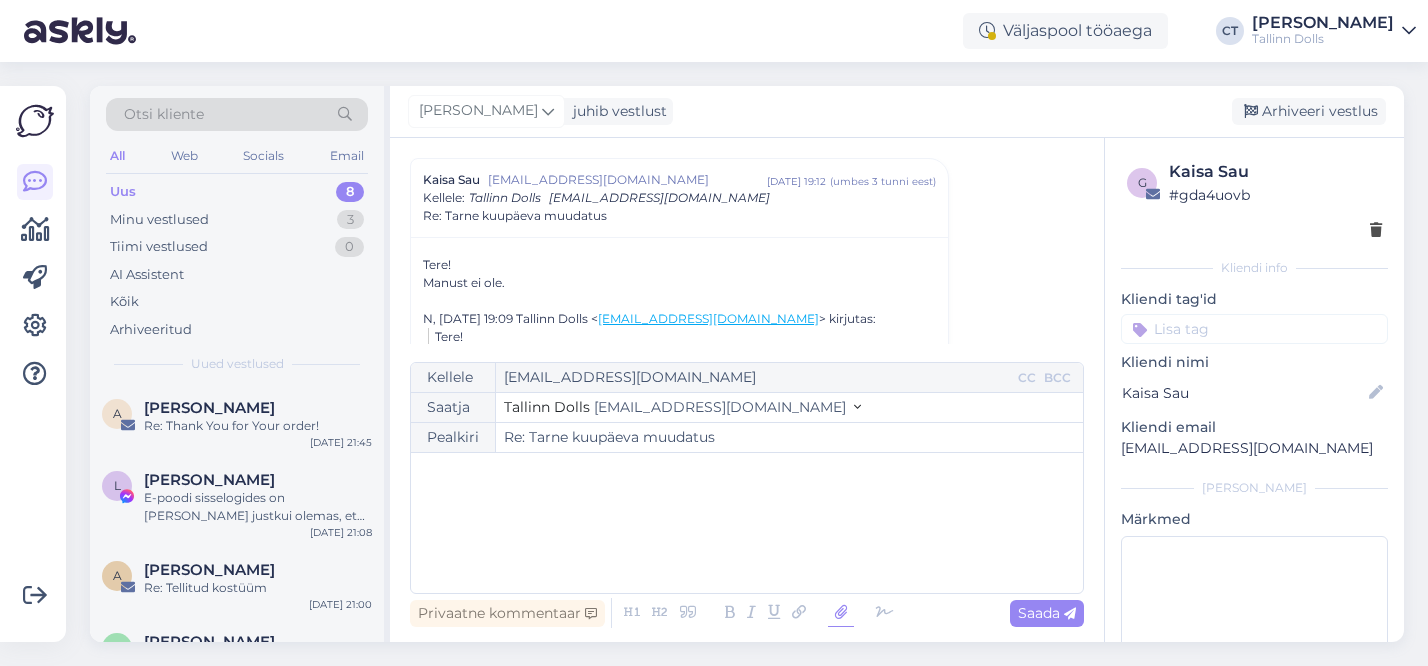 click at bounding box center [841, 613] 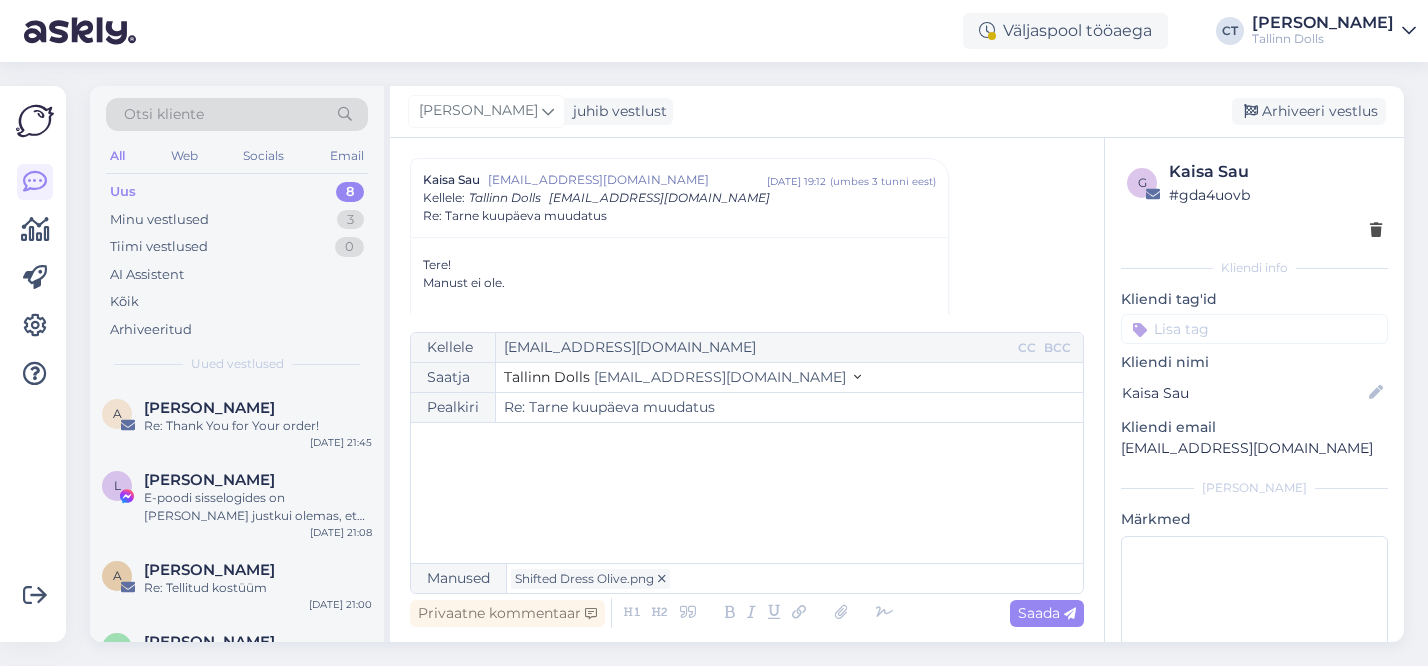 click on "﻿" at bounding box center (747, 493) 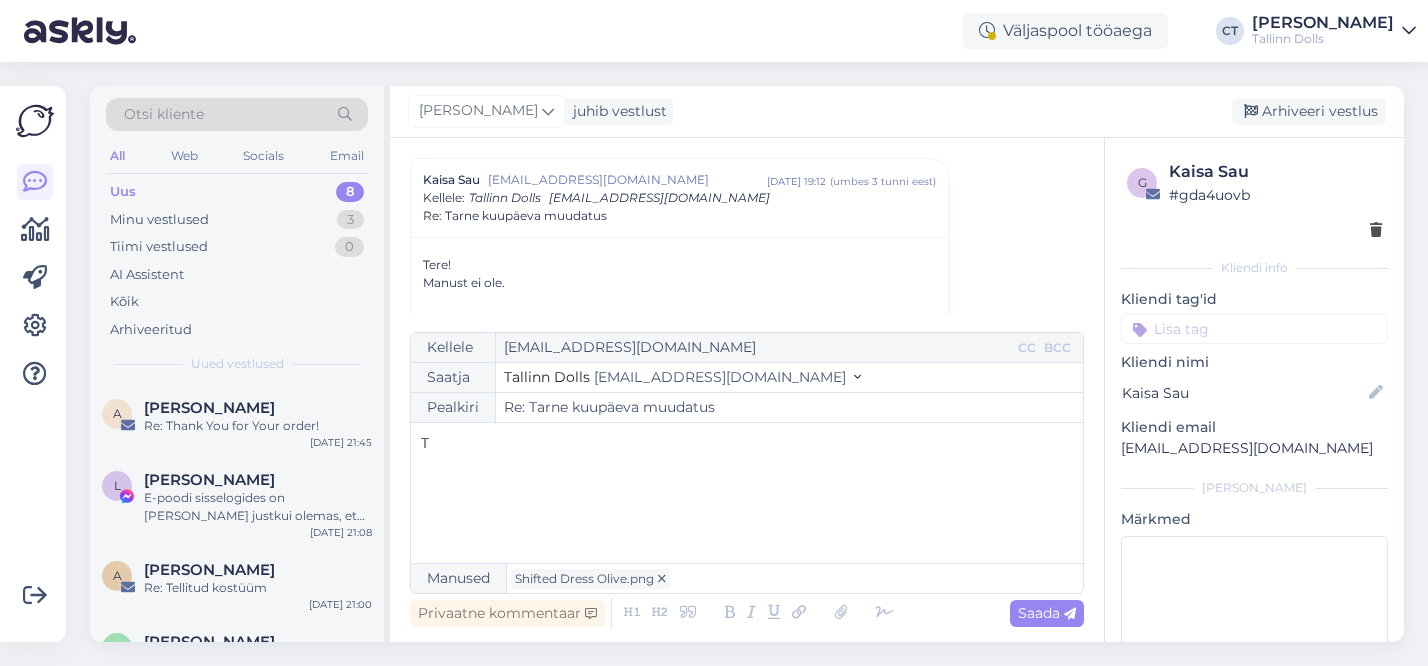 type 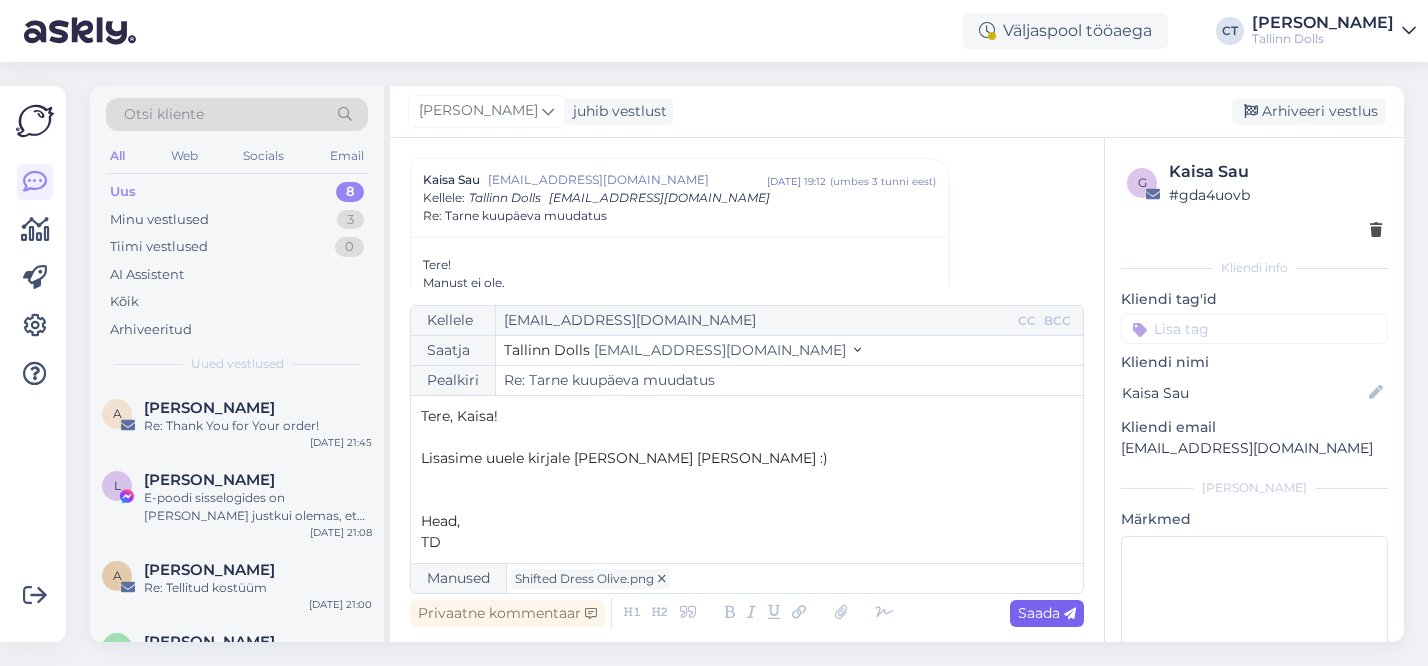 click on "Saada" at bounding box center [1047, 613] 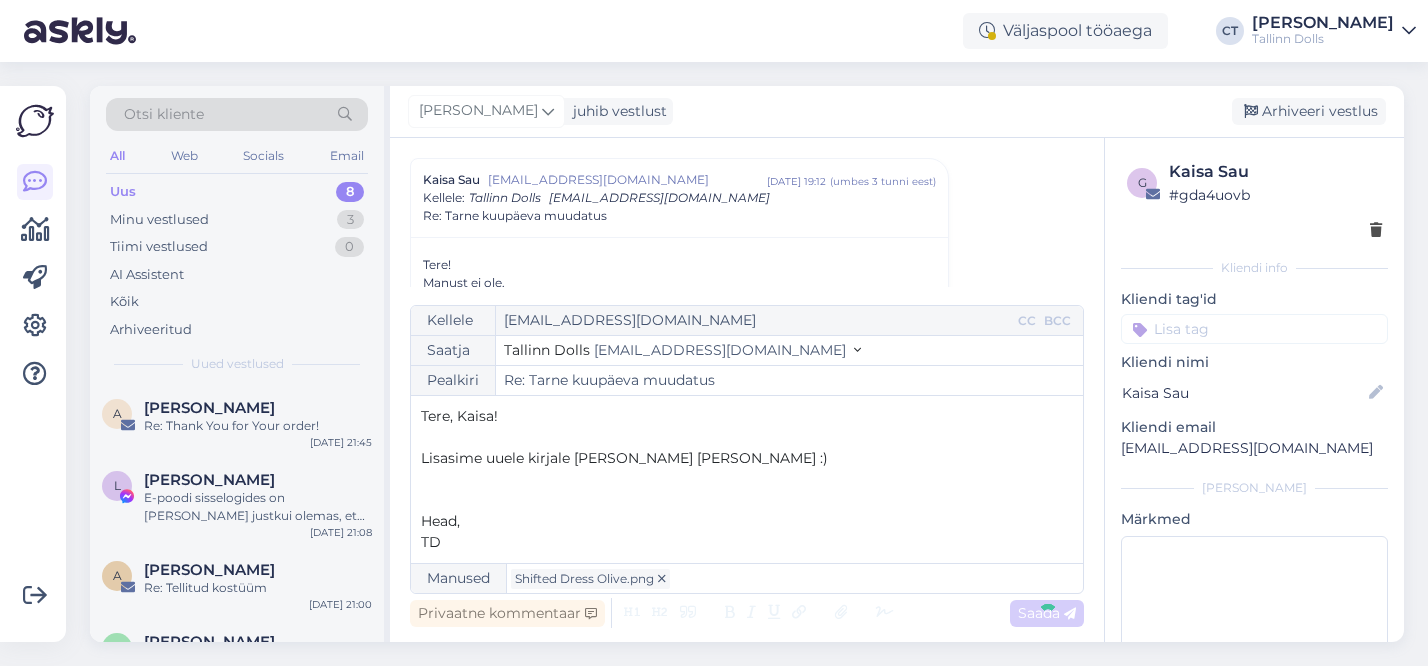 type on "Re: Re: Tarne kuupäeva muudatus" 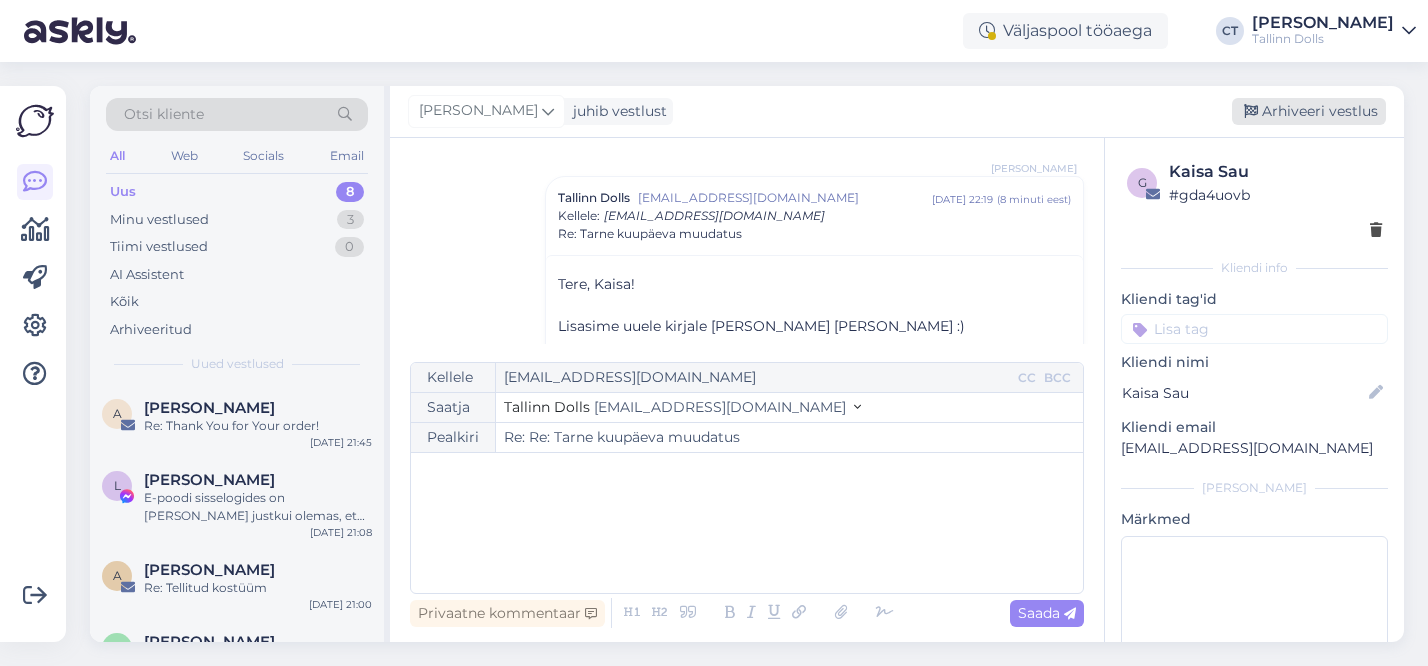 click on "Arhiveeri vestlus" at bounding box center (1309, 111) 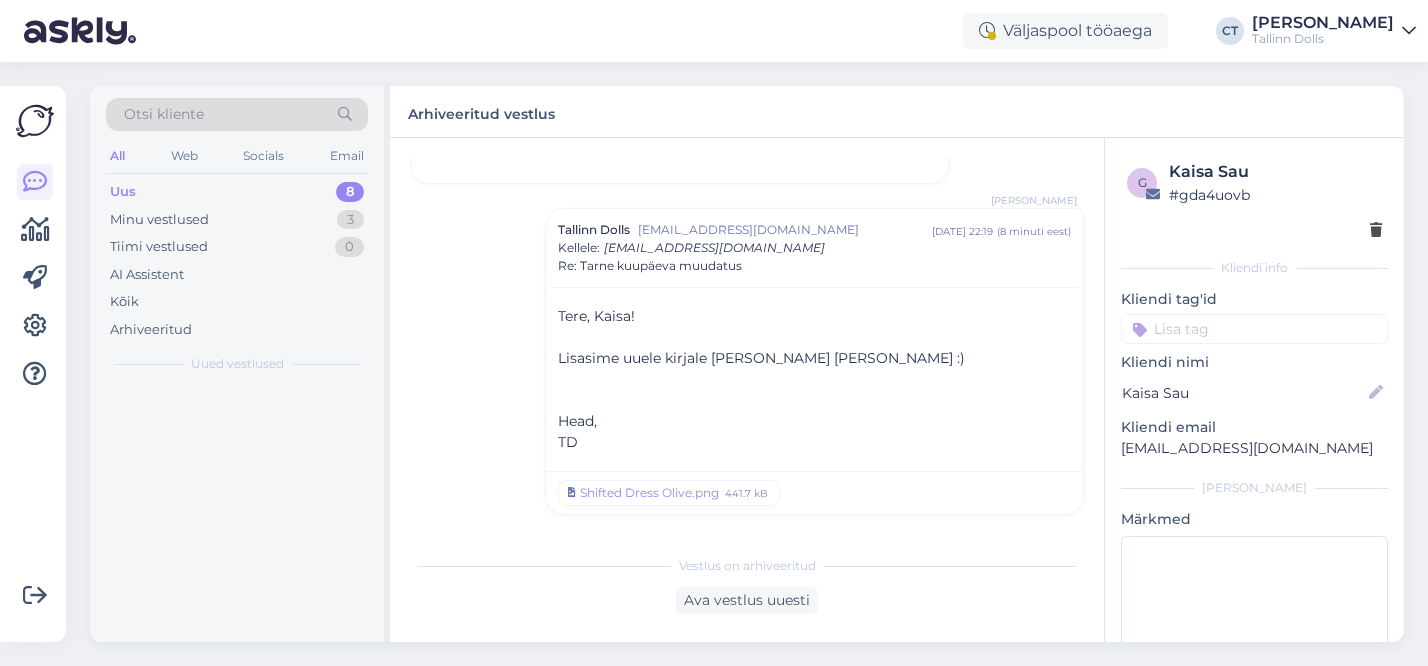scroll, scrollTop: 7338, scrollLeft: 0, axis: vertical 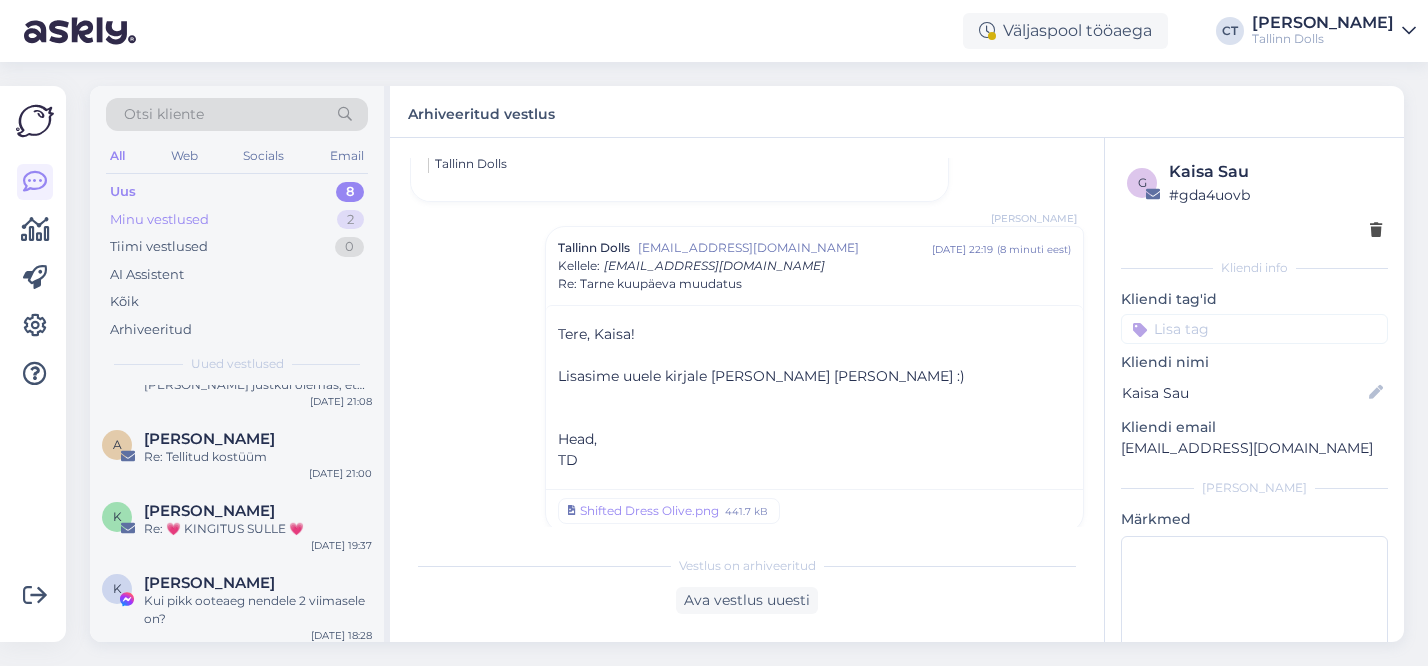 click on "Minu vestlused 2" at bounding box center (237, 220) 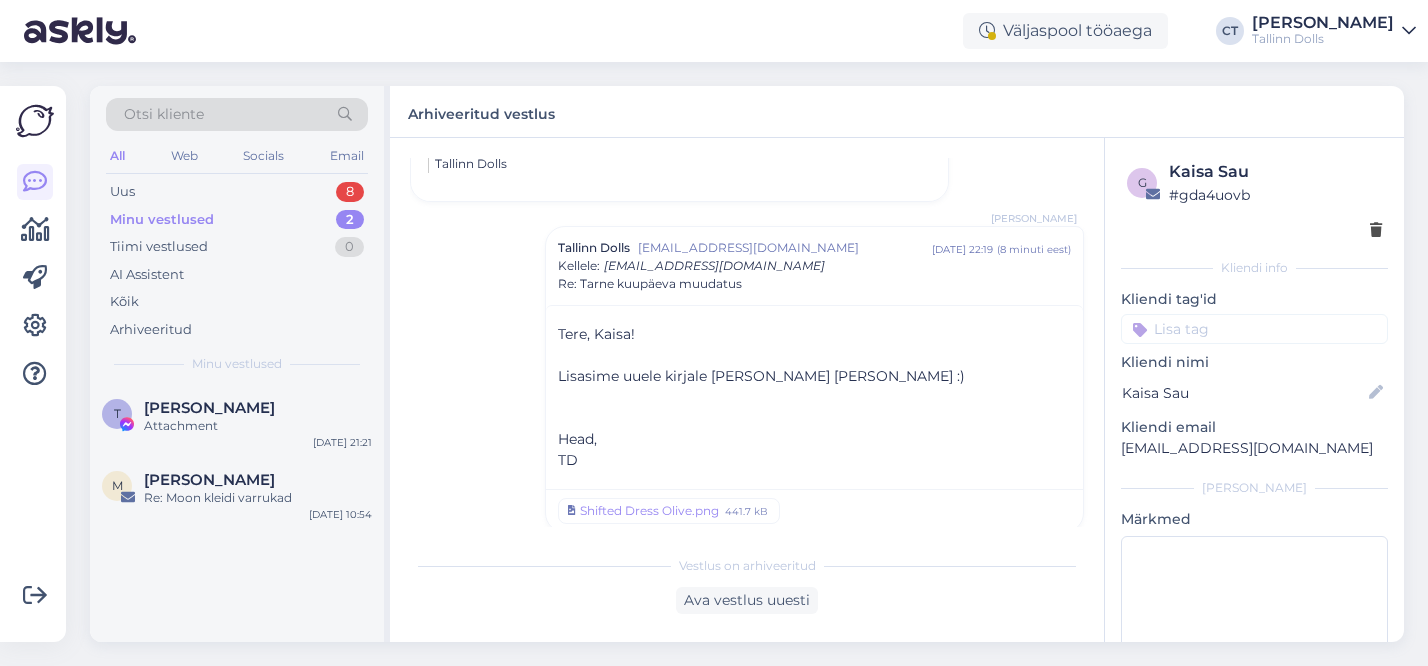 scroll, scrollTop: 0, scrollLeft: 0, axis: both 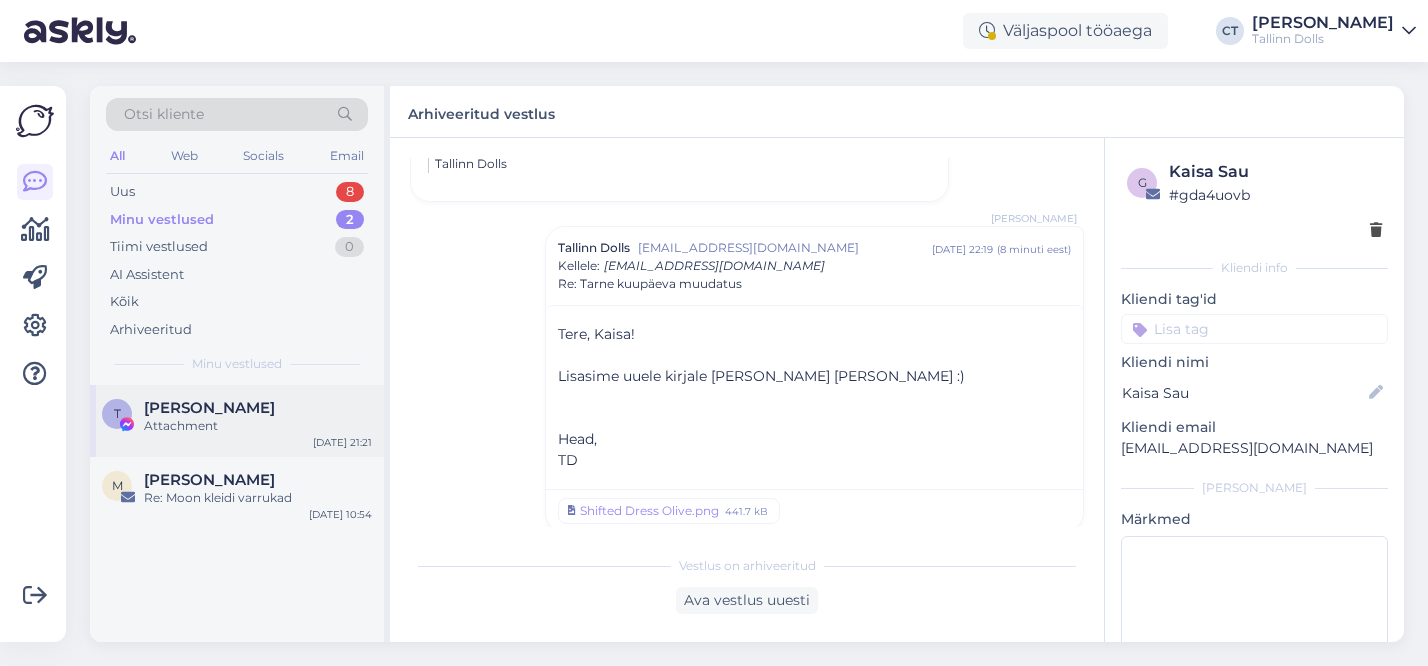 click on "Attachment" at bounding box center (258, 426) 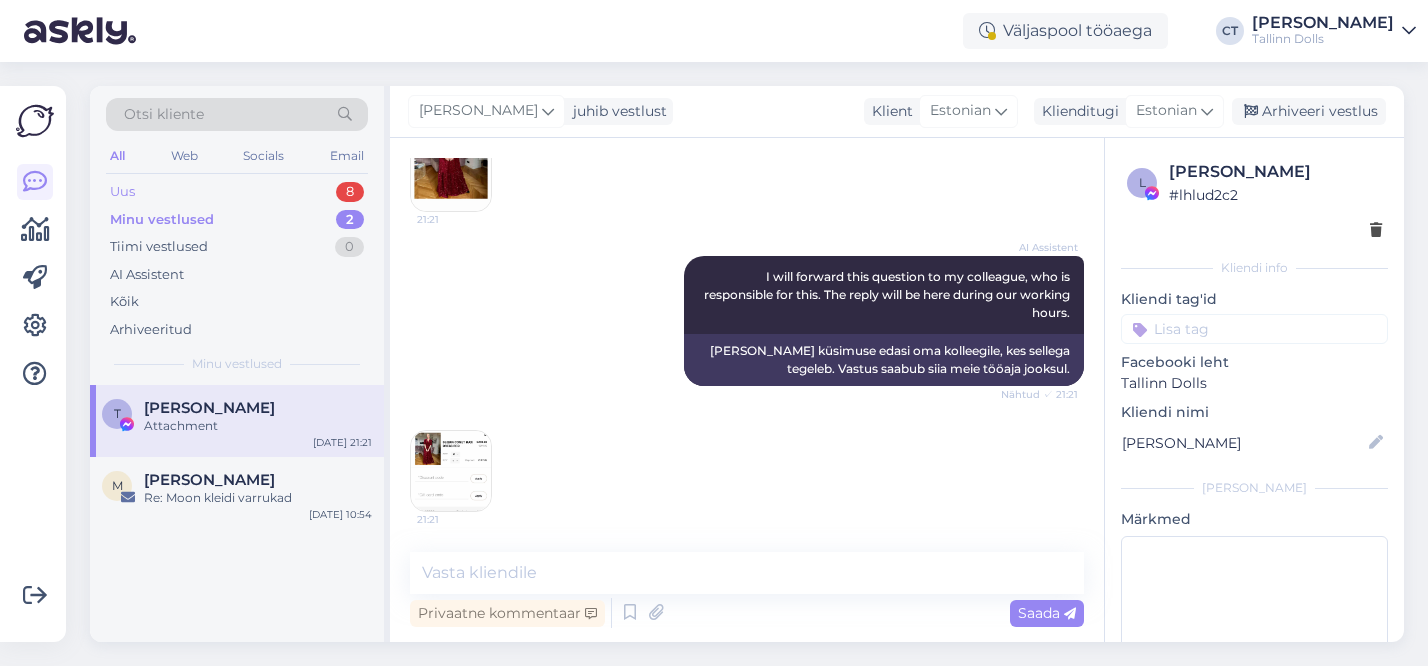 click on "Uus 8" at bounding box center (237, 192) 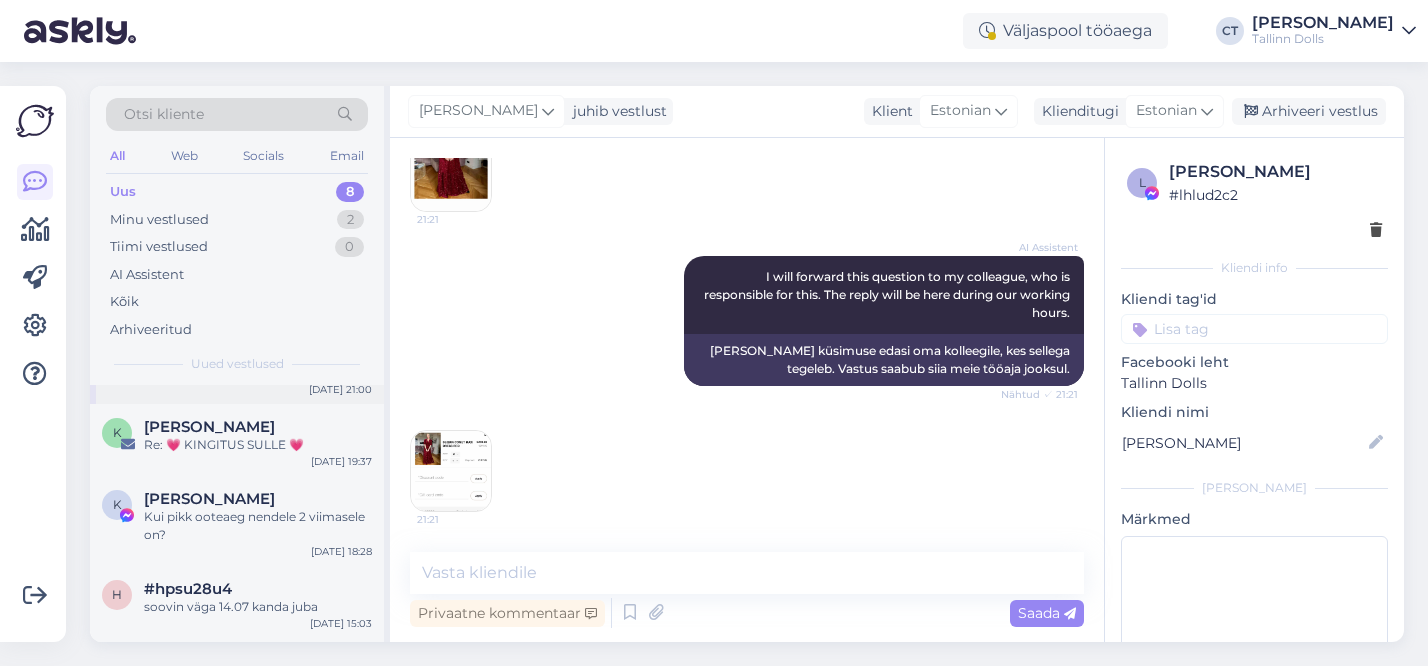 scroll, scrollTop: 228, scrollLeft: 0, axis: vertical 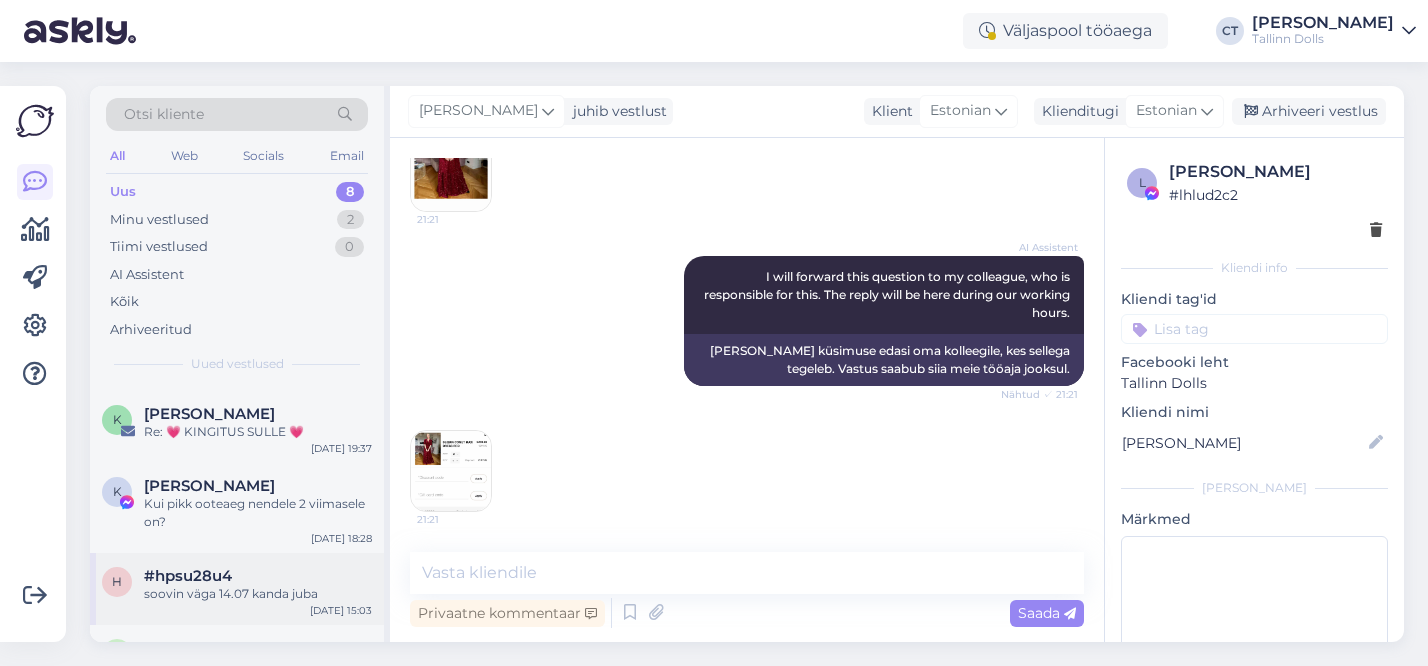 click on "#hpsu28u4" at bounding box center [258, 576] 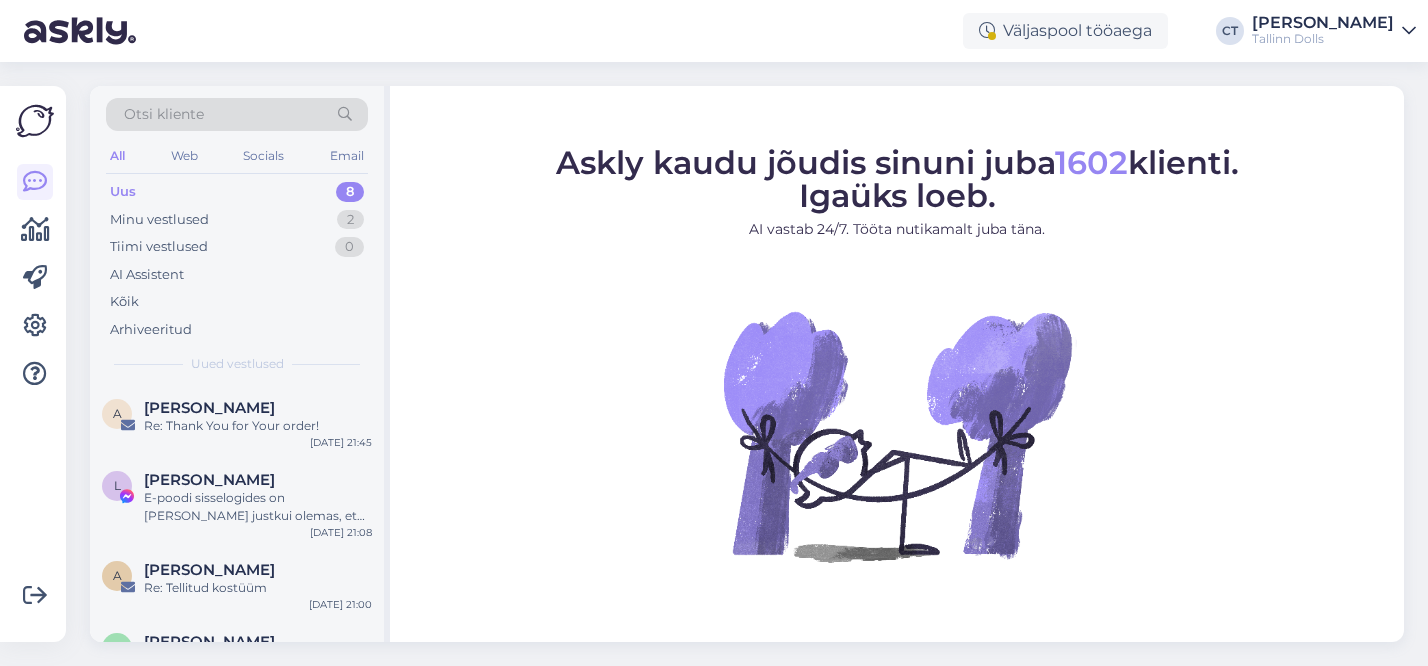 scroll, scrollTop: 0, scrollLeft: 0, axis: both 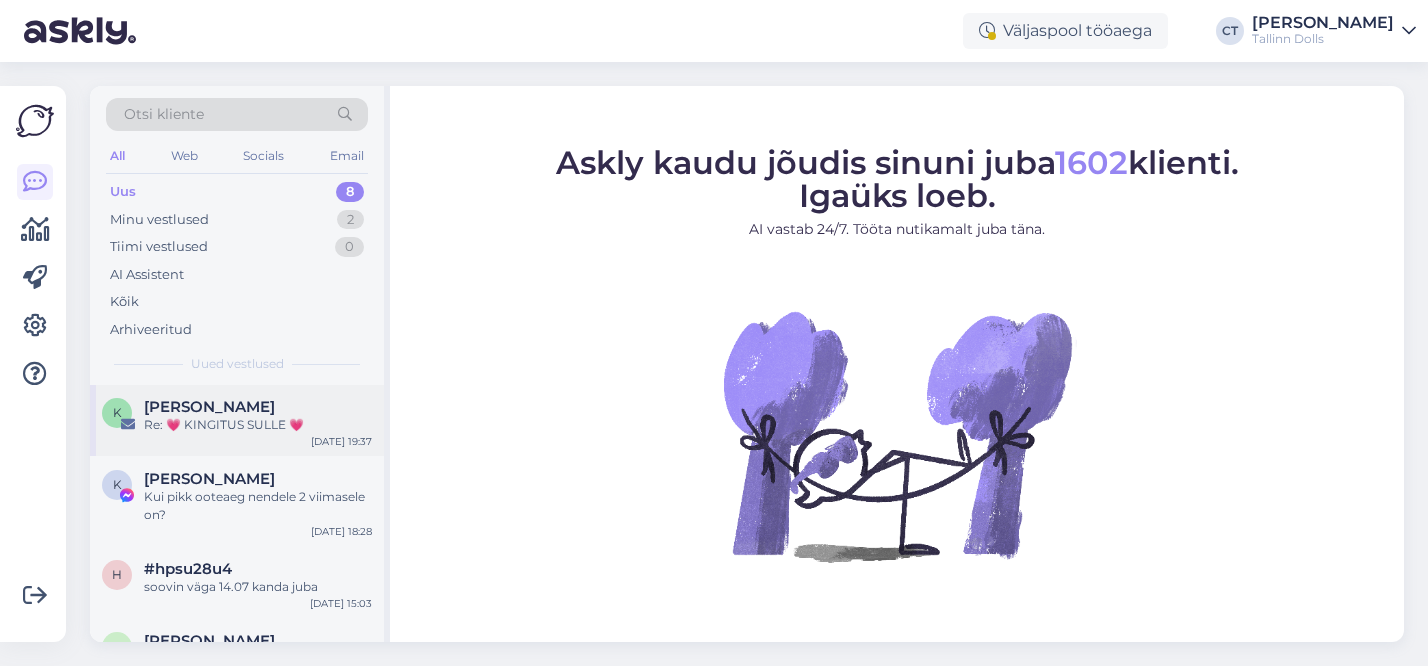 click on "Re: 💗 KINGITUS SULLE 💗" at bounding box center [258, 425] 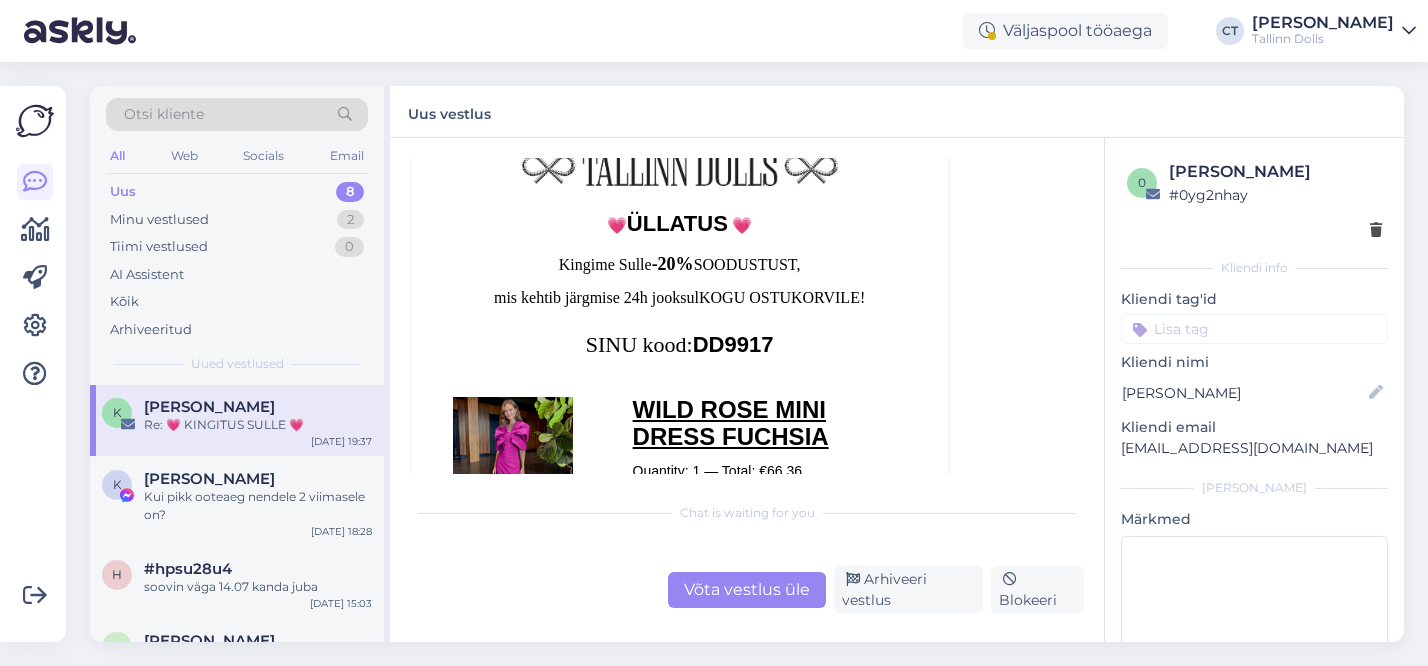 scroll, scrollTop: 609, scrollLeft: 0, axis: vertical 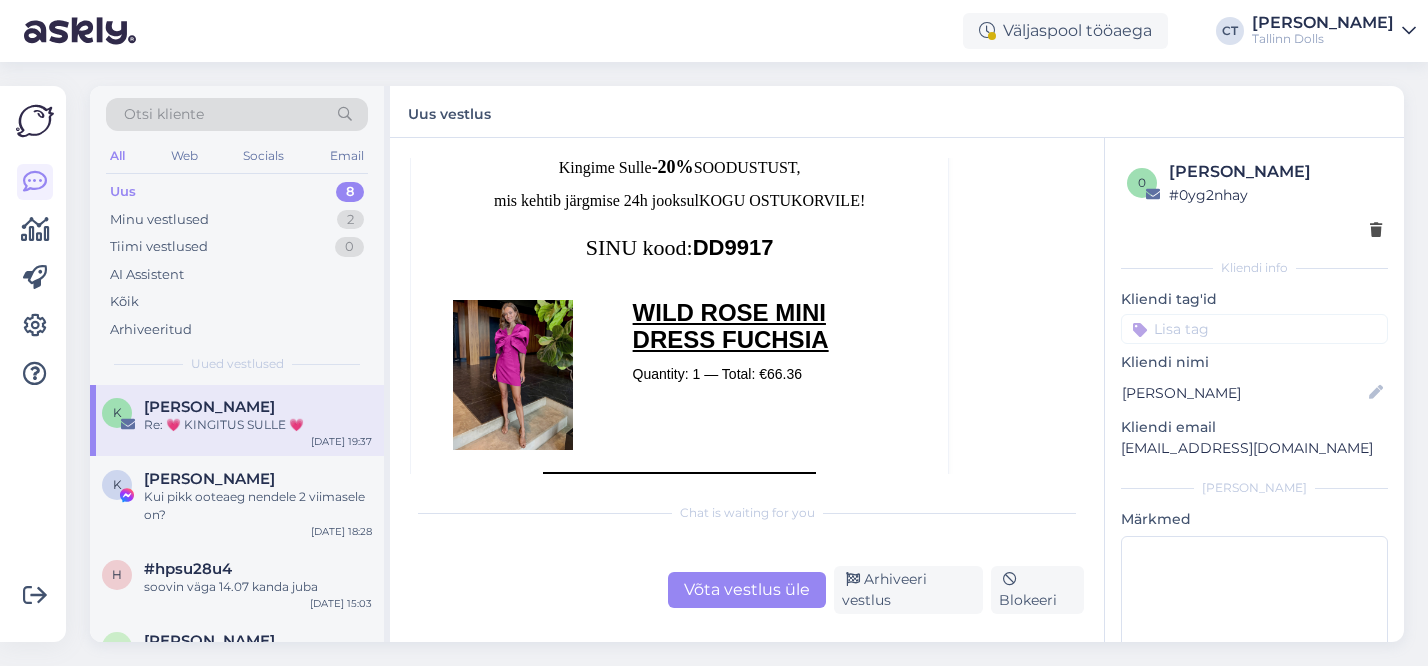 click on "Võta vestlus üle" at bounding box center (747, 590) 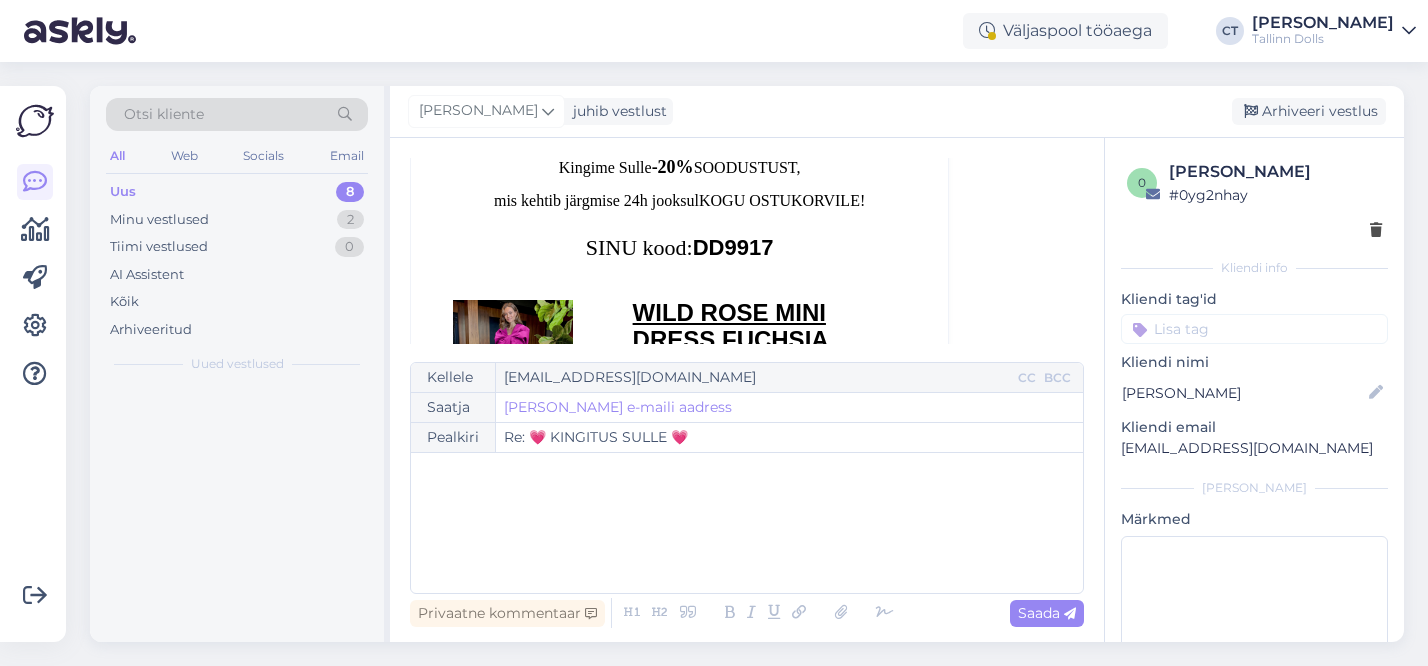 scroll, scrollTop: 54, scrollLeft: 0, axis: vertical 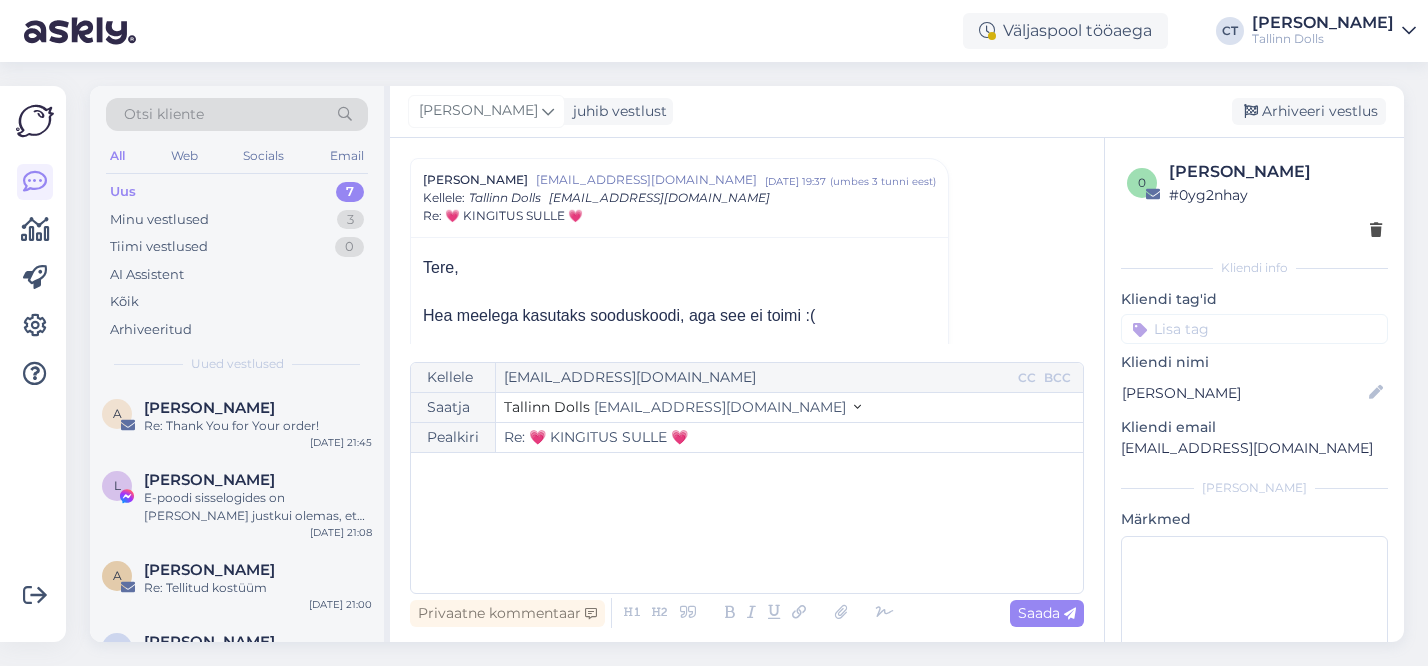 click on "﻿" at bounding box center [747, 523] 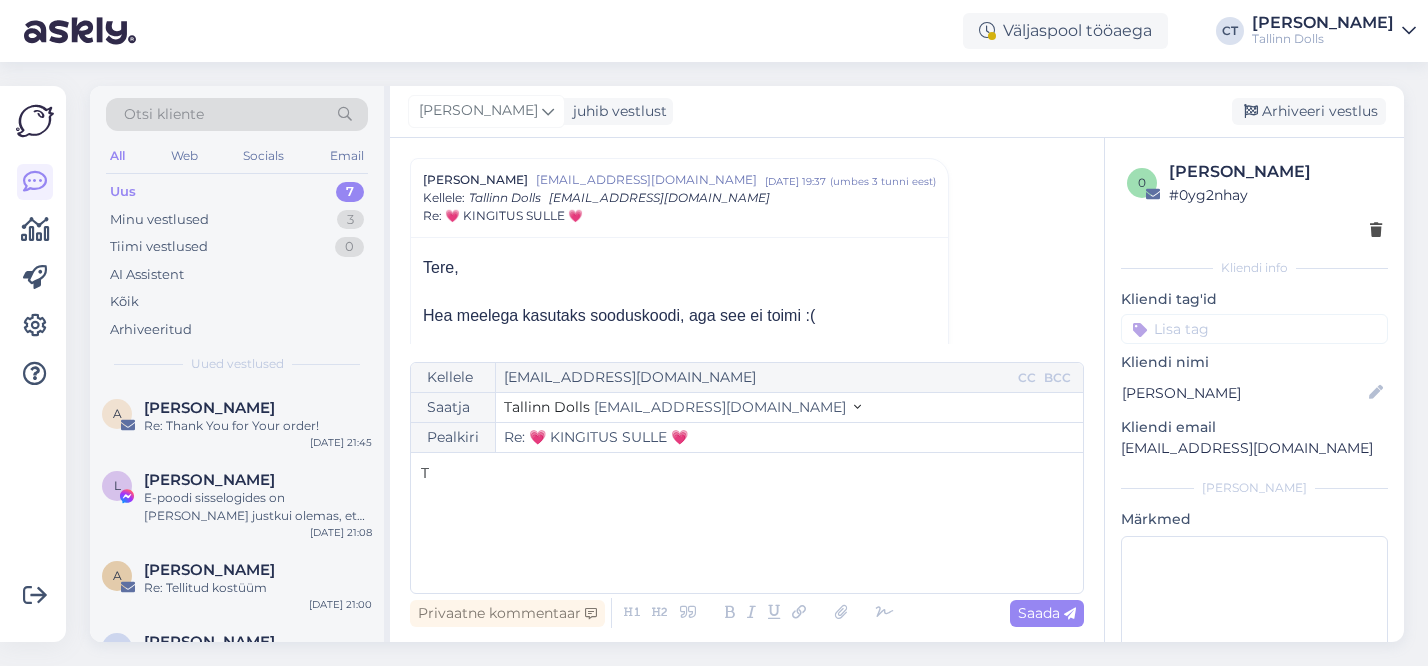 type 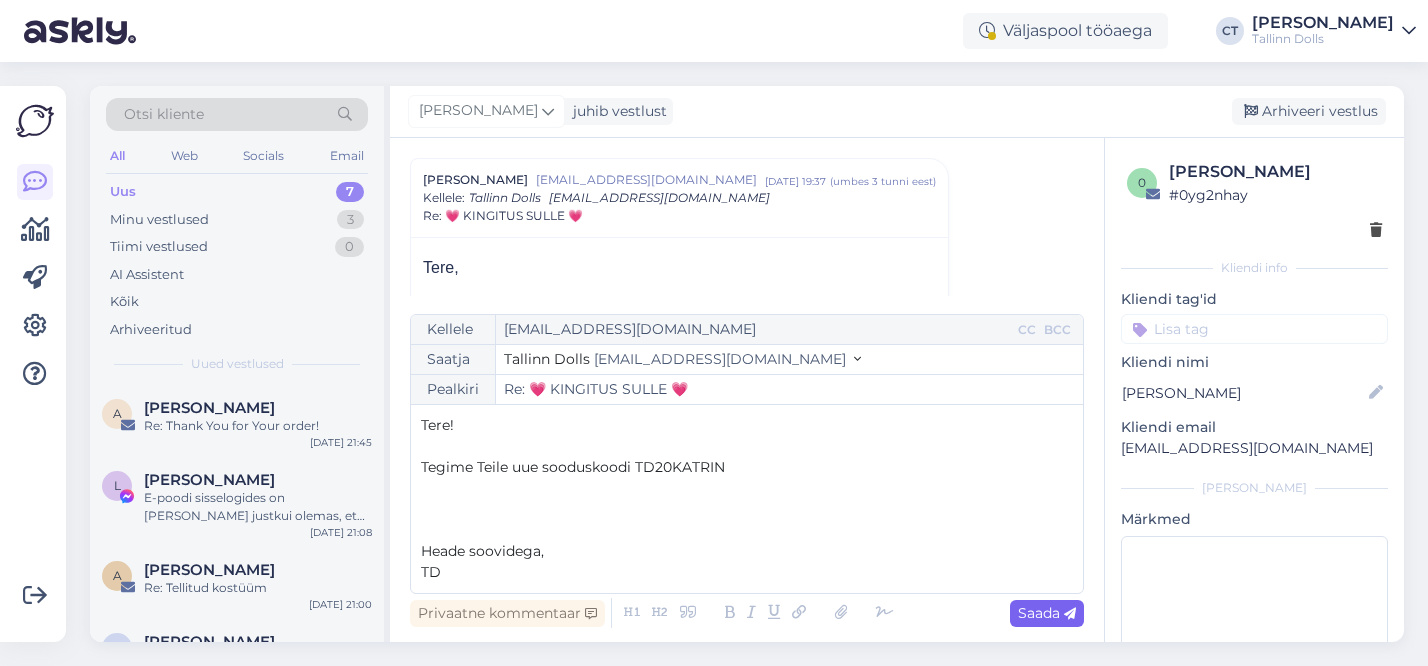 click on "Saada" at bounding box center (1047, 613) 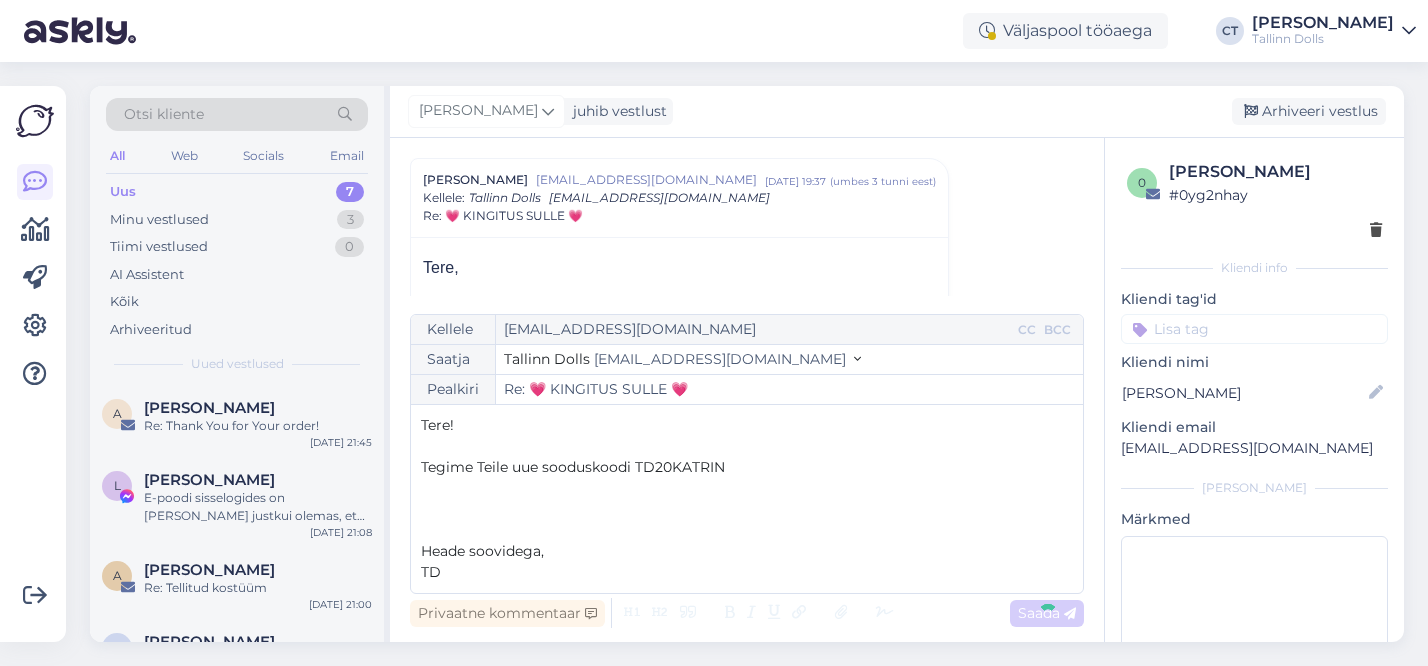 type on "Re: Re: 💗 KINGITUS SULLE 💗" 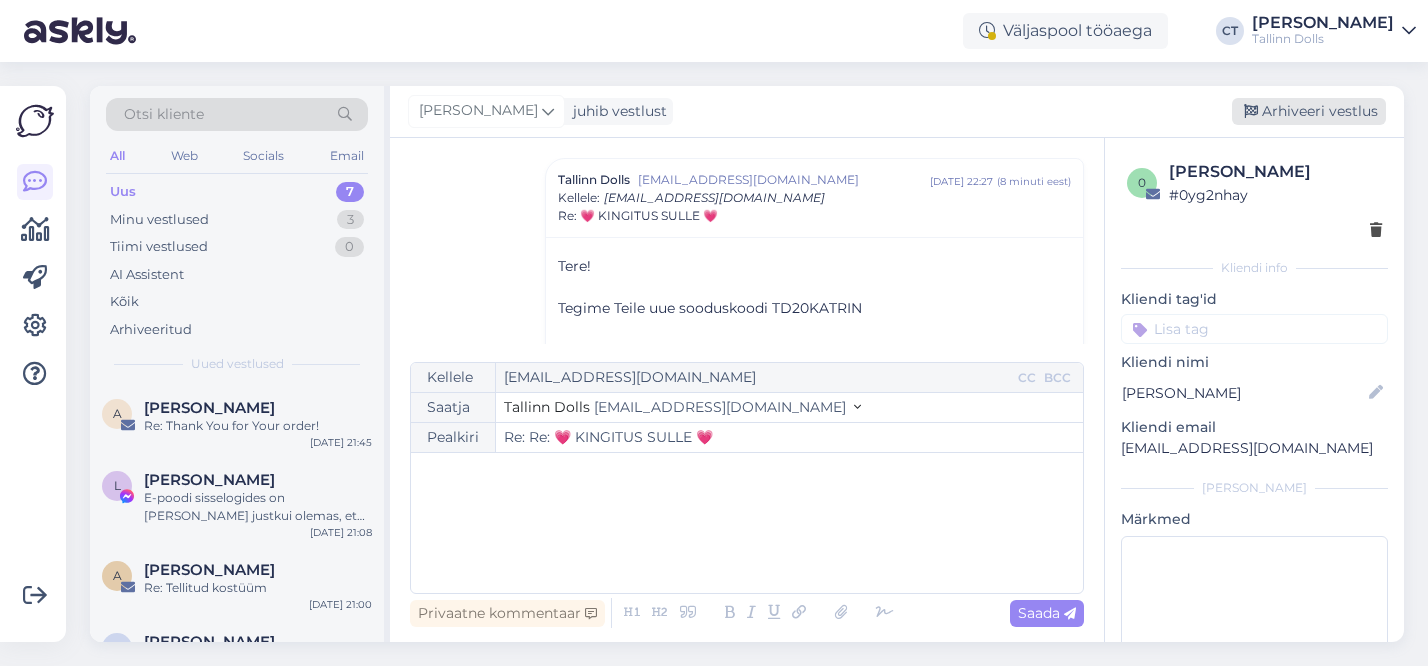 click on "Arhiveeri vestlus" at bounding box center (1309, 111) 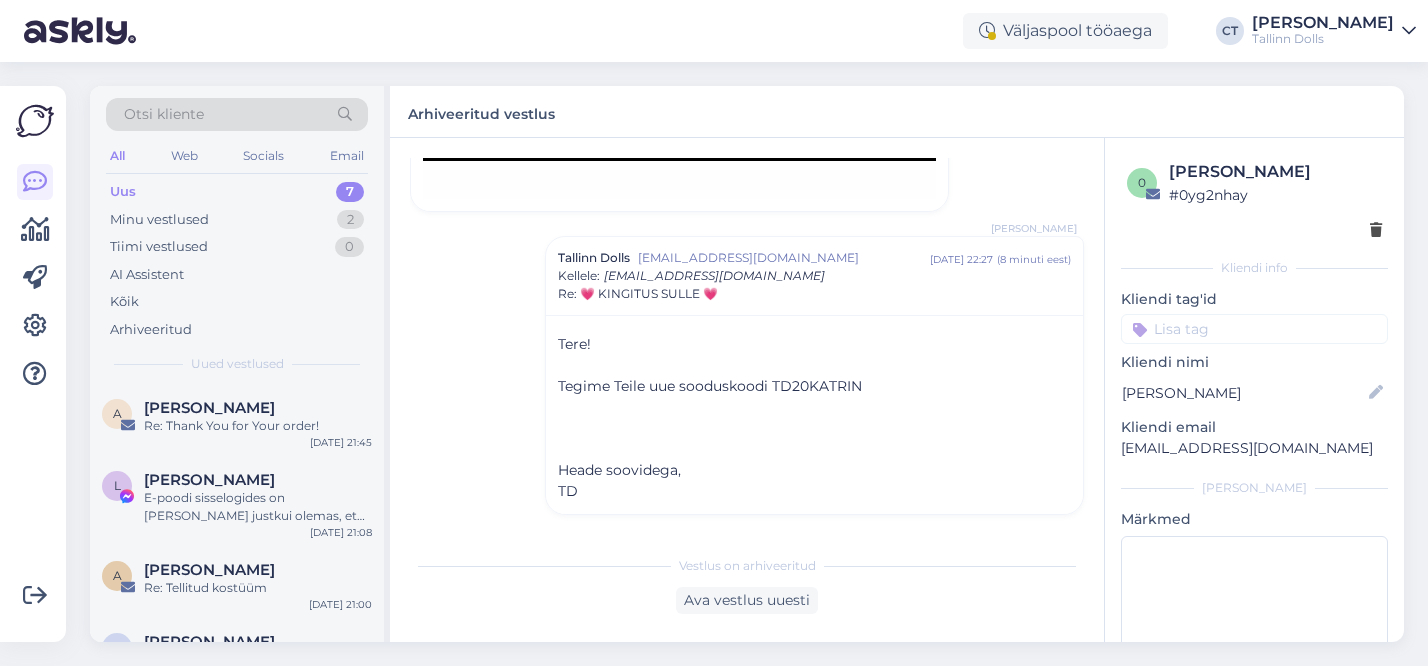 scroll, scrollTop: 1157, scrollLeft: 0, axis: vertical 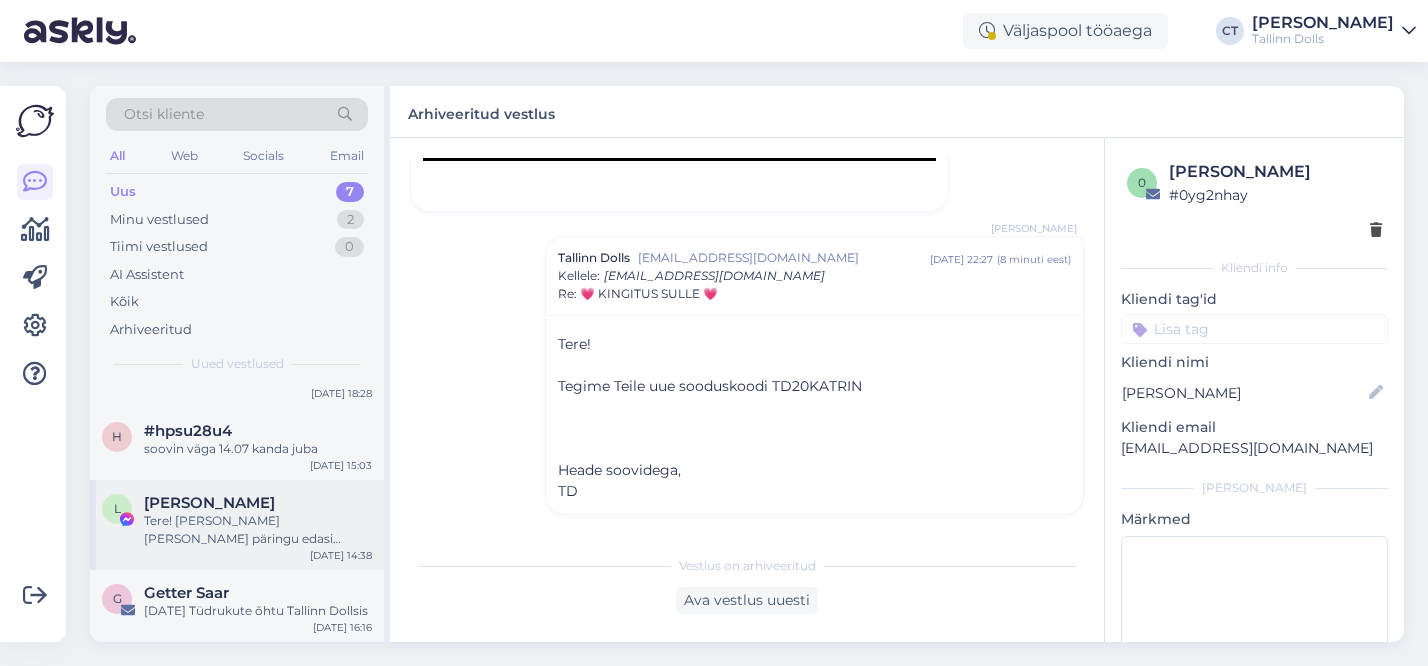 click on "Tere!
[PERSON_NAME] [PERSON_NAME] päringu edasi kolleegile, kes saab Teid vöö osas aidata." at bounding box center (258, 530) 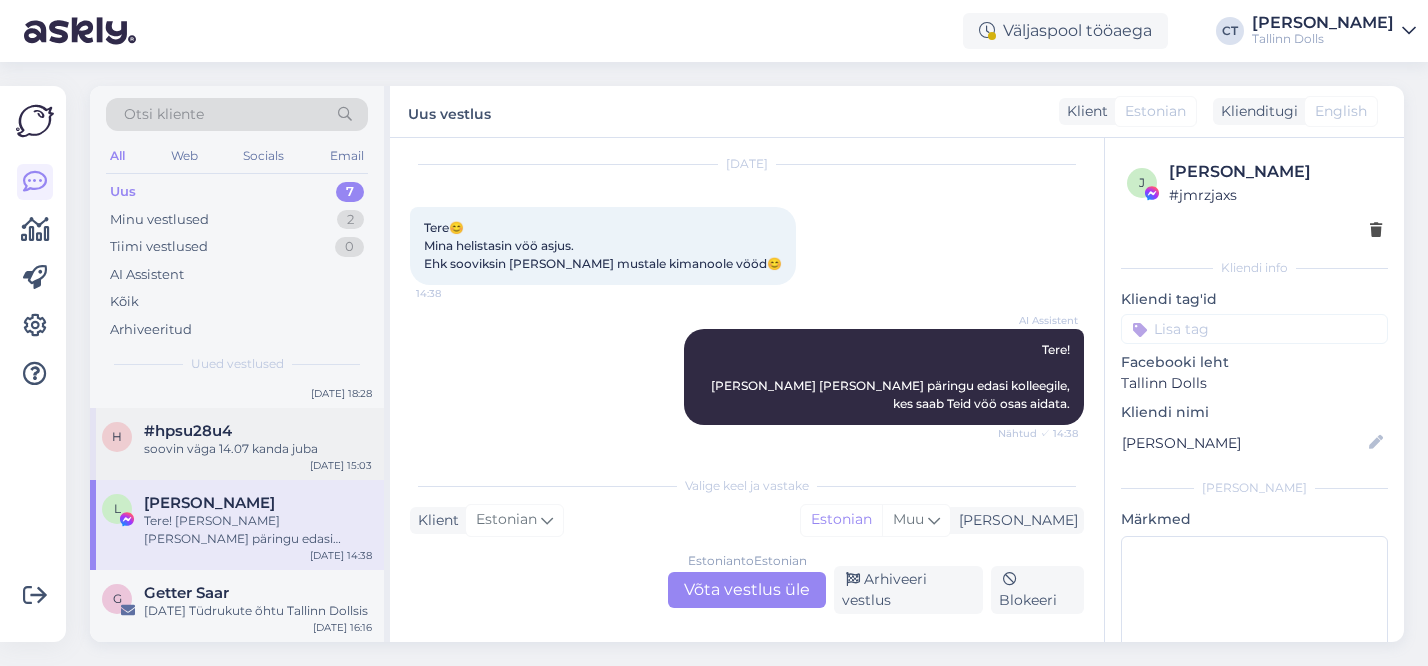 click on "soovin väga 14.07 kanda juba" at bounding box center [258, 449] 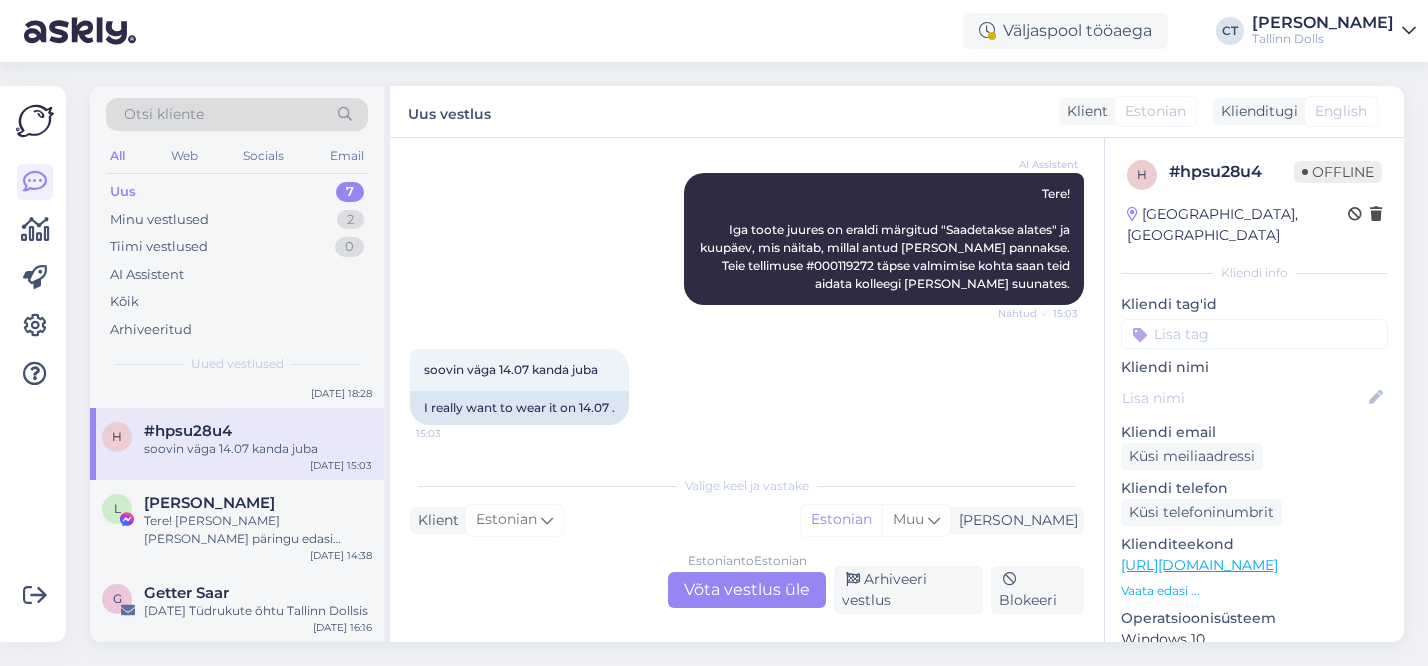scroll, scrollTop: 264, scrollLeft: 0, axis: vertical 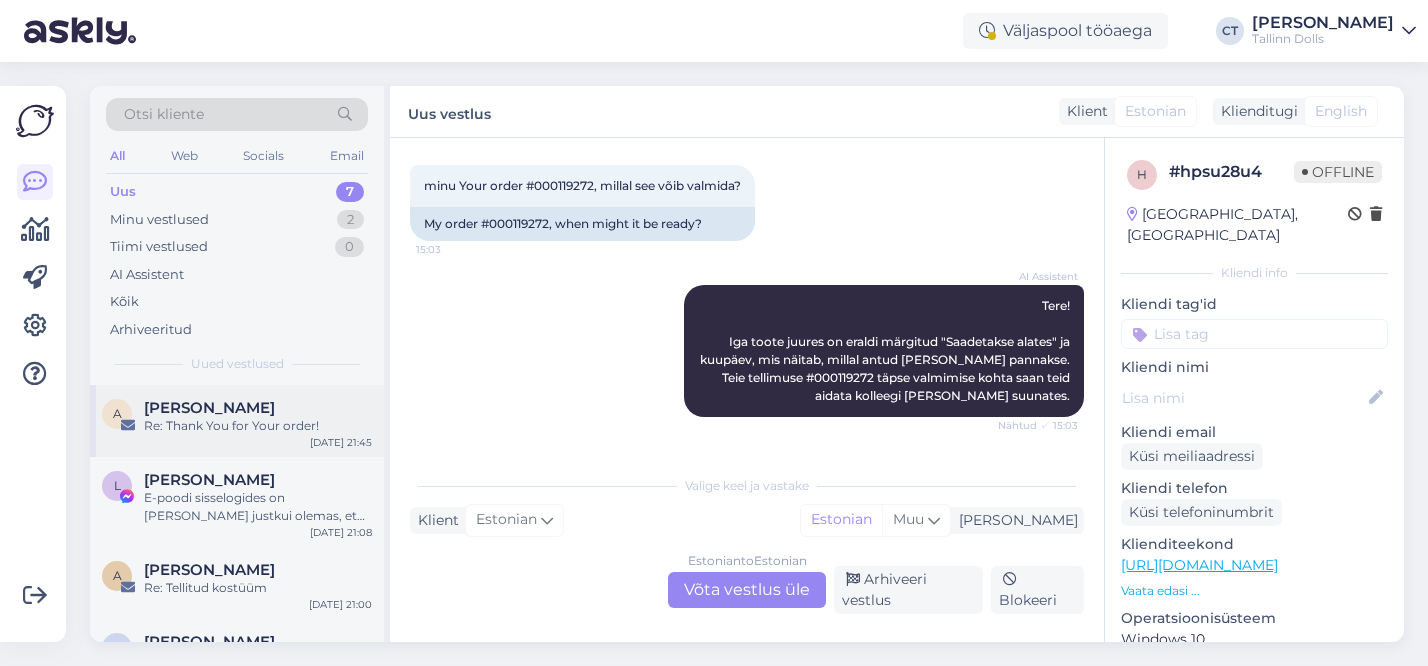 click on "Re: Thank You for Your order!" at bounding box center [258, 426] 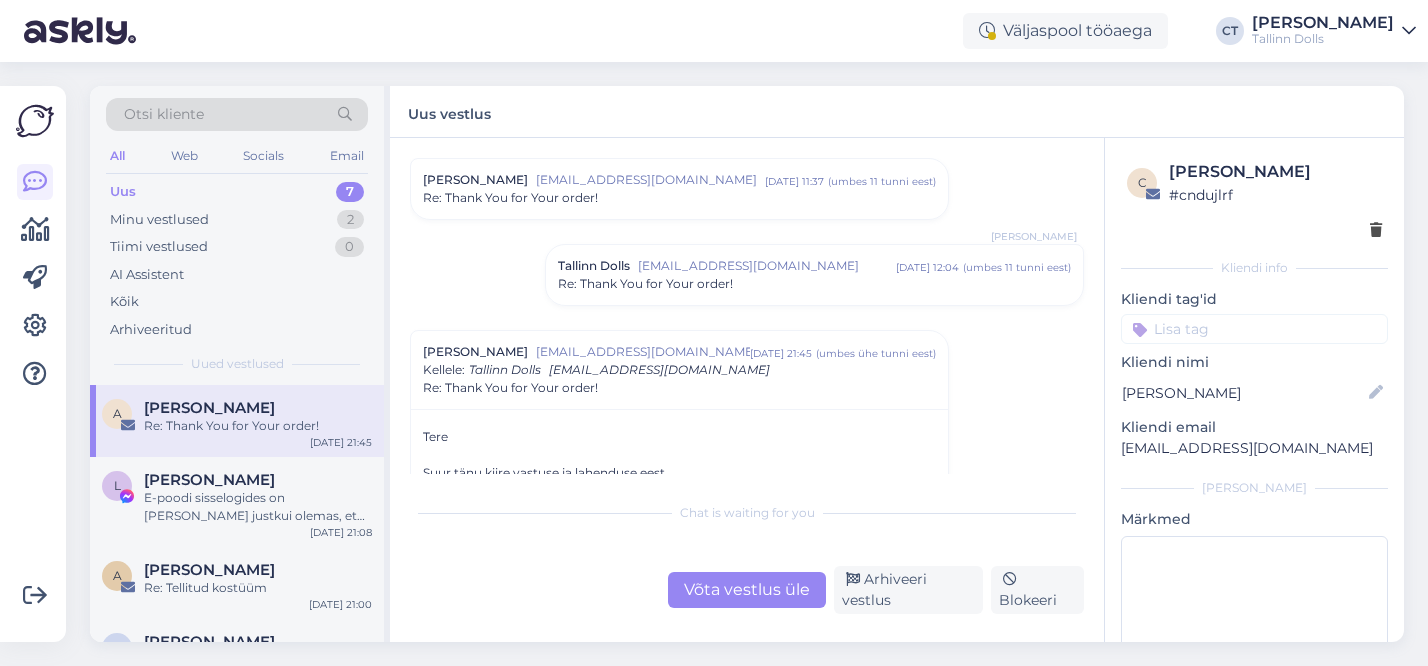 scroll, scrollTop: 190, scrollLeft: 0, axis: vertical 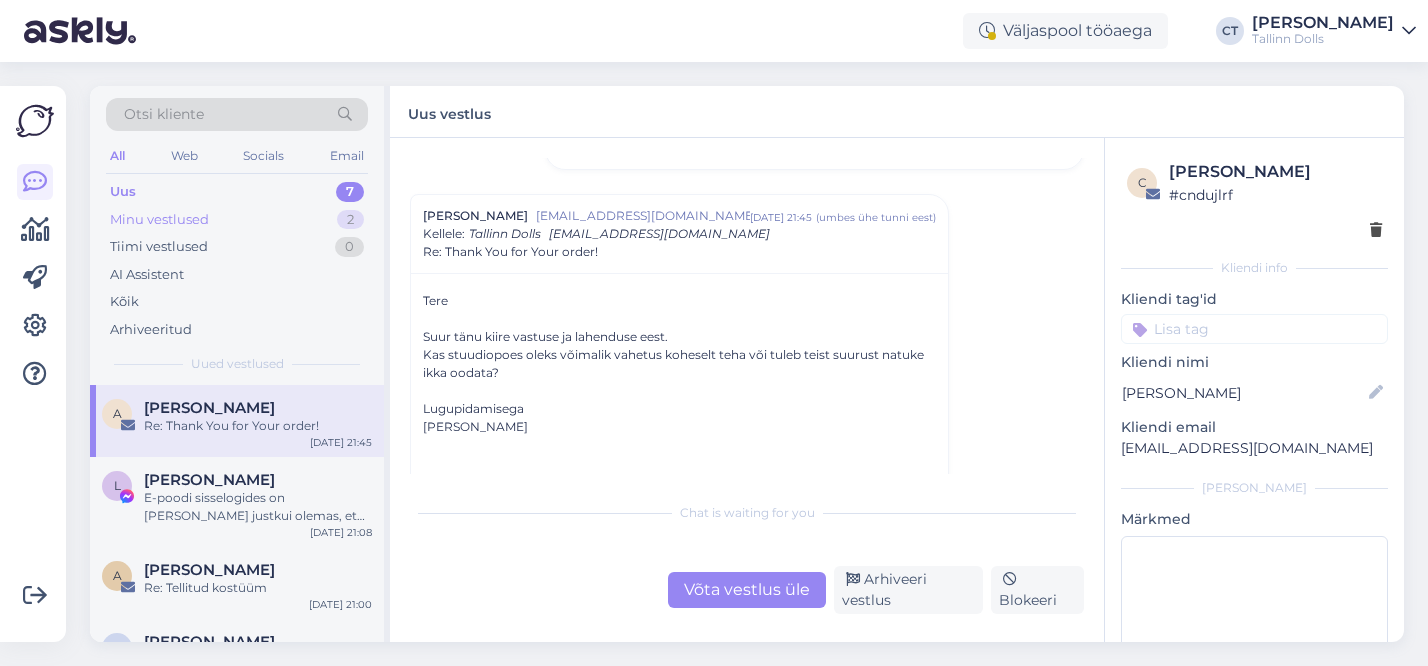 click on "Minu vestlused 2" at bounding box center [237, 220] 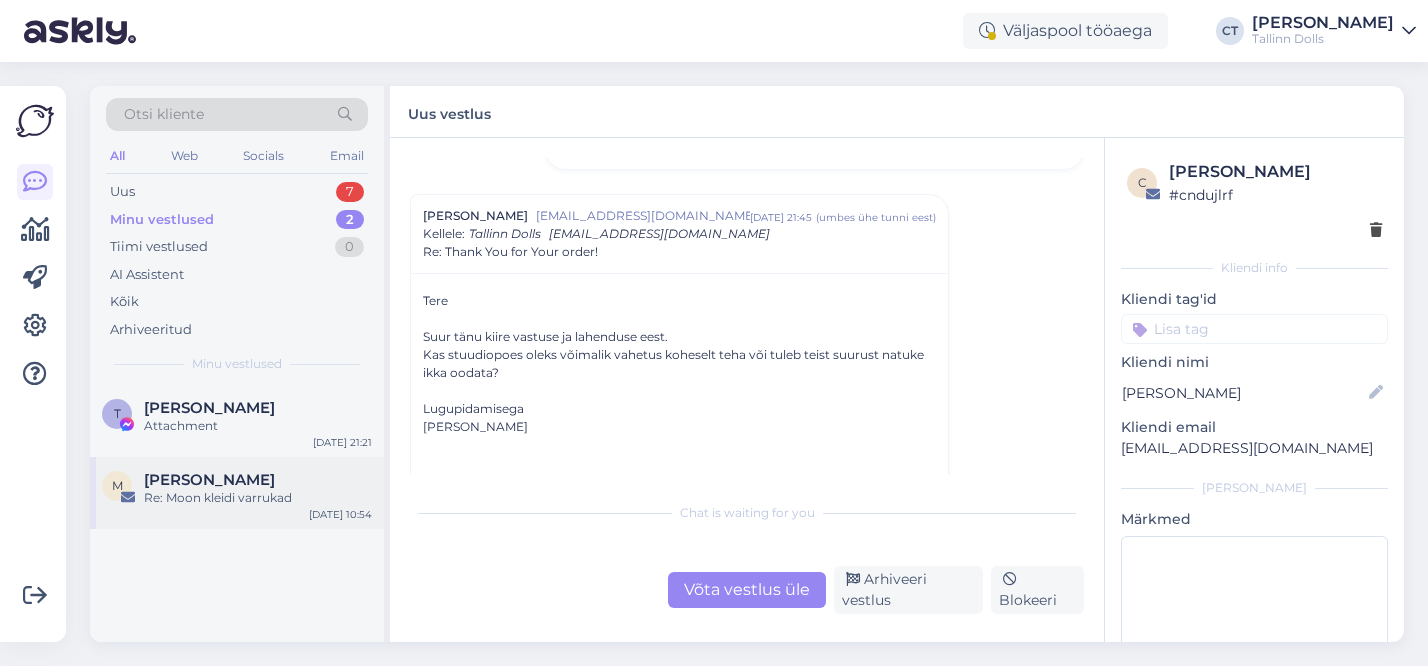 click on "Re: Moon kleidi varrukad" at bounding box center [258, 498] 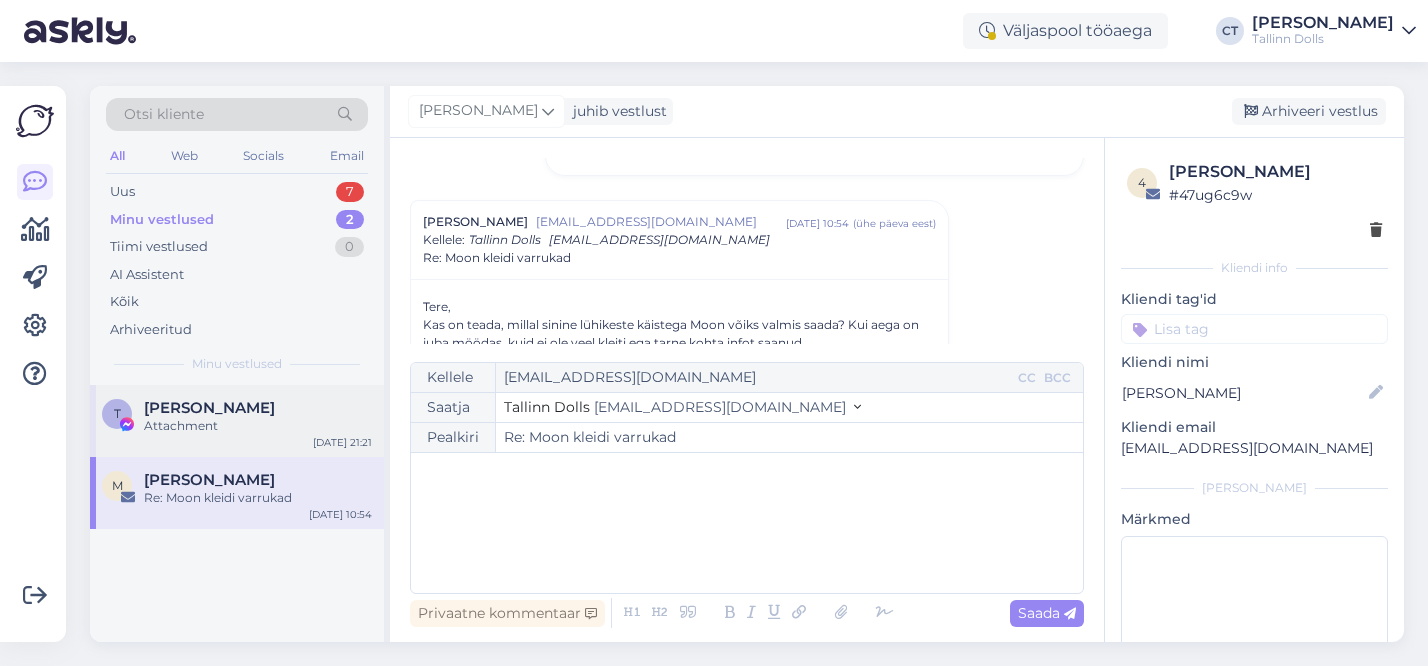 click on "Attachment" at bounding box center [258, 426] 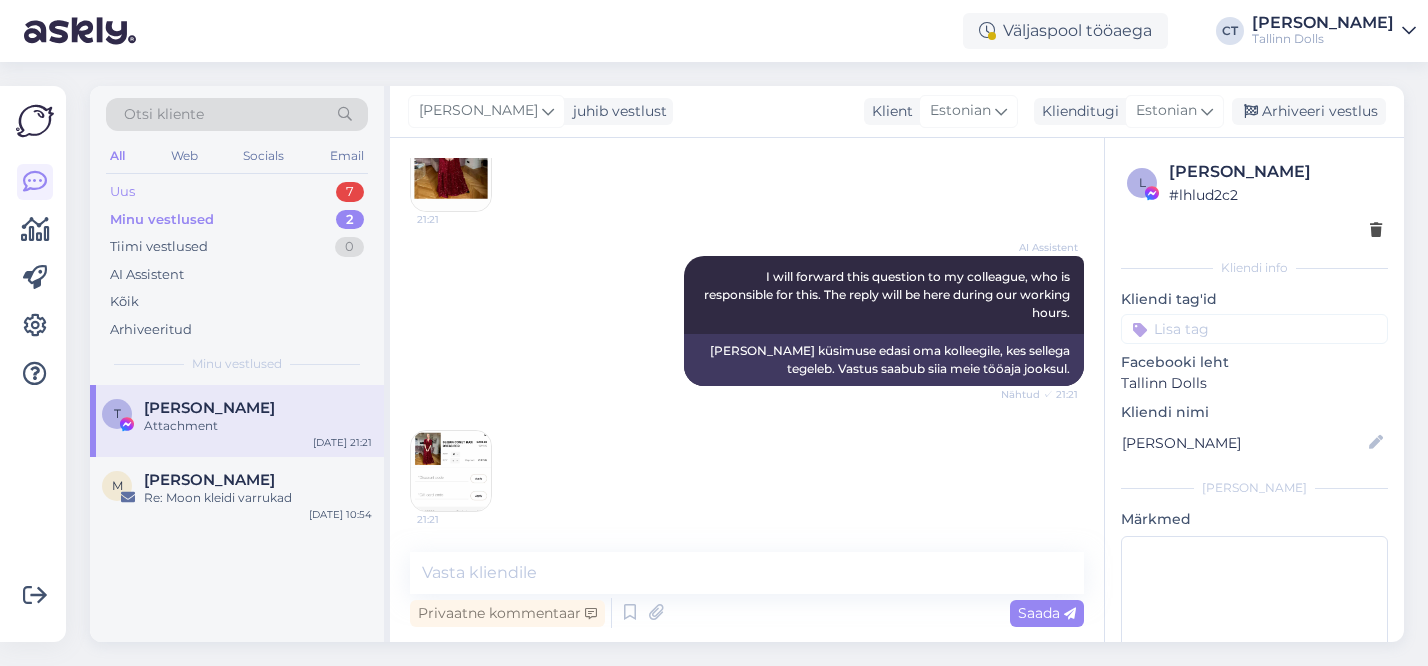 click on "Uus 7" at bounding box center (237, 192) 